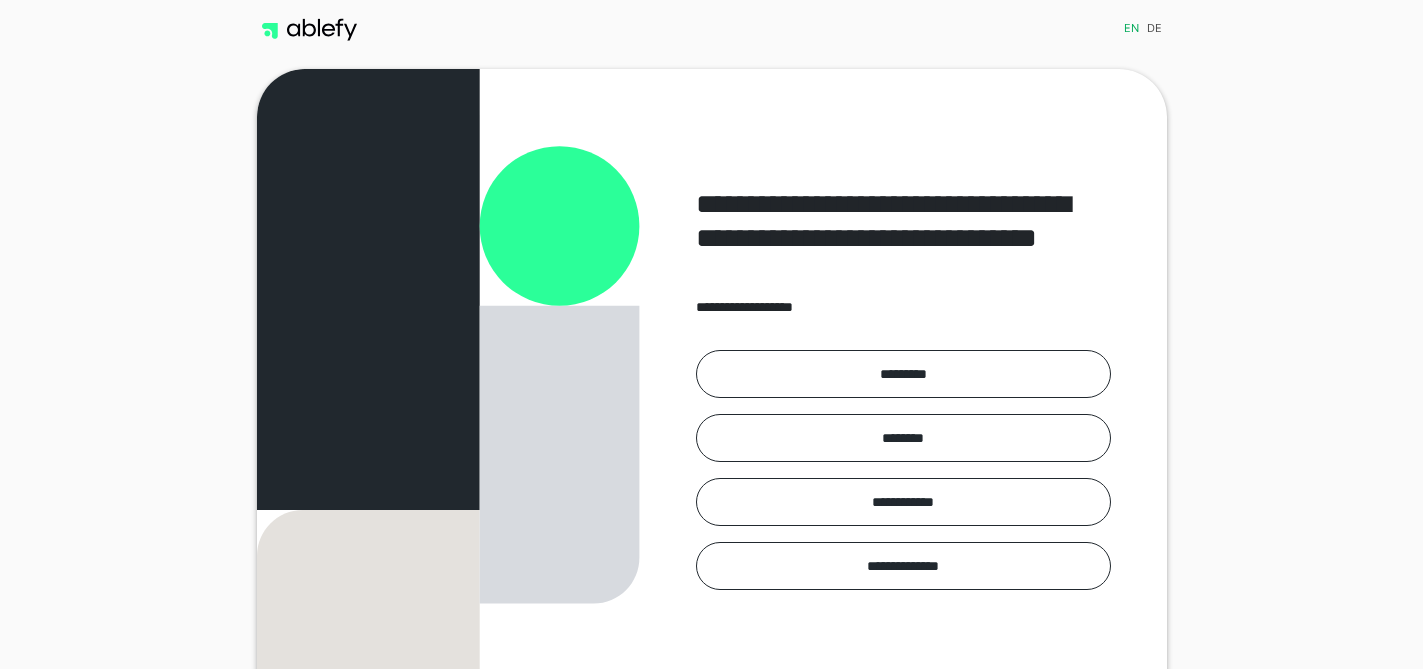 scroll, scrollTop: 0, scrollLeft: 0, axis: both 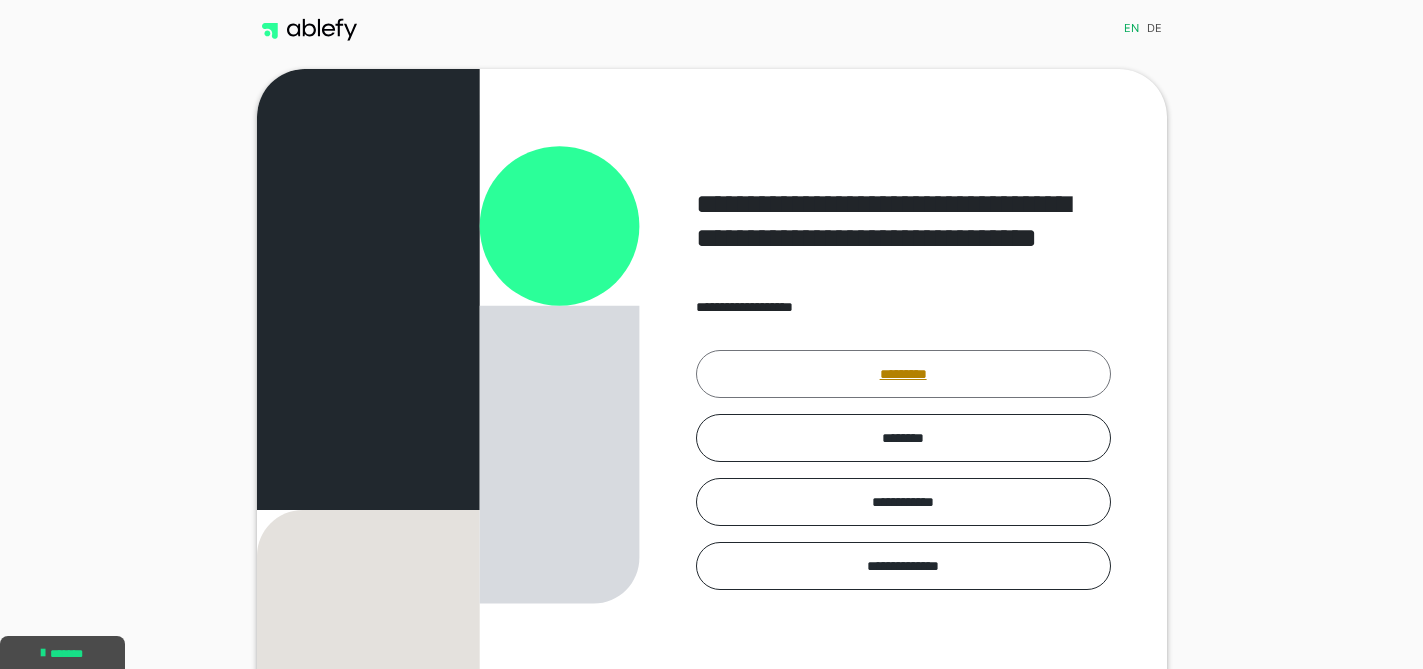click on "*********" at bounding box center [903, 374] 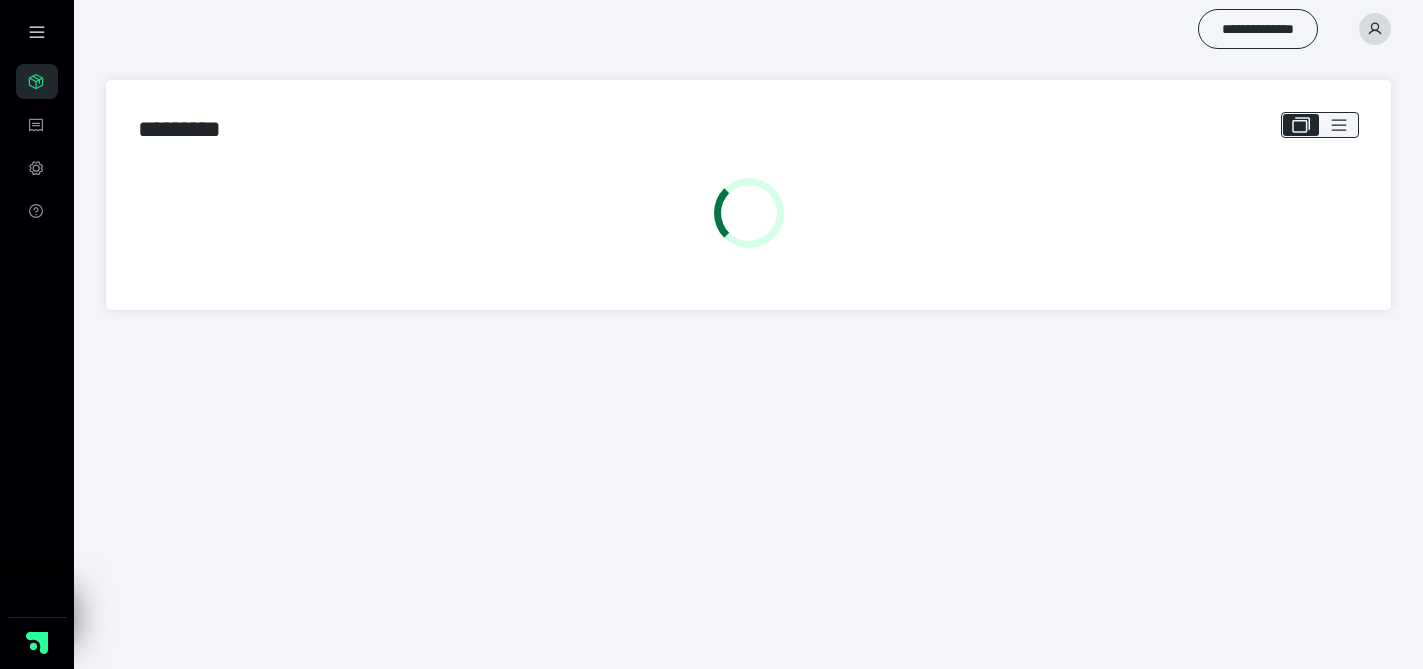 scroll, scrollTop: 0, scrollLeft: 0, axis: both 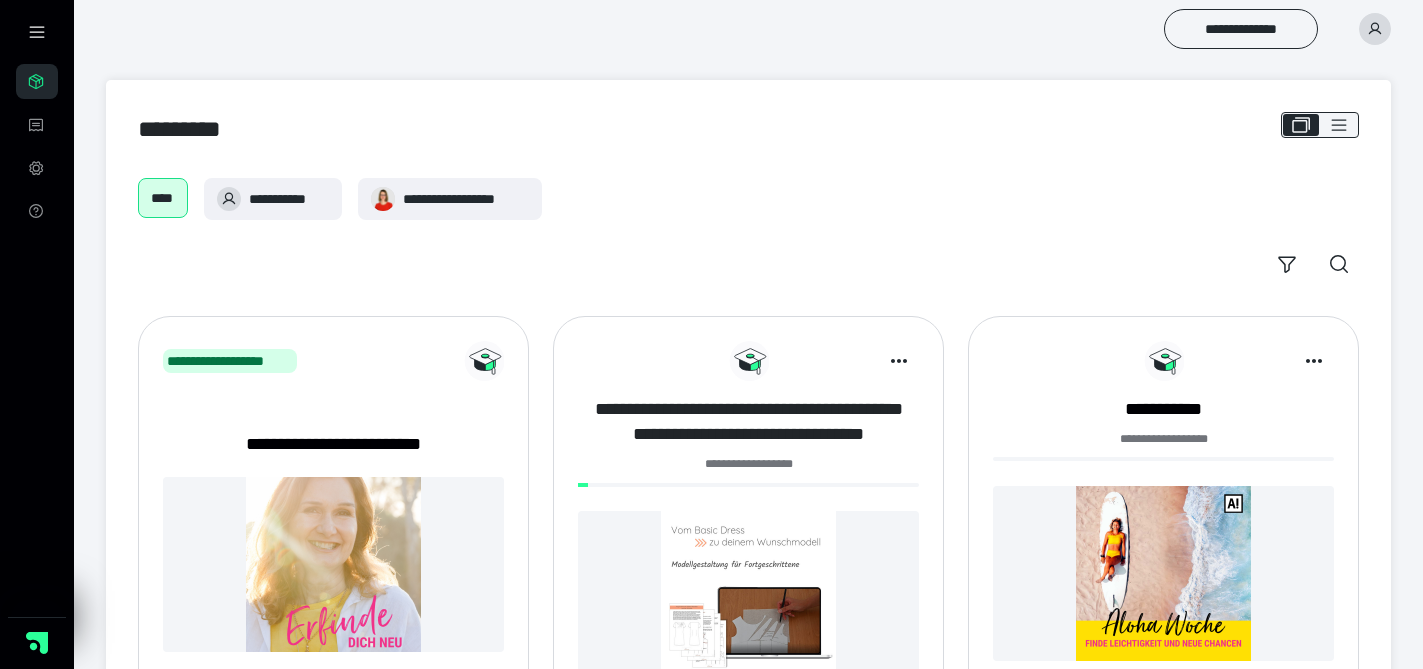 click on "**********" at bounding box center [748, 422] 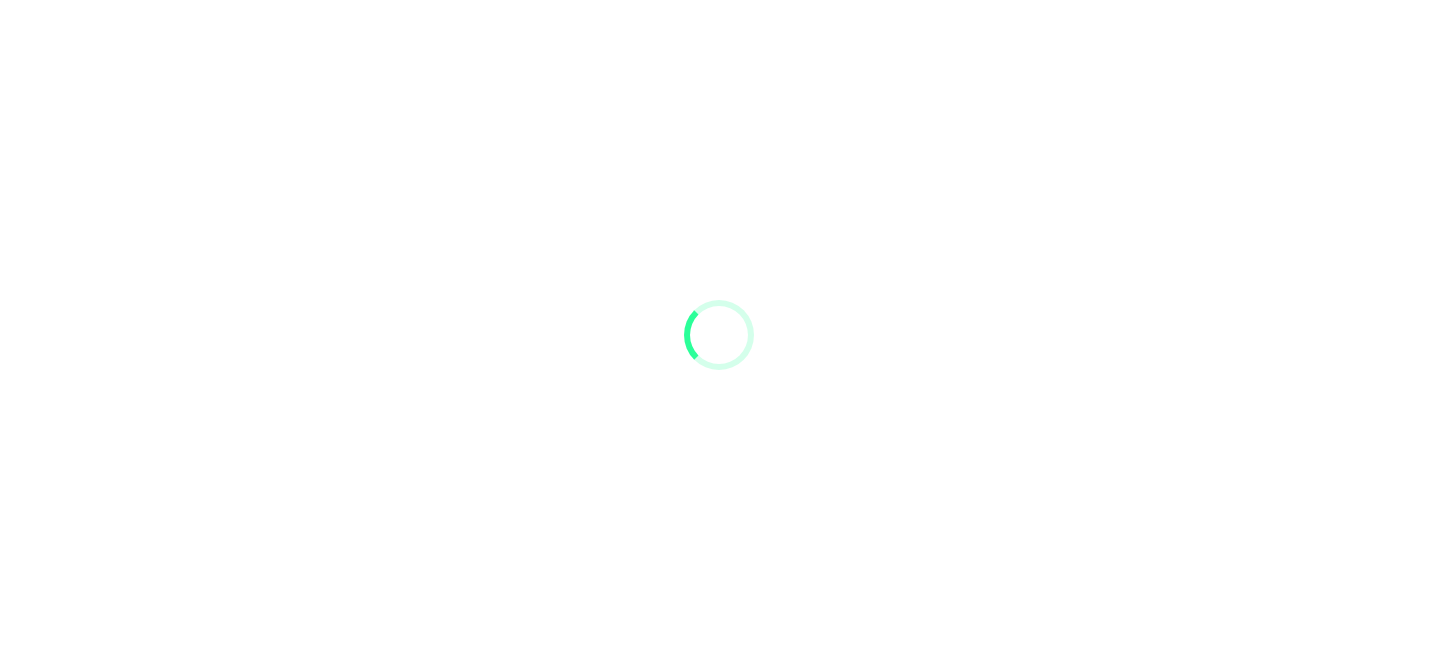 scroll, scrollTop: 0, scrollLeft: 0, axis: both 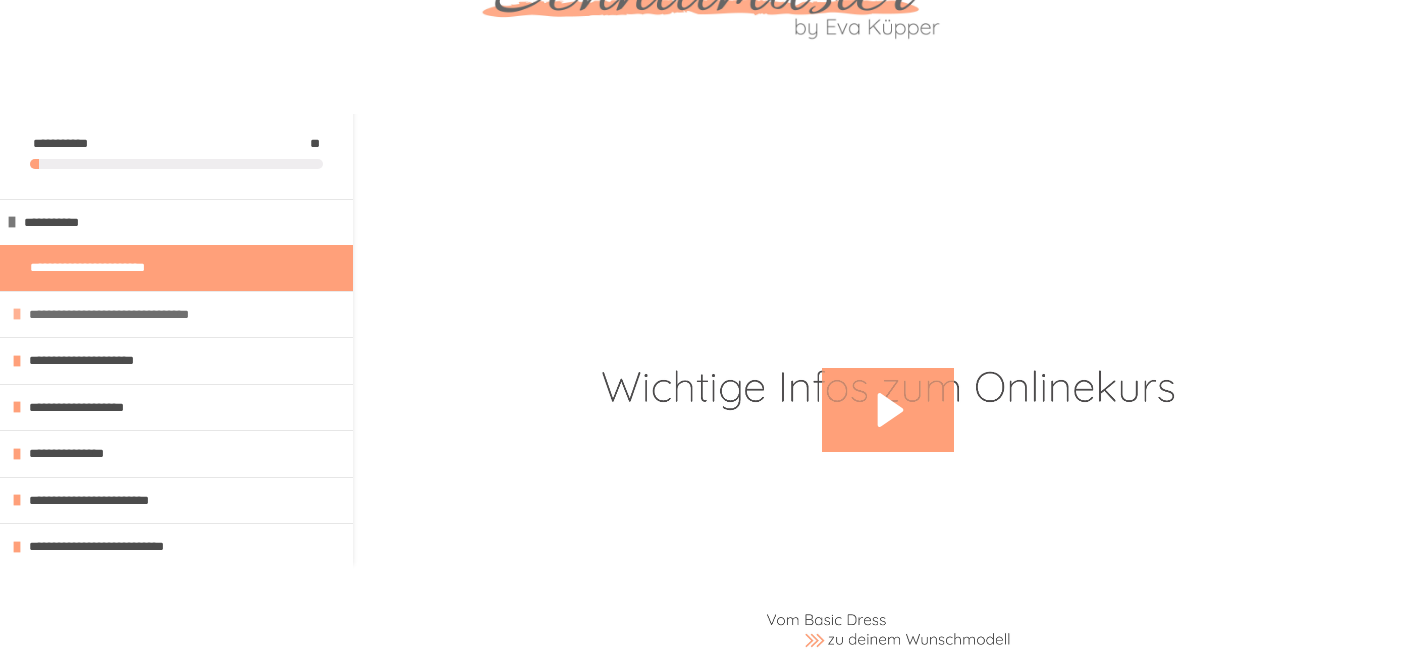 click on "**********" at bounding box center (134, 315) 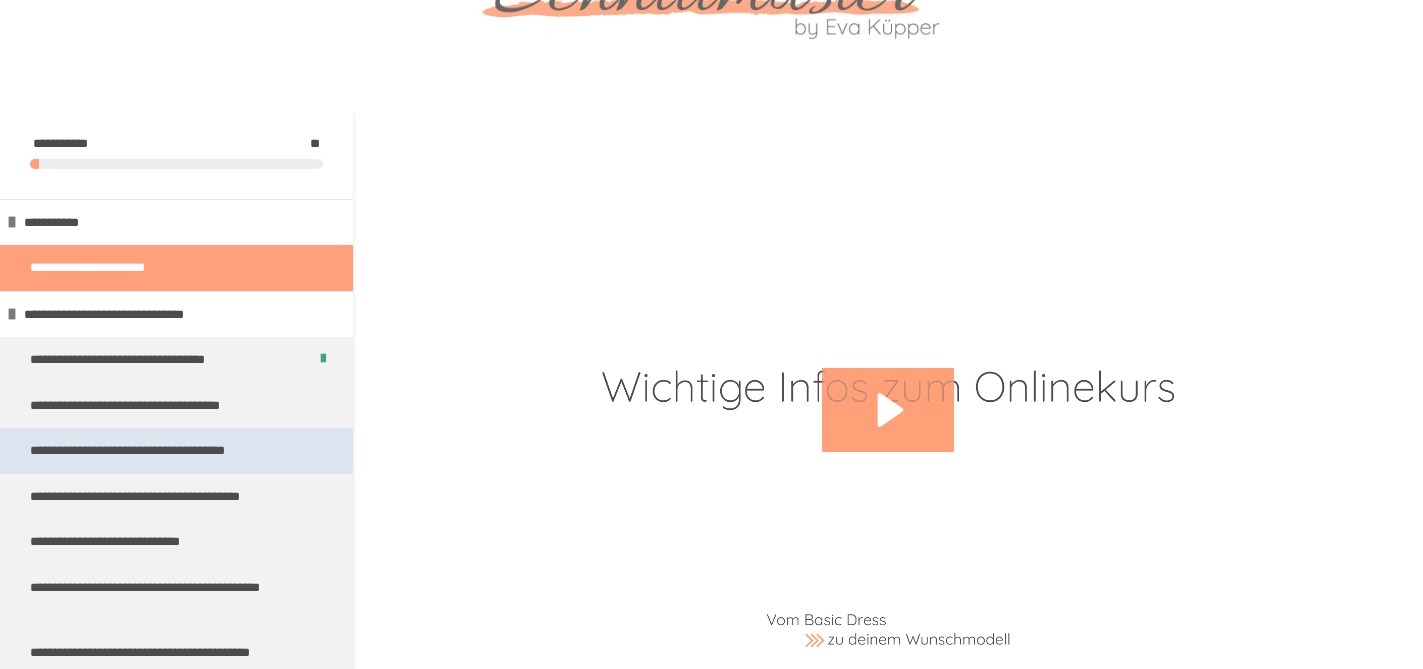 click on "**********" at bounding box center [151, 451] 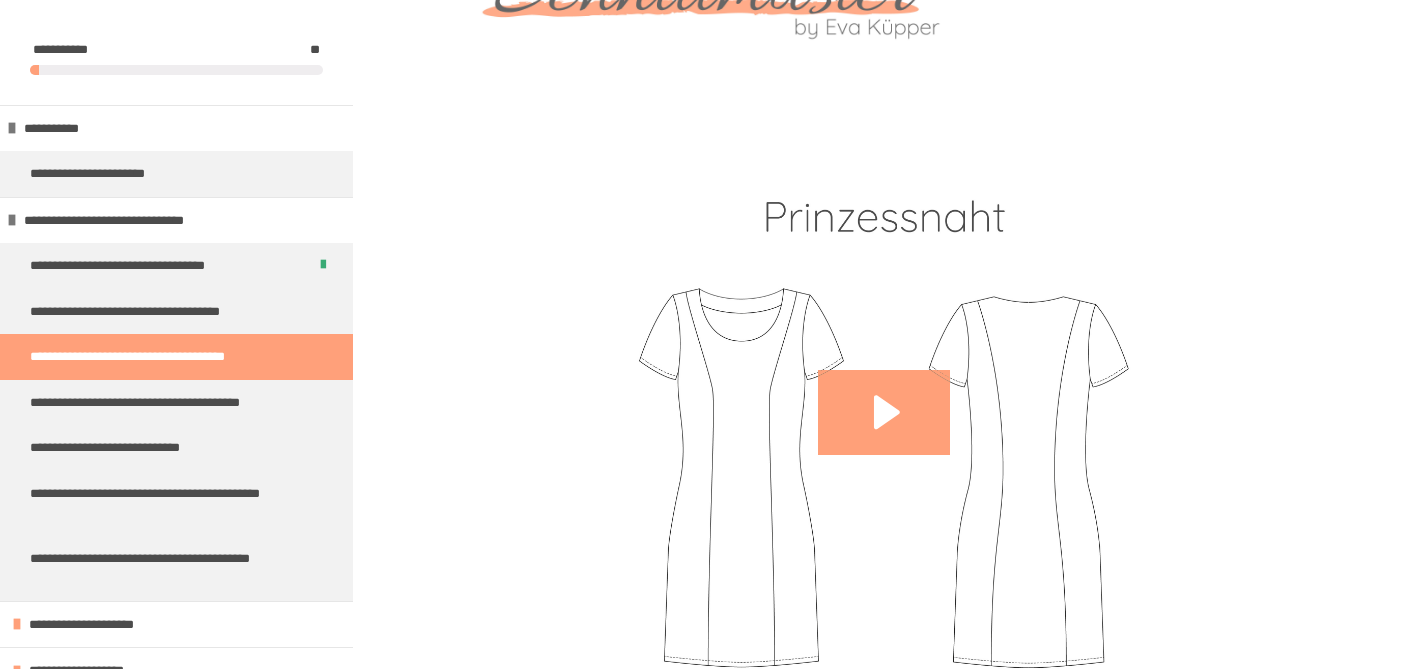 scroll, scrollTop: 683, scrollLeft: 0, axis: vertical 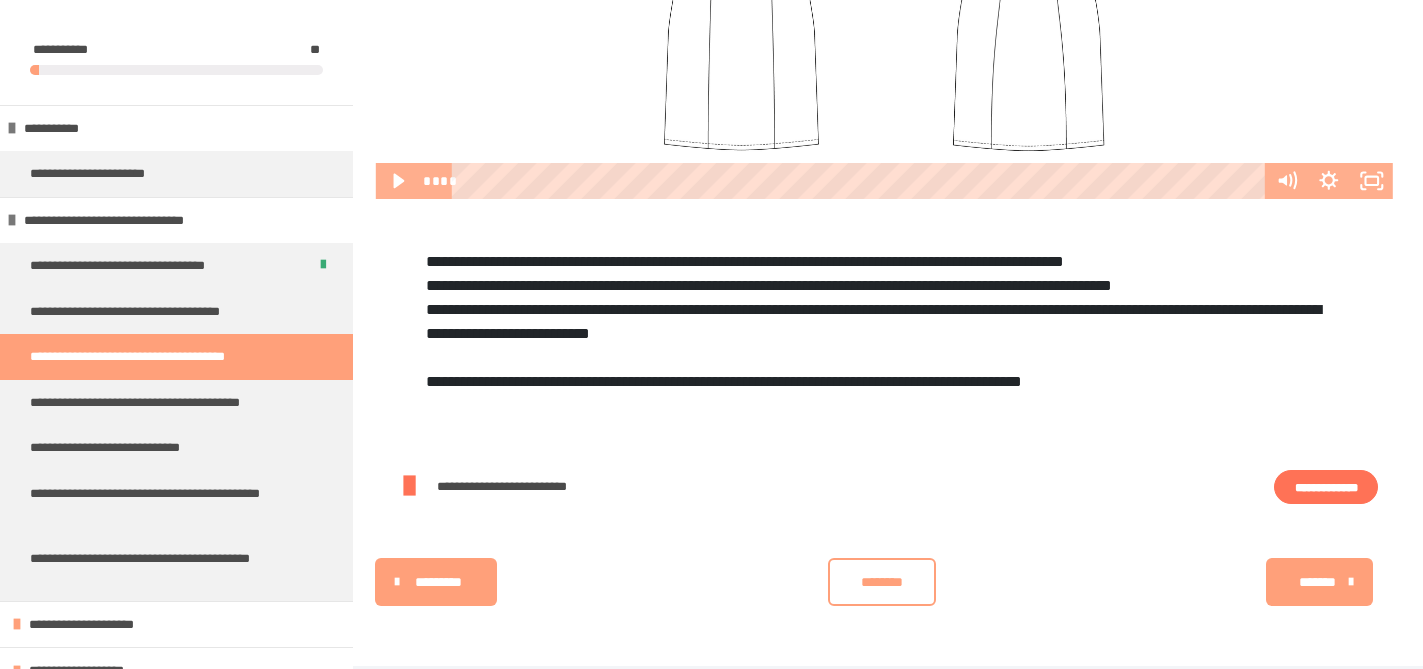 click on "**********" at bounding box center (1326, 487) 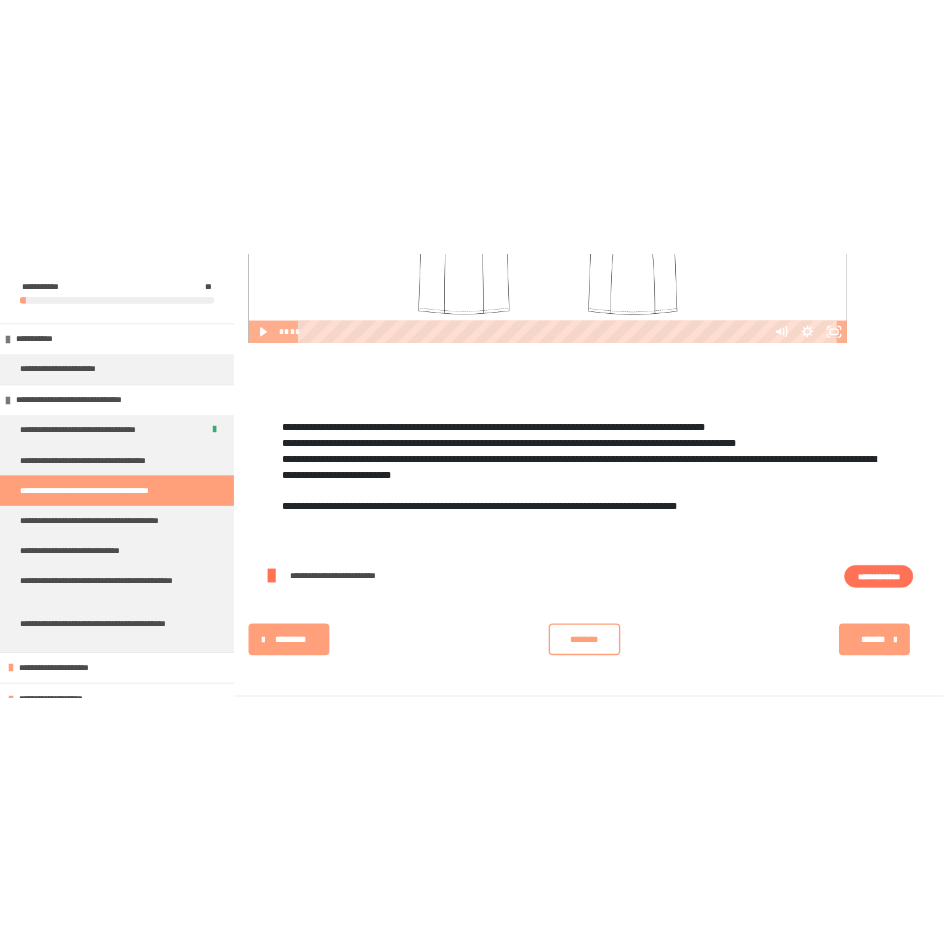 scroll, scrollTop: 328, scrollLeft: 0, axis: vertical 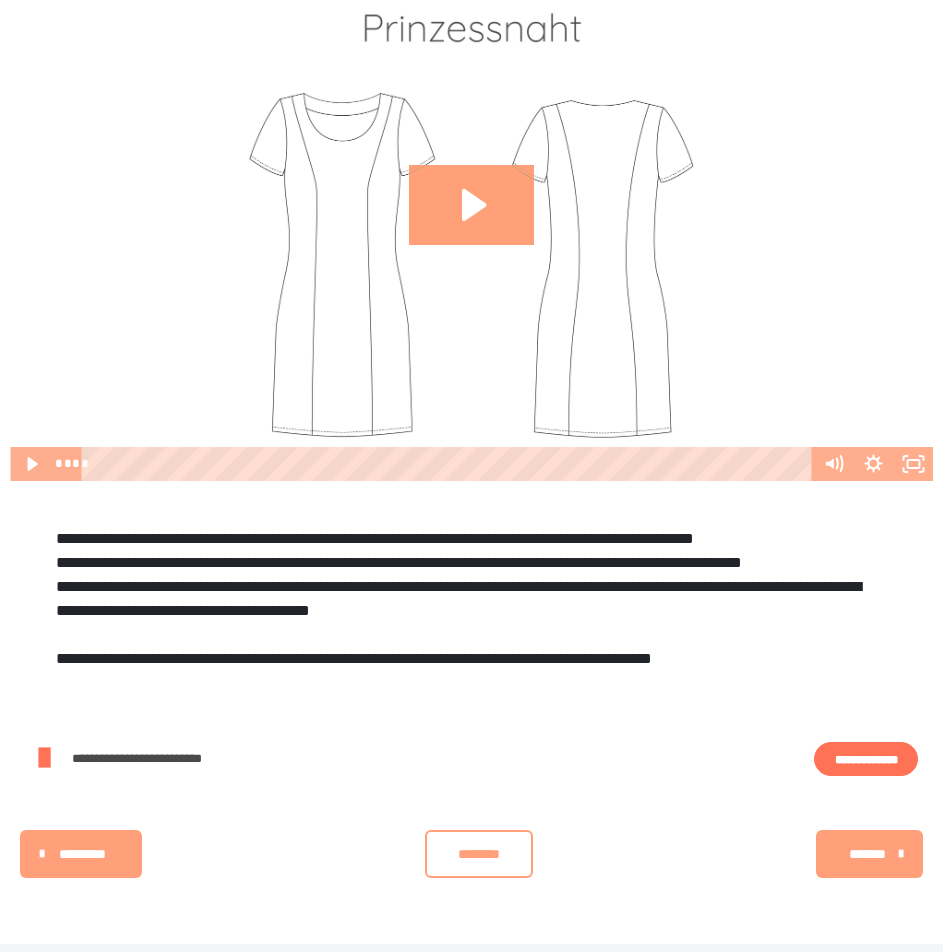 click on "*********" at bounding box center [83, 854] 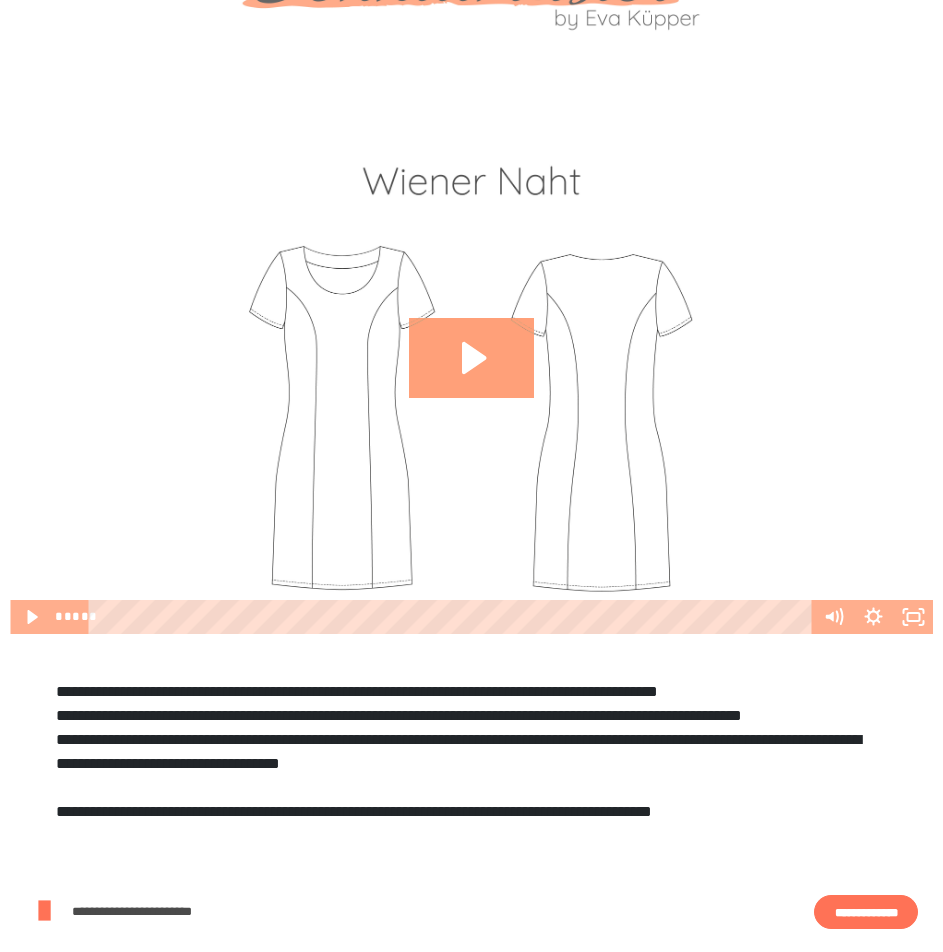 scroll, scrollTop: 342, scrollLeft: 0, axis: vertical 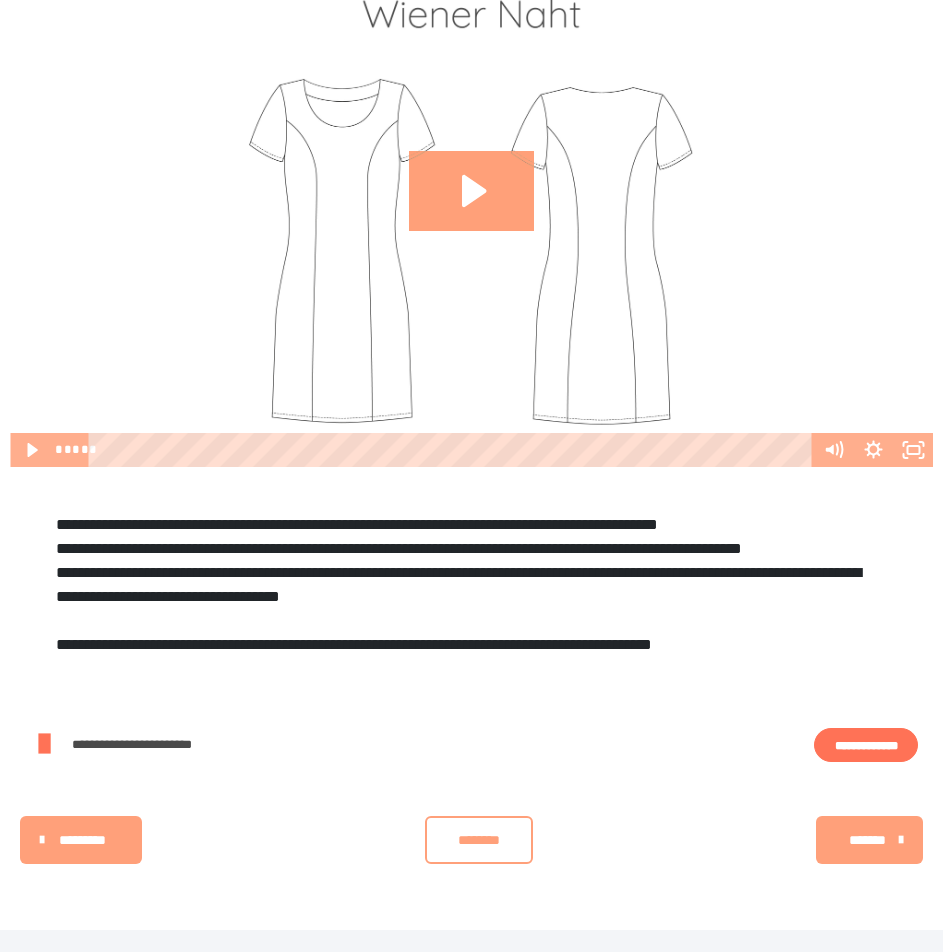 click on "*******" at bounding box center [867, 840] 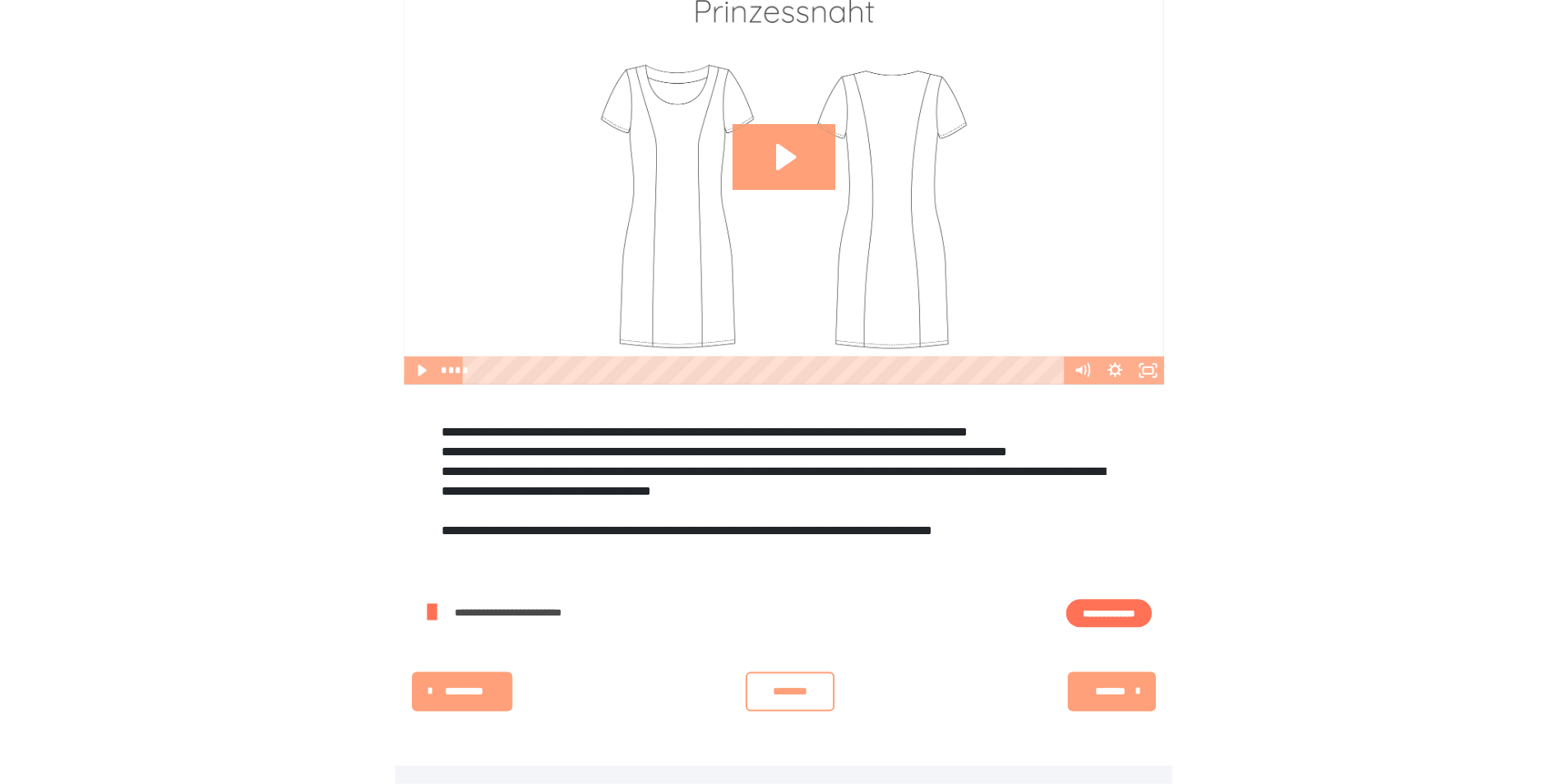 scroll, scrollTop: 263, scrollLeft: 0, axis: vertical 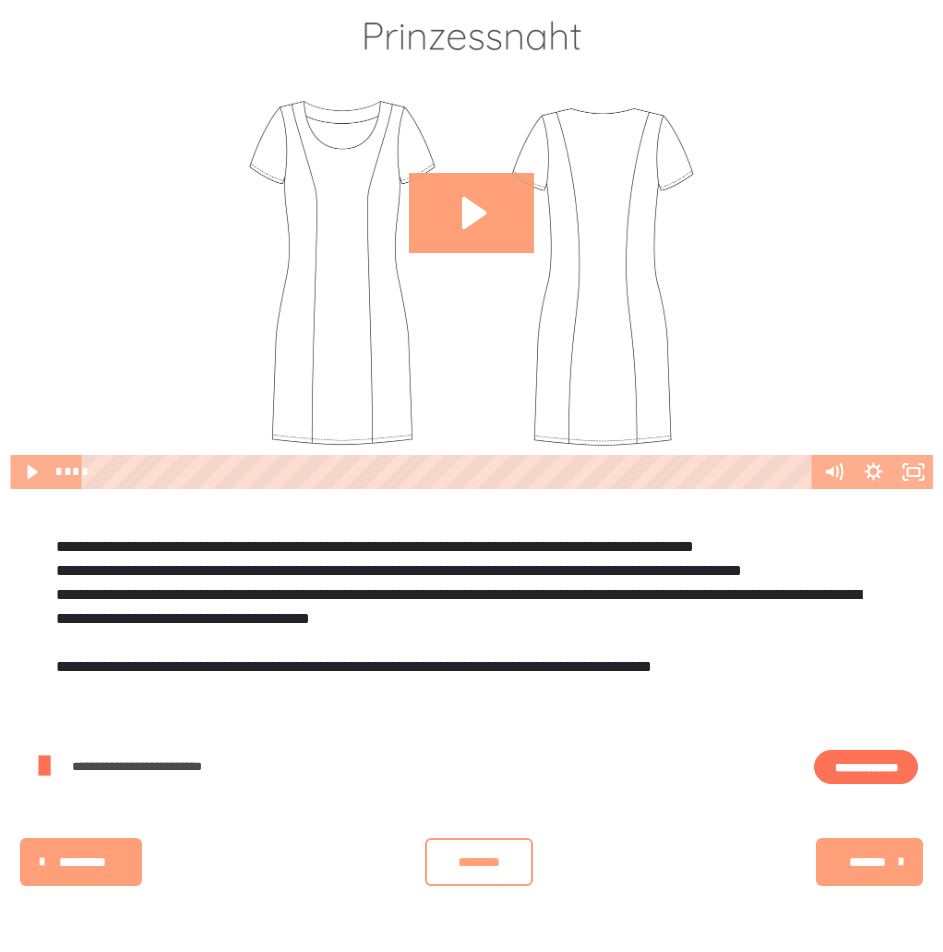 click on "*******" at bounding box center [867, 862] 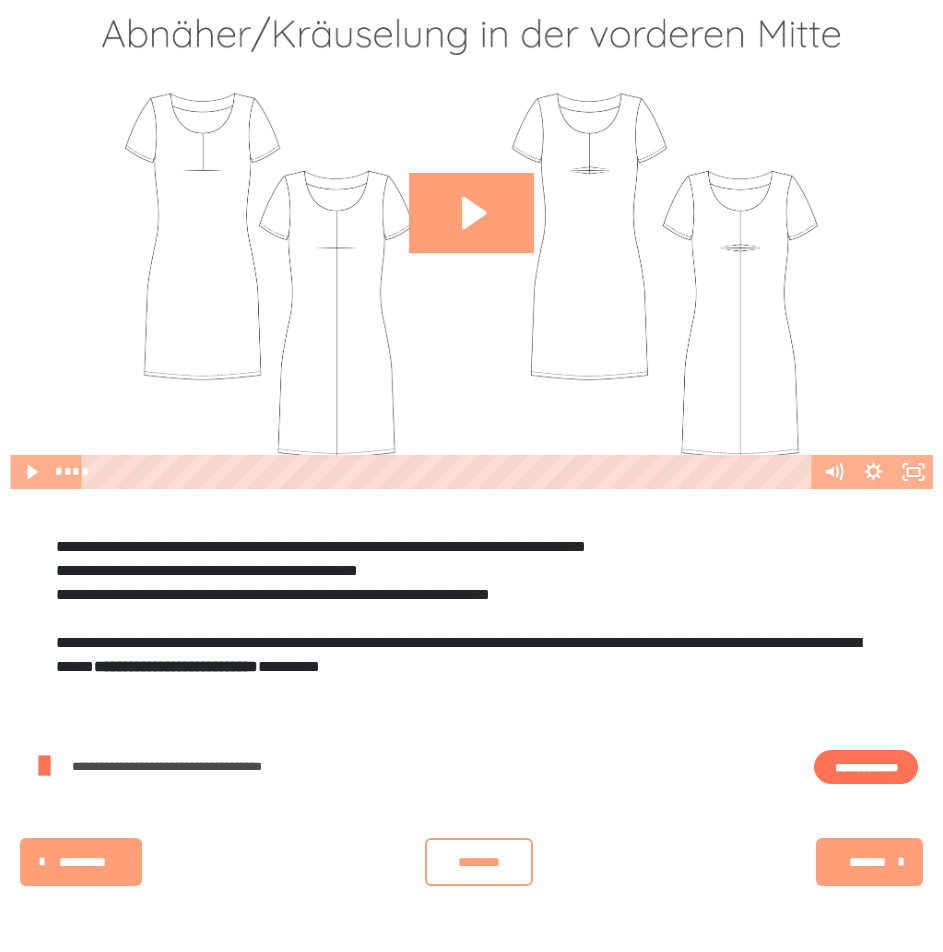 click on "**********" at bounding box center (866, 767) 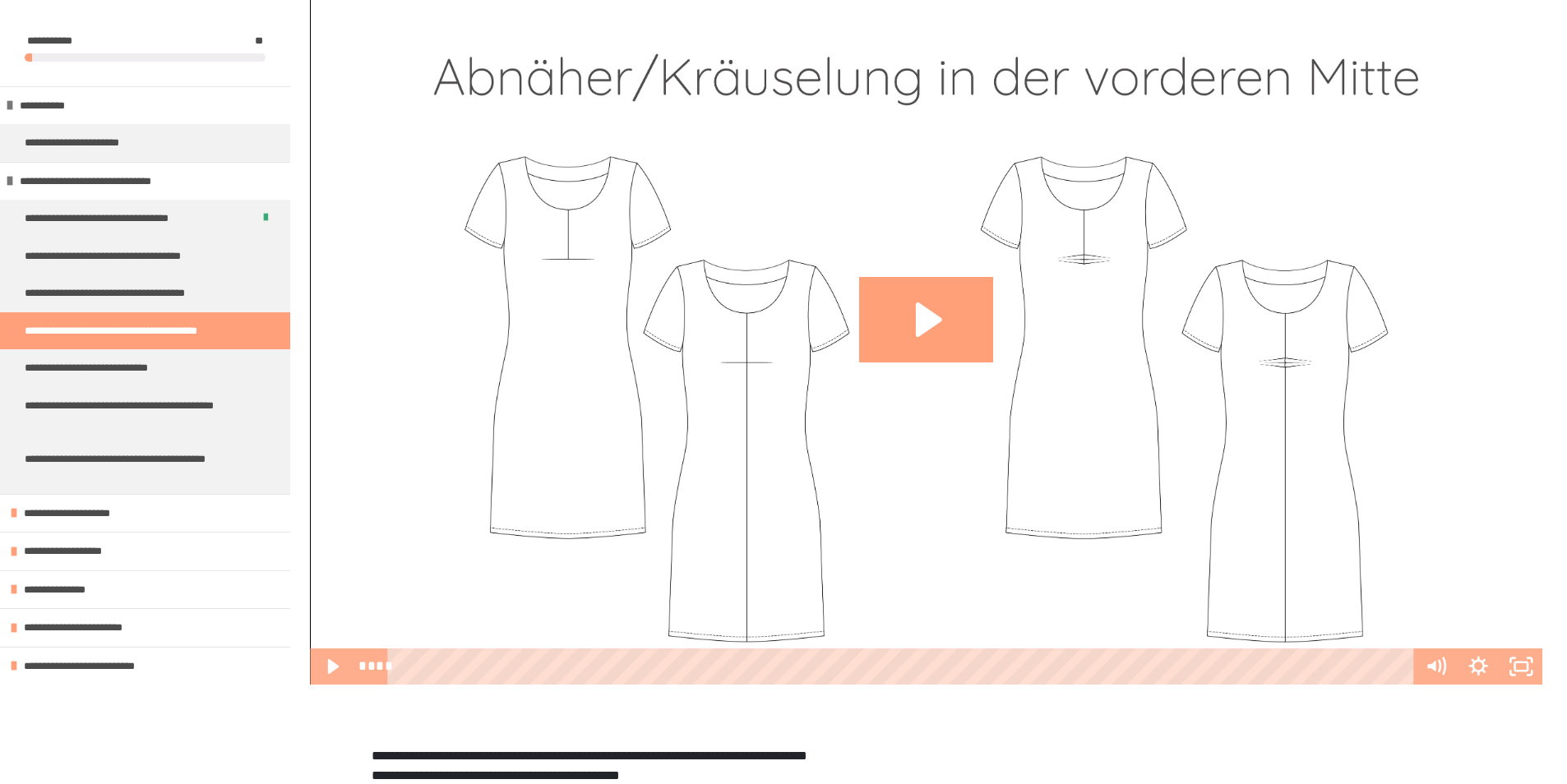 scroll, scrollTop: 569, scrollLeft: 0, axis: vertical 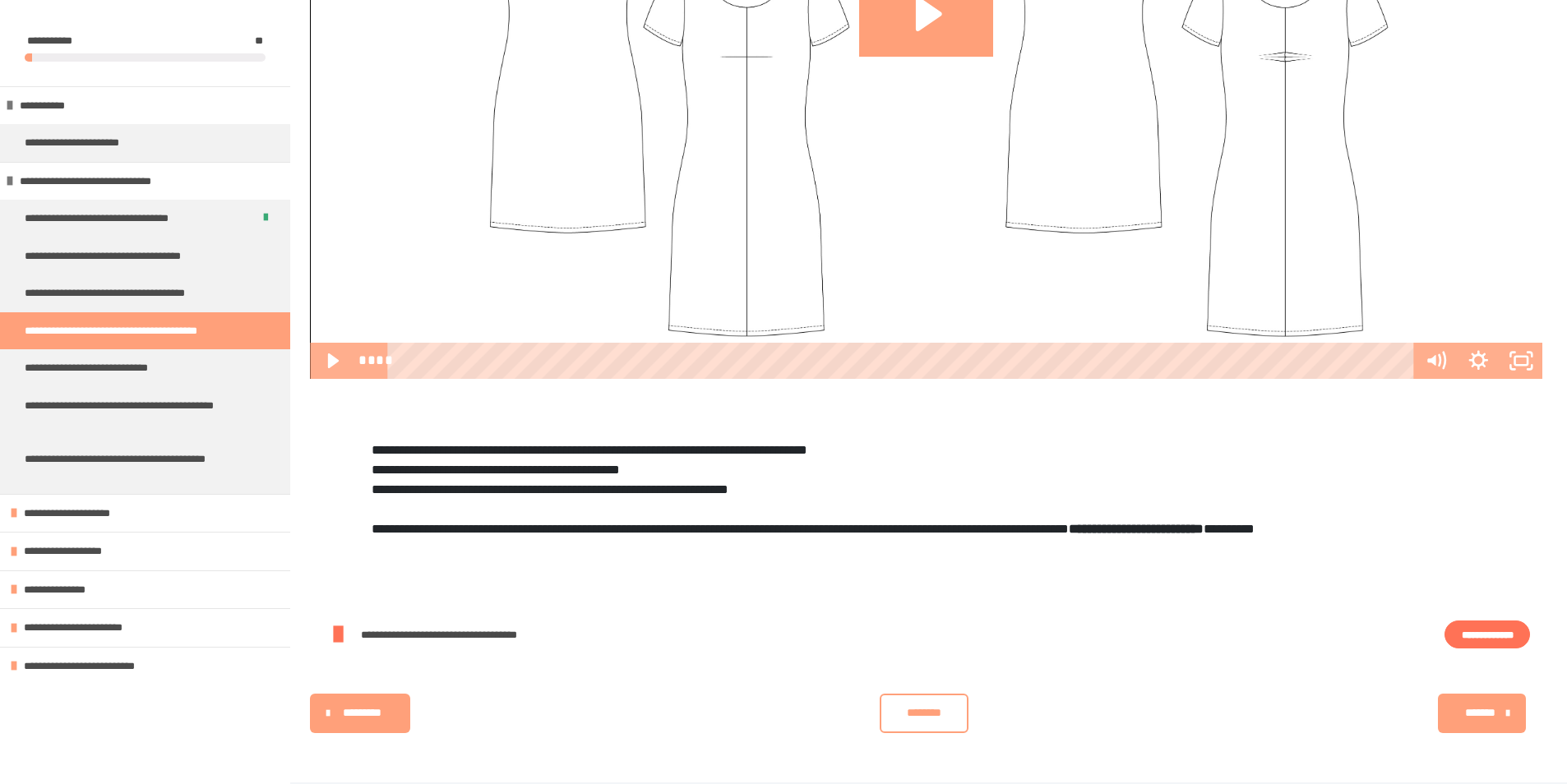 click on "*******" at bounding box center [1480, 713] 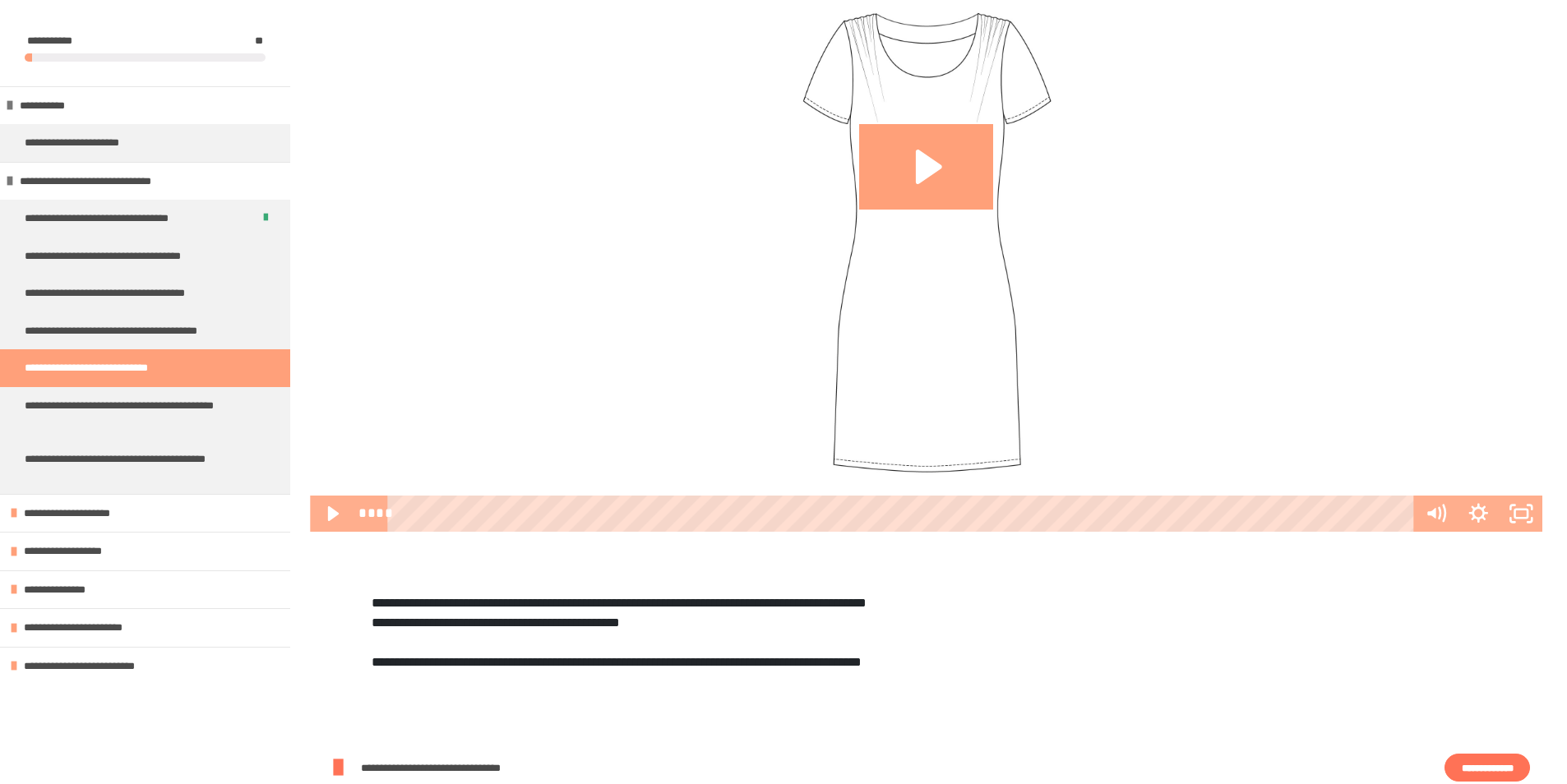 scroll, scrollTop: 549, scrollLeft: 0, axis: vertical 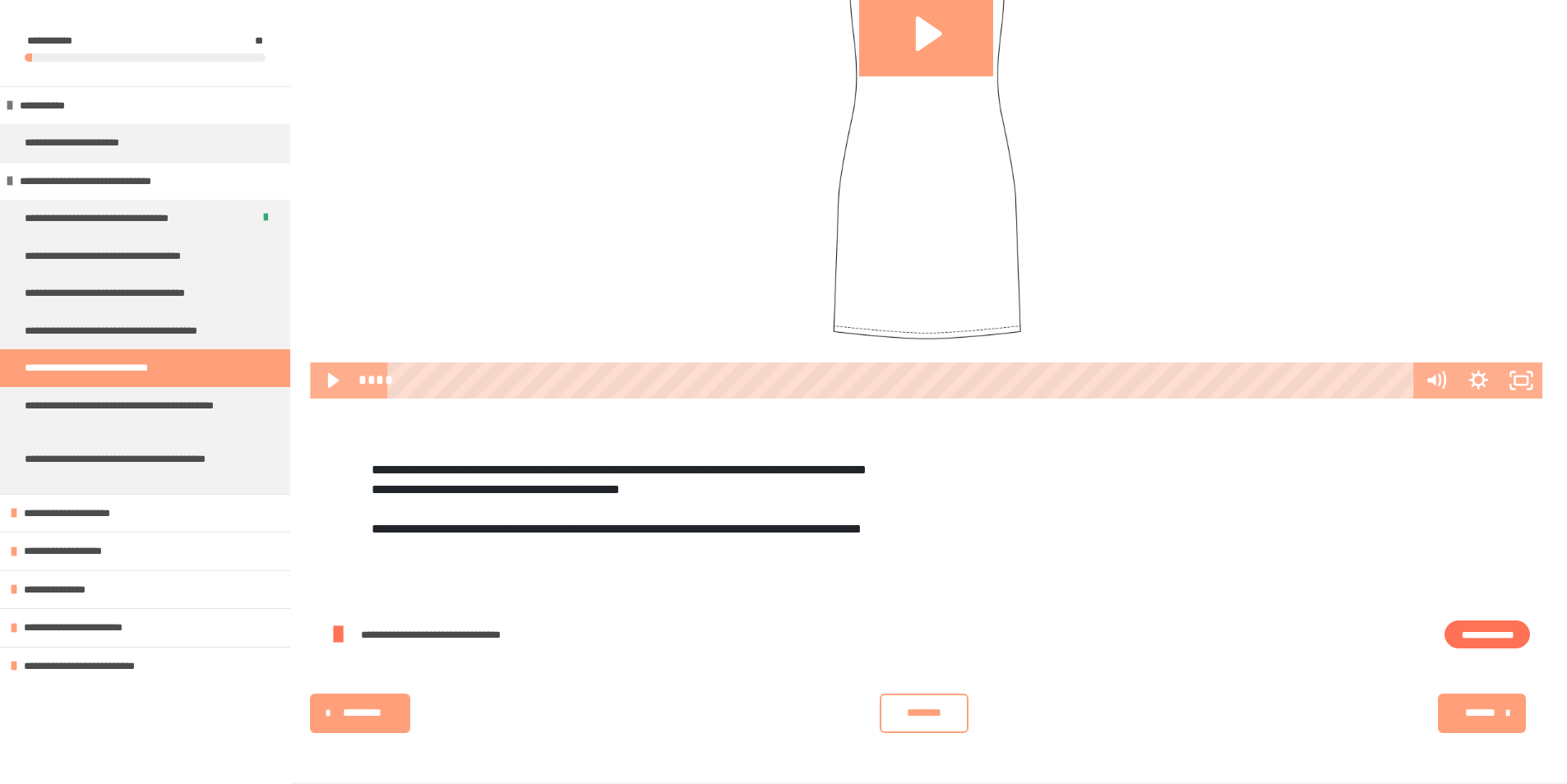 click on "**********" at bounding box center [1487, 634] 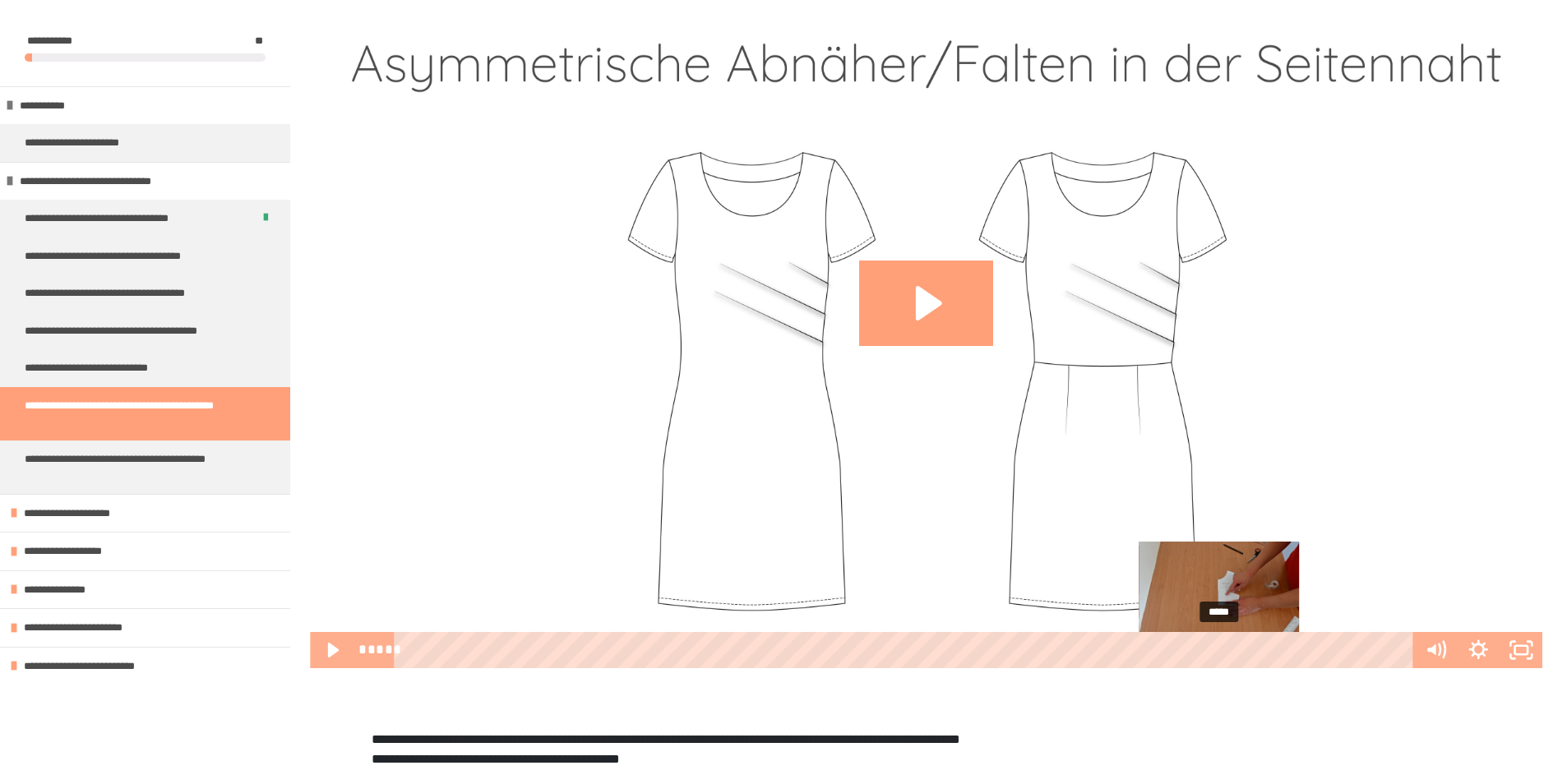scroll, scrollTop: 549, scrollLeft: 0, axis: vertical 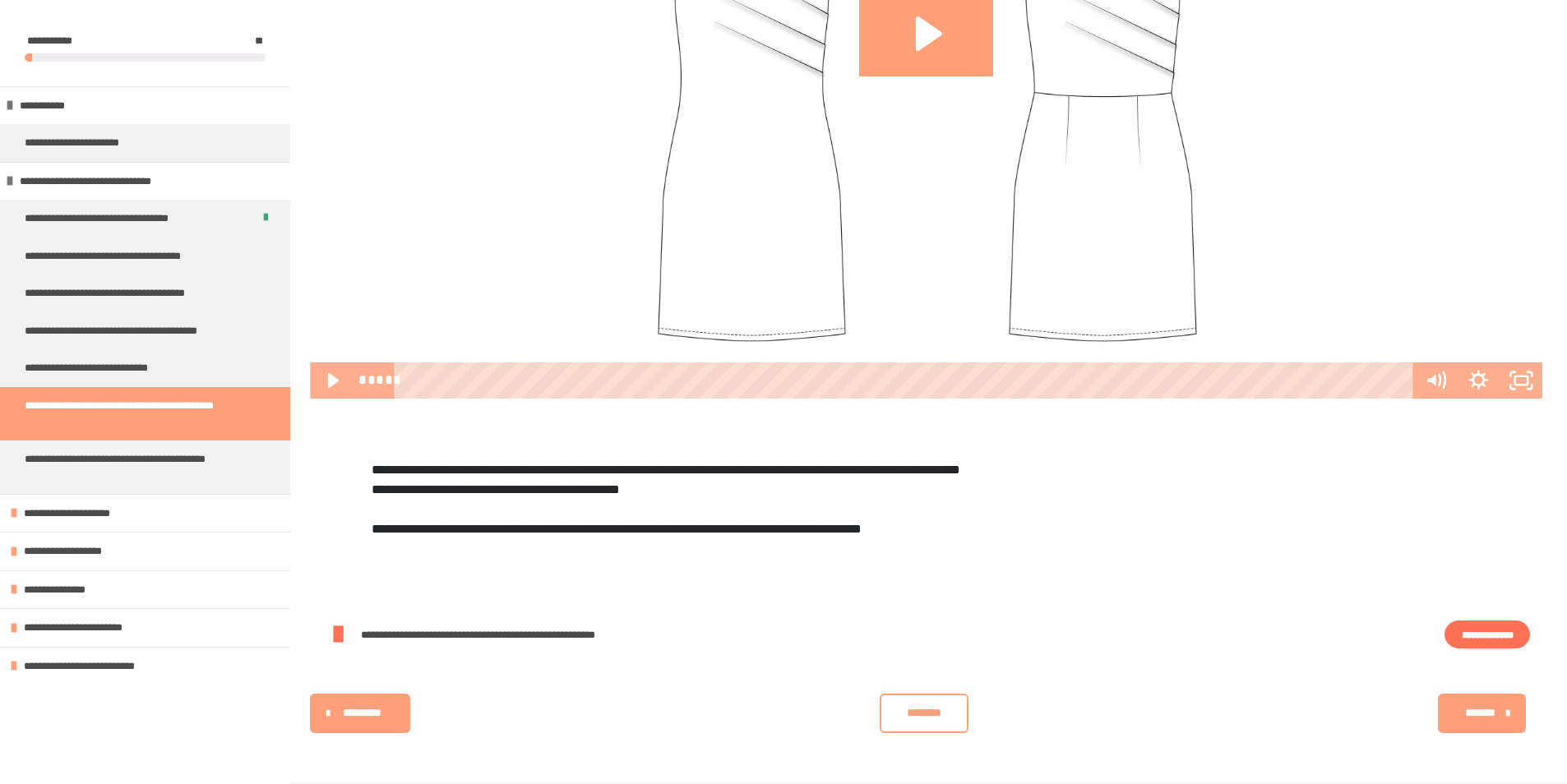 click on "**********" at bounding box center (1487, 634) 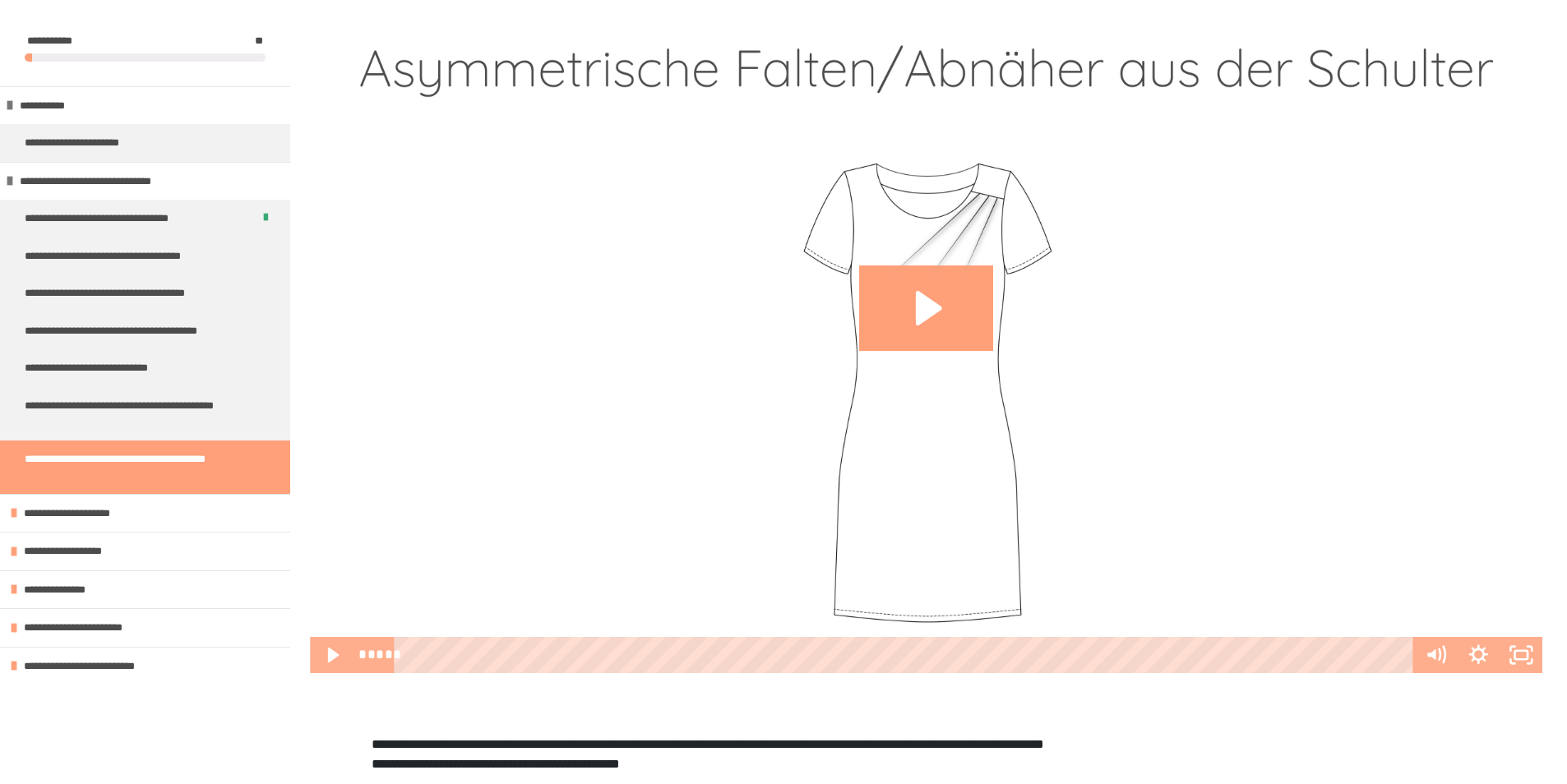 scroll, scrollTop: 549, scrollLeft: 0, axis: vertical 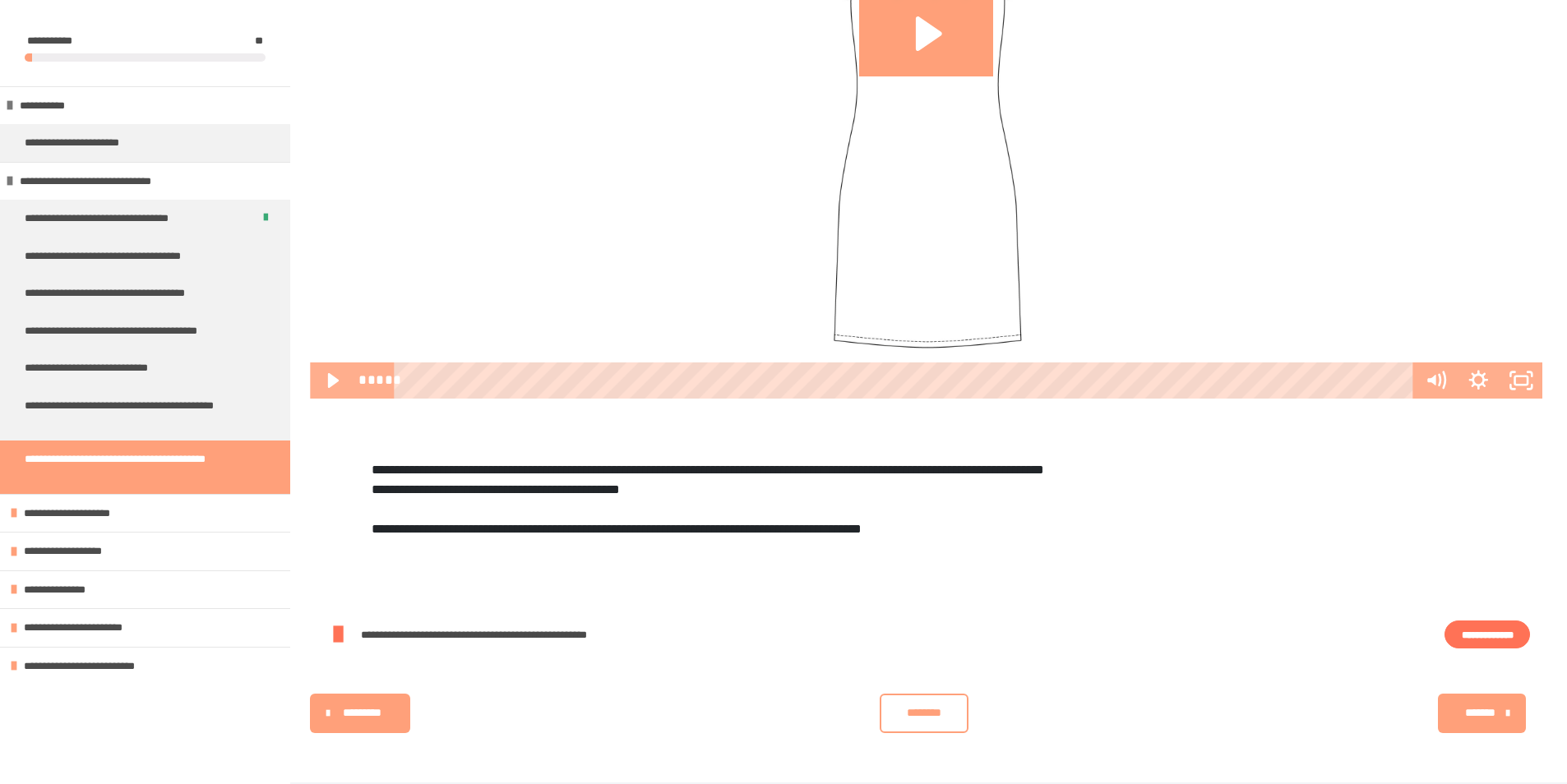click on "**********" at bounding box center [1487, 634] 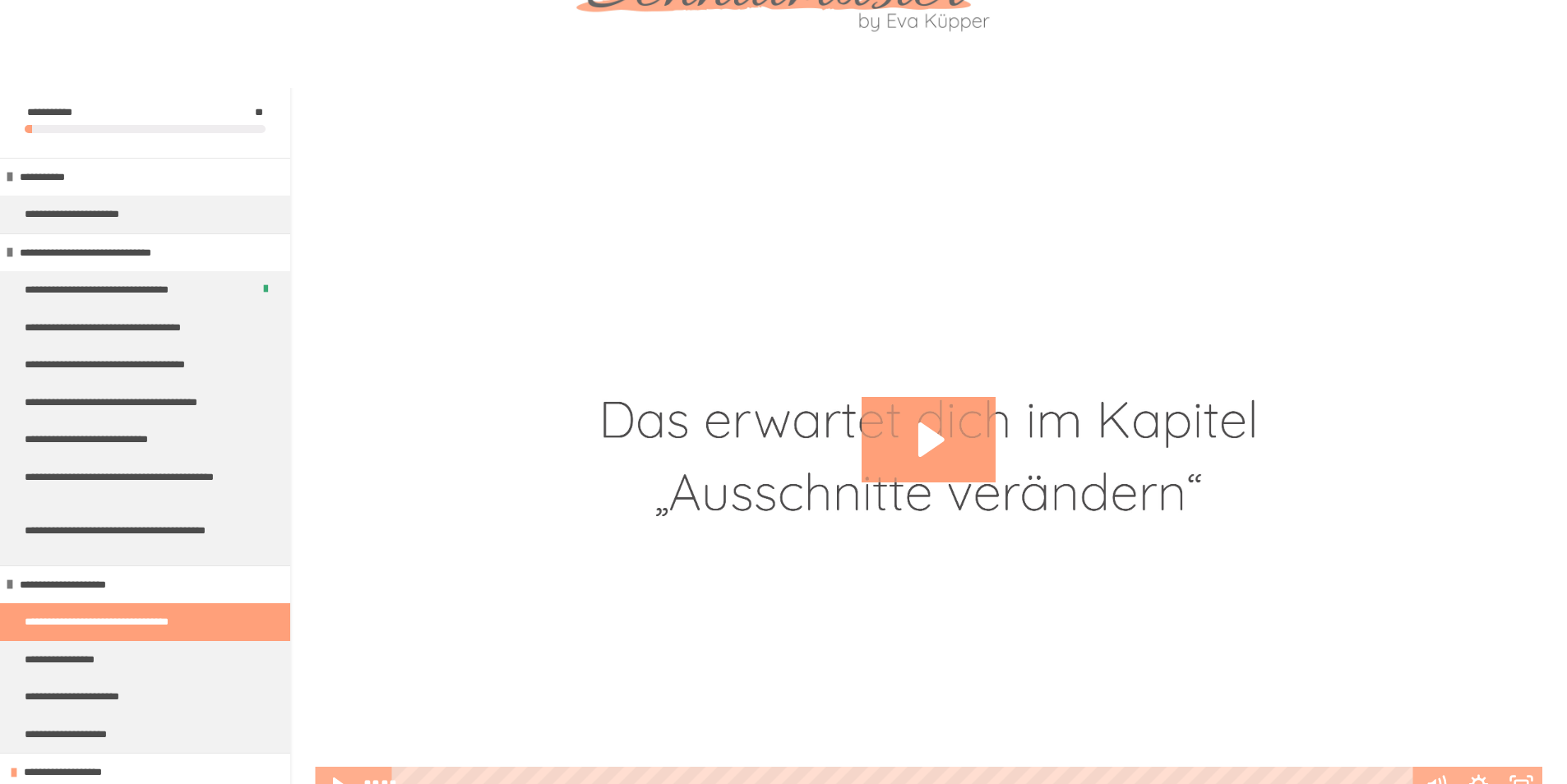 scroll, scrollTop: 279, scrollLeft: 0, axis: vertical 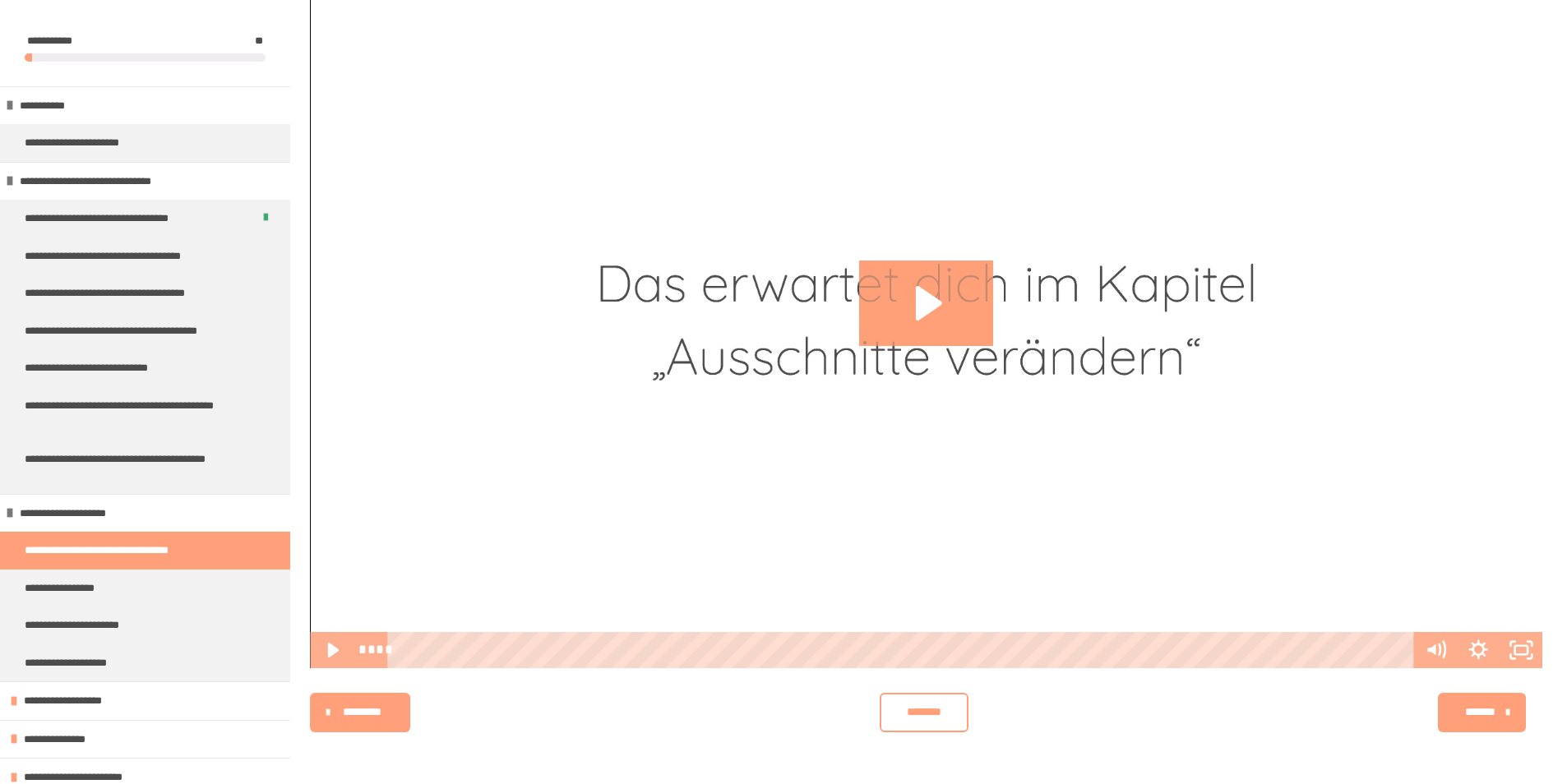 click on "*******" at bounding box center (1480, 712) 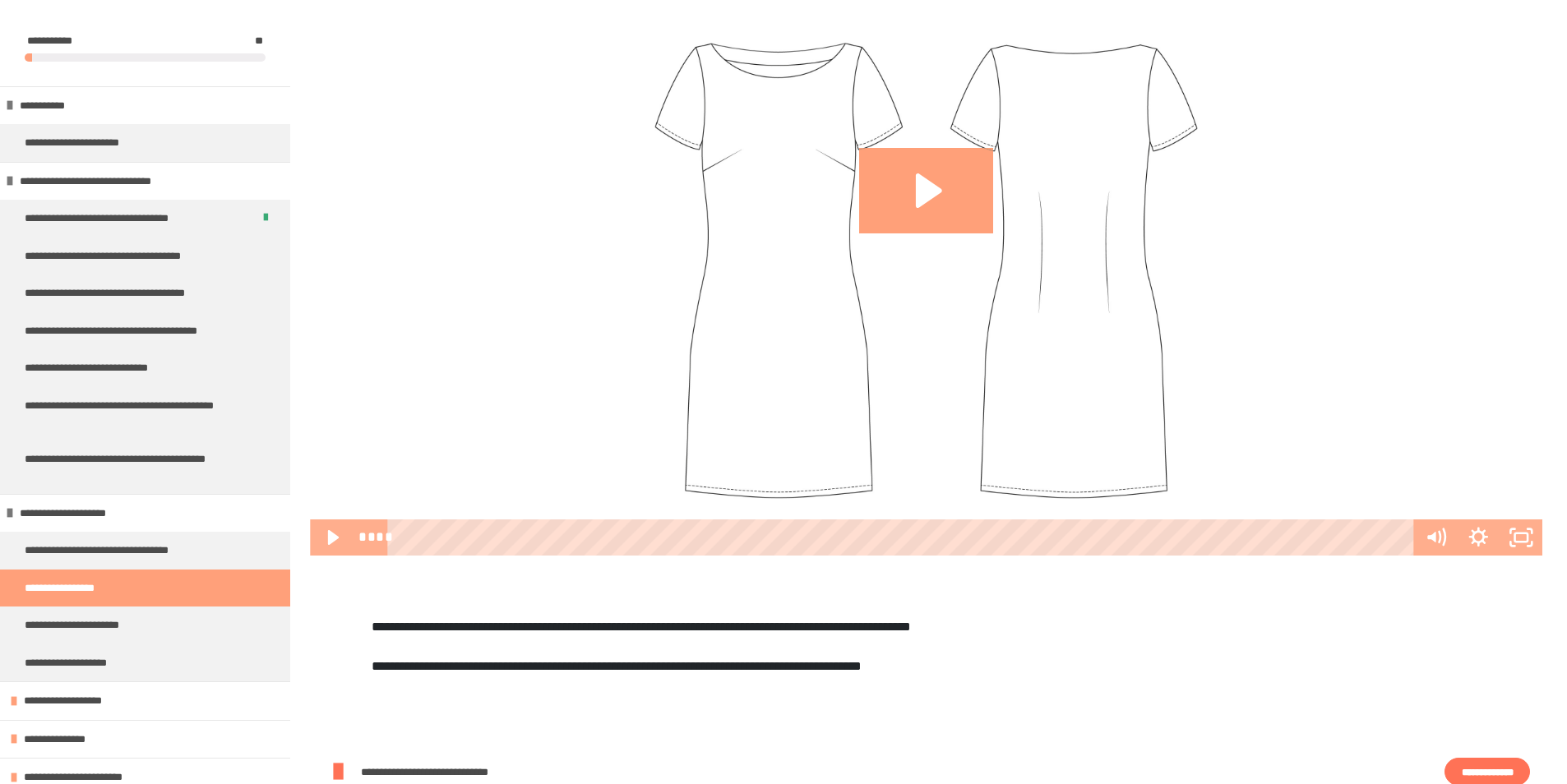 scroll, scrollTop: 528, scrollLeft: 0, axis: vertical 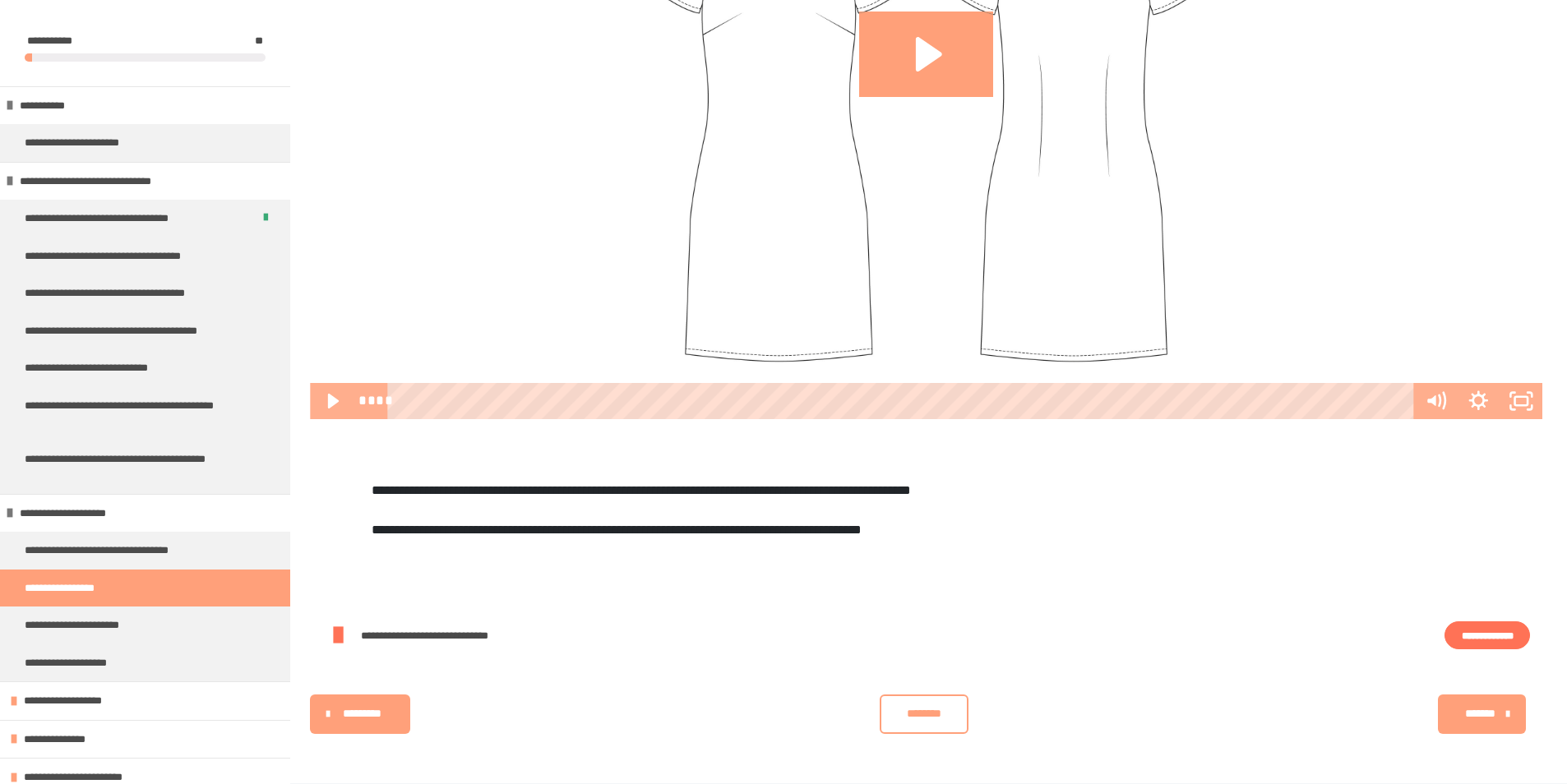 click on "**********" at bounding box center [1487, 635] 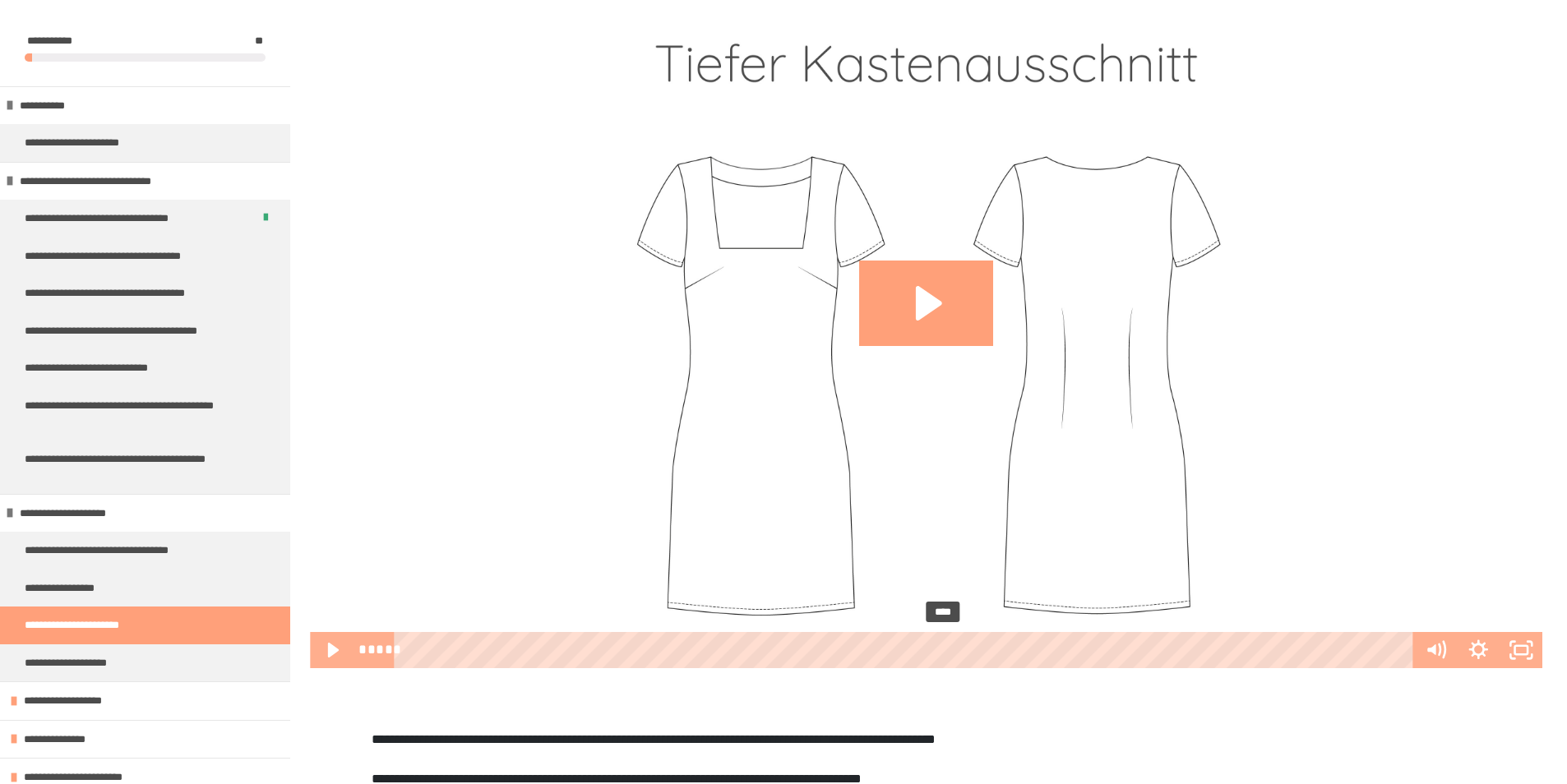 scroll, scrollTop: 528, scrollLeft: 0, axis: vertical 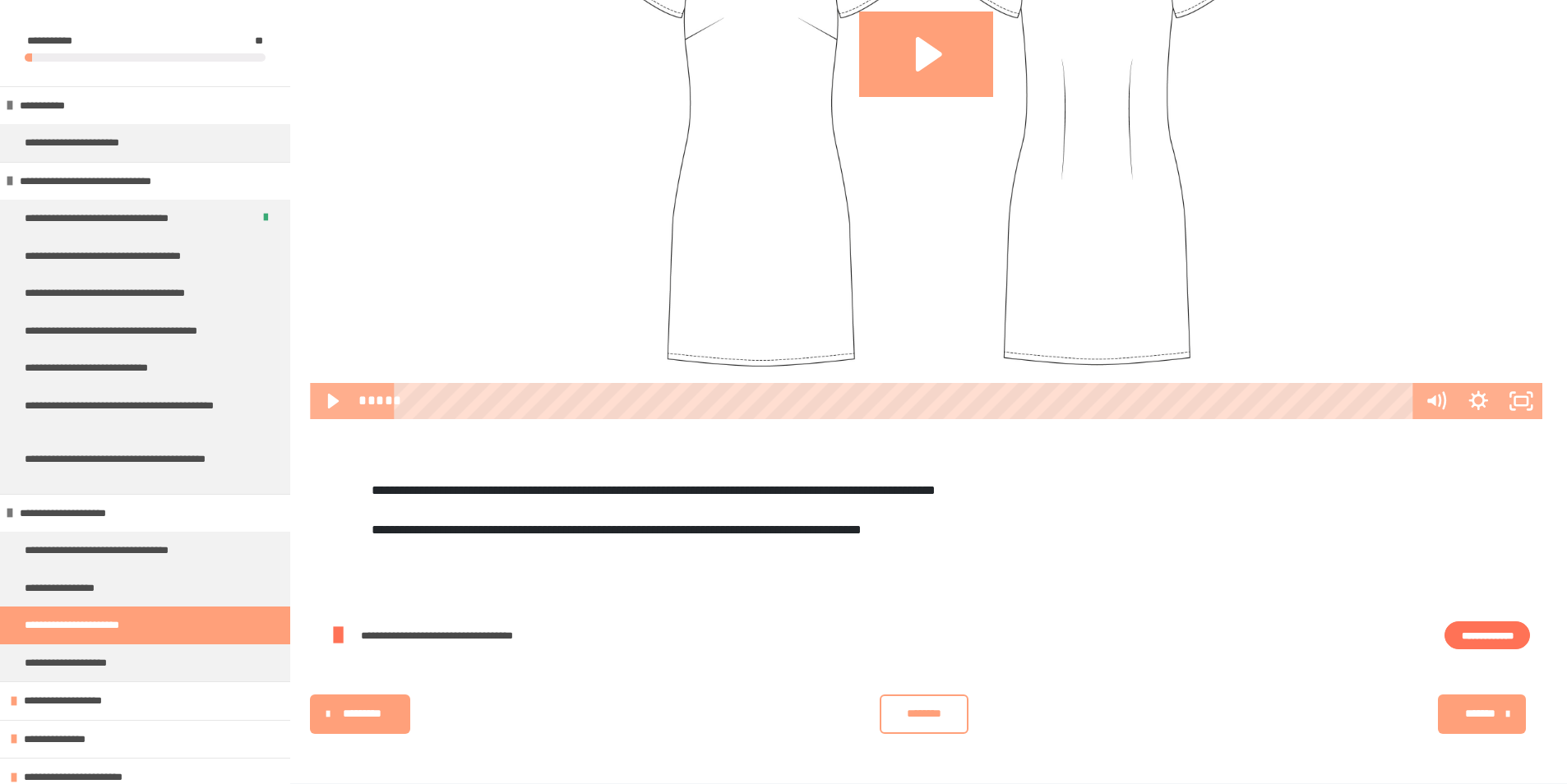 click on "**********" at bounding box center (1487, 635) 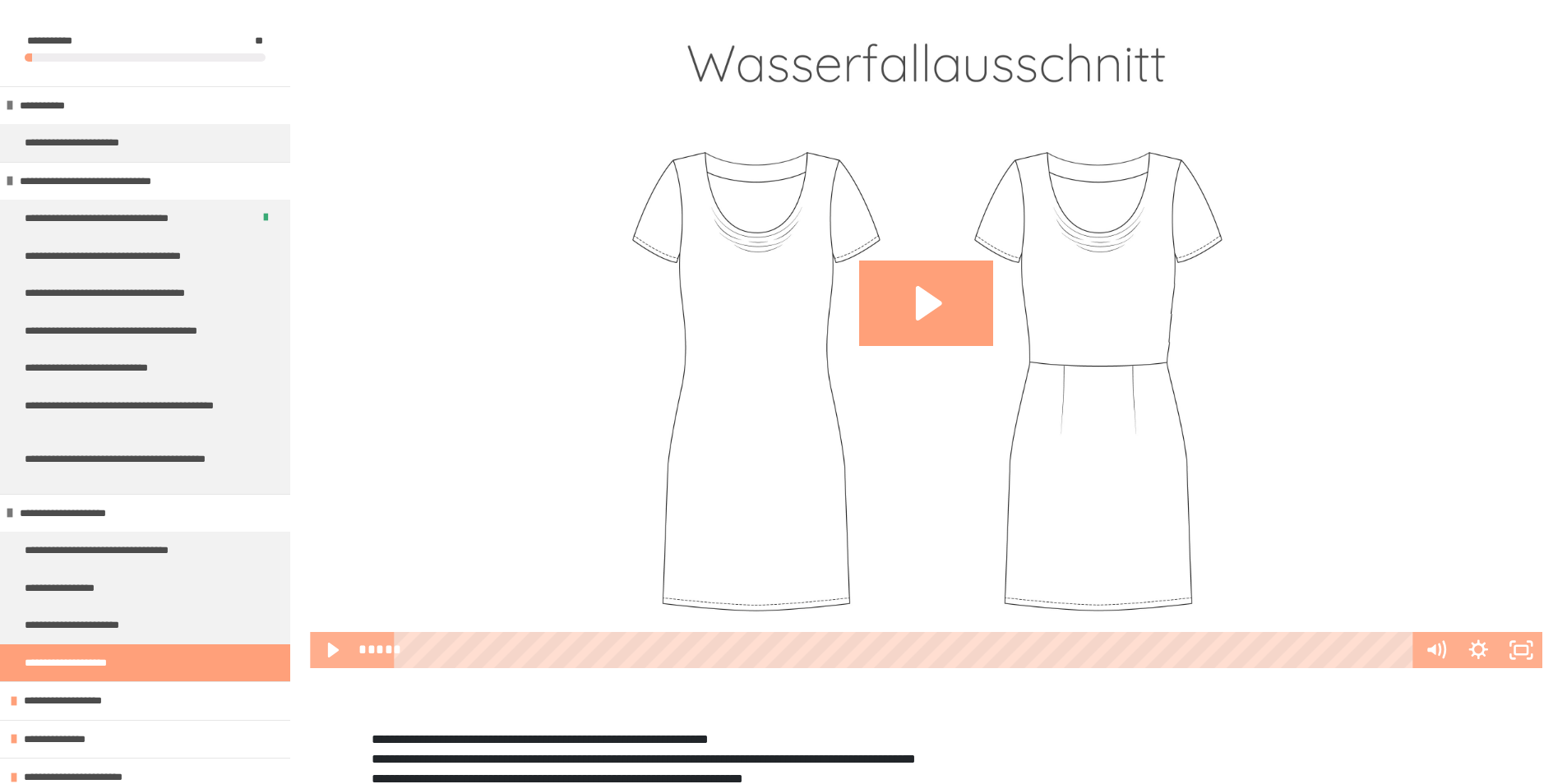 scroll, scrollTop: 553, scrollLeft: 0, axis: vertical 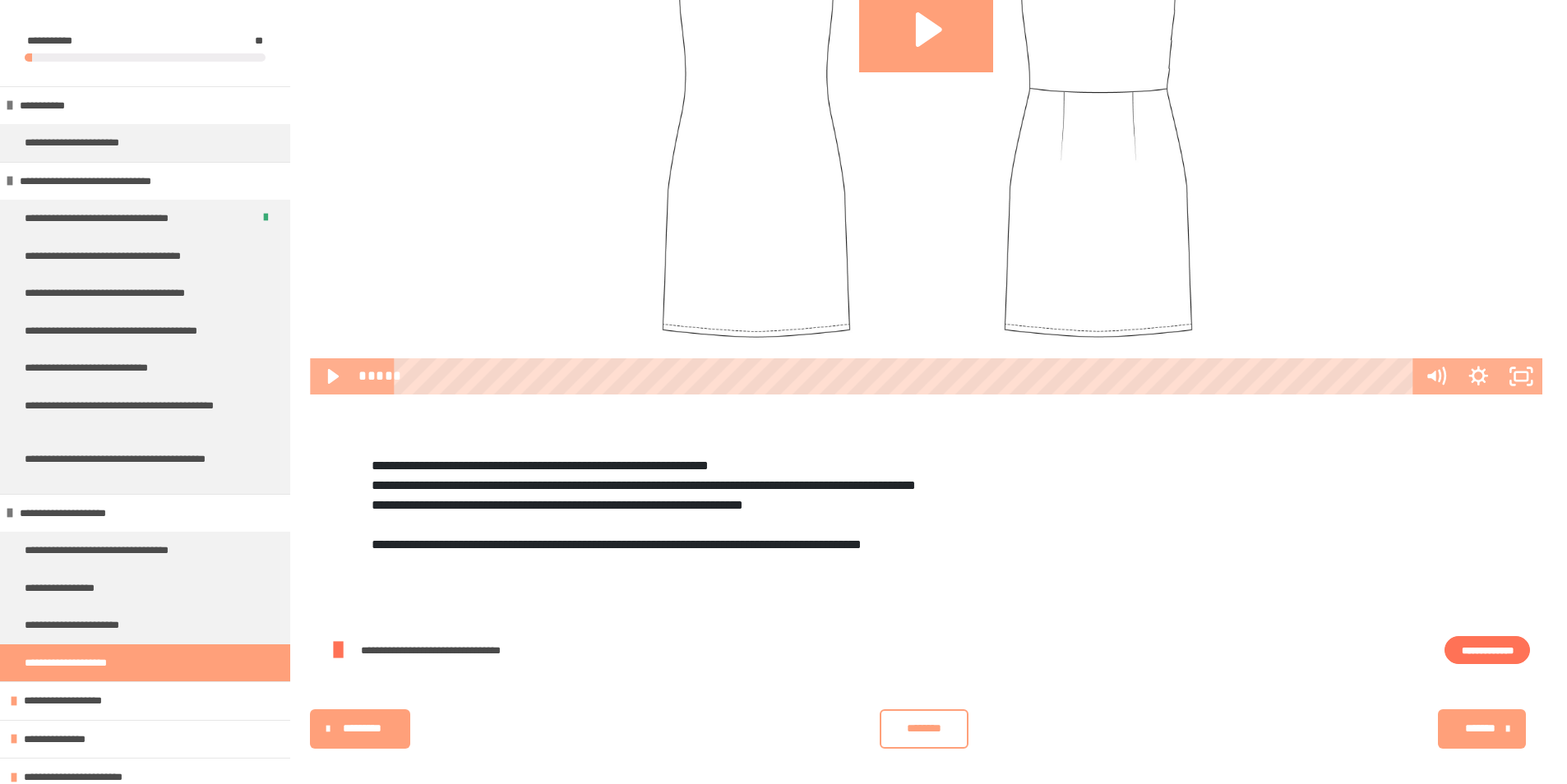 click on "**********" at bounding box center [1487, 650] 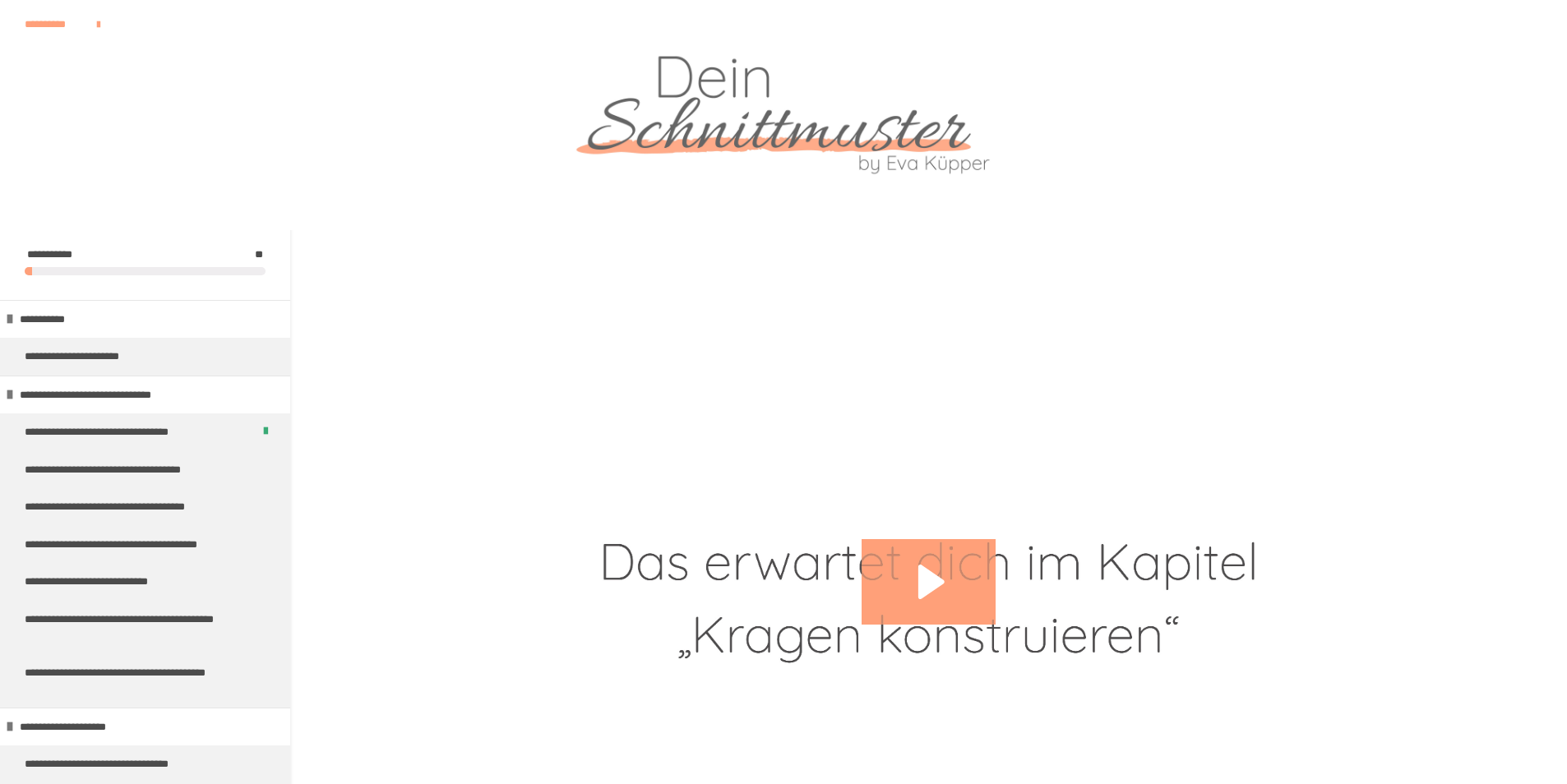 scroll, scrollTop: 279, scrollLeft: 0, axis: vertical 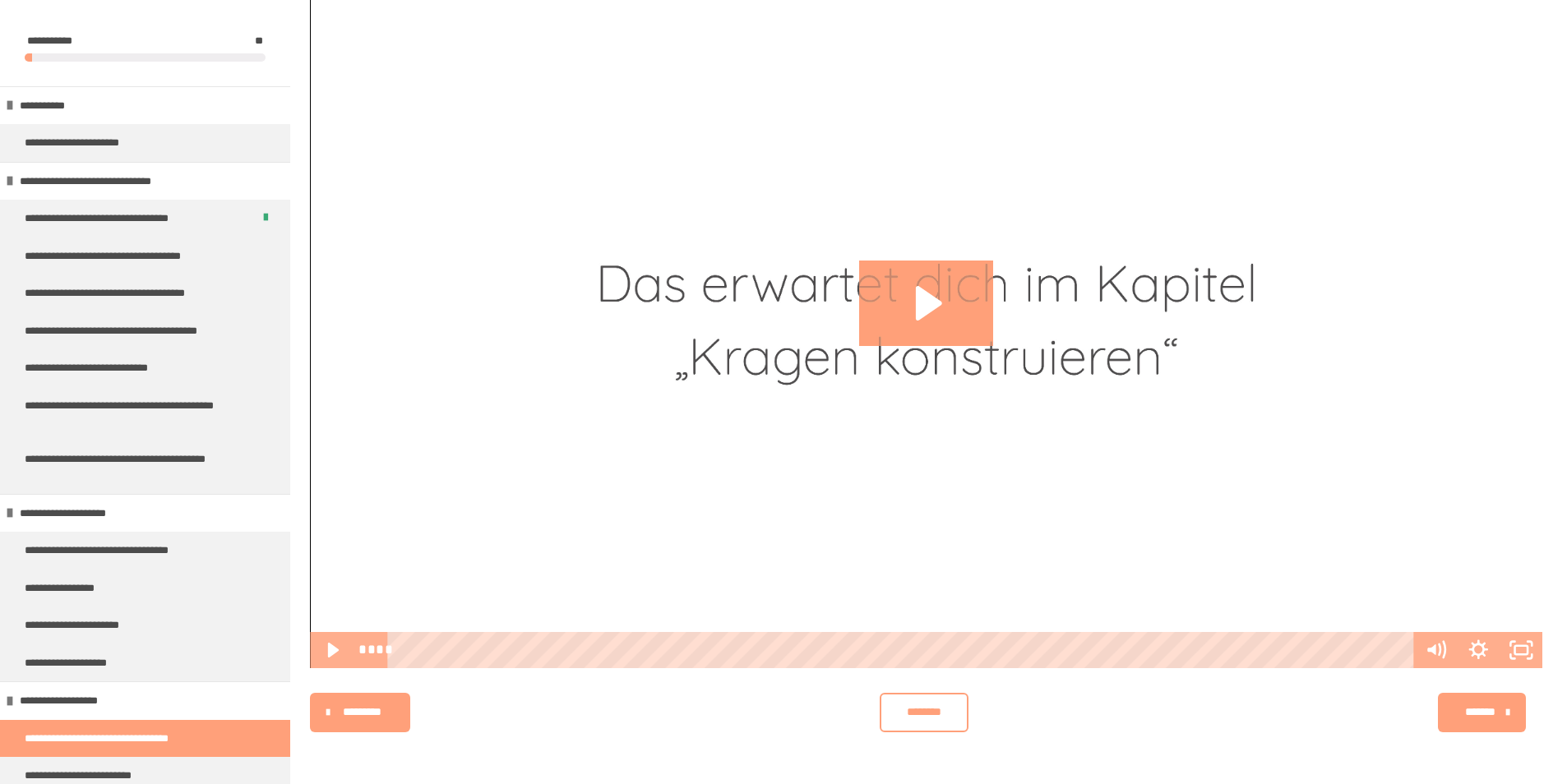 click on "*******" at bounding box center [1480, 712] 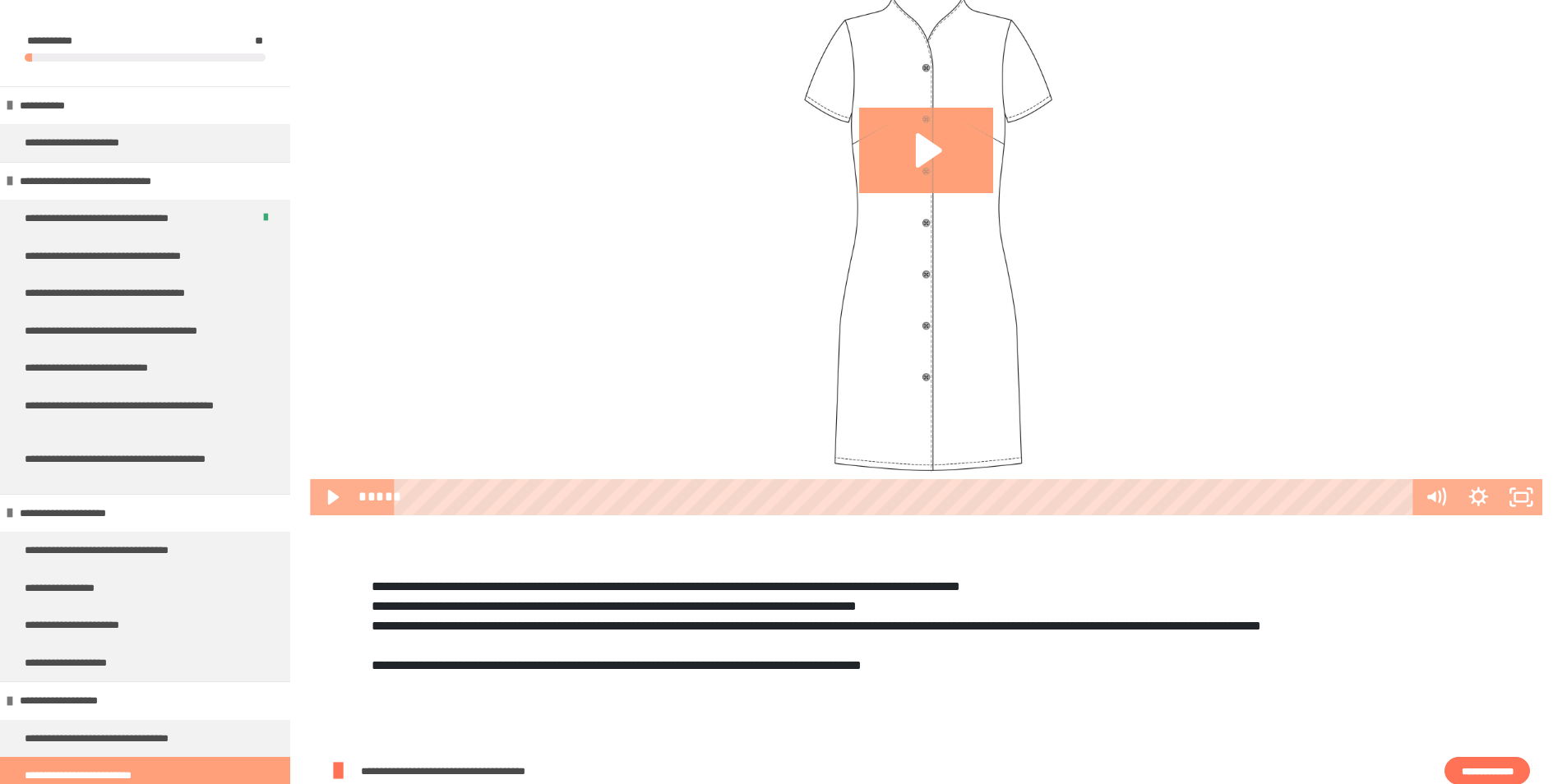 scroll, scrollTop: 569, scrollLeft: 0, axis: vertical 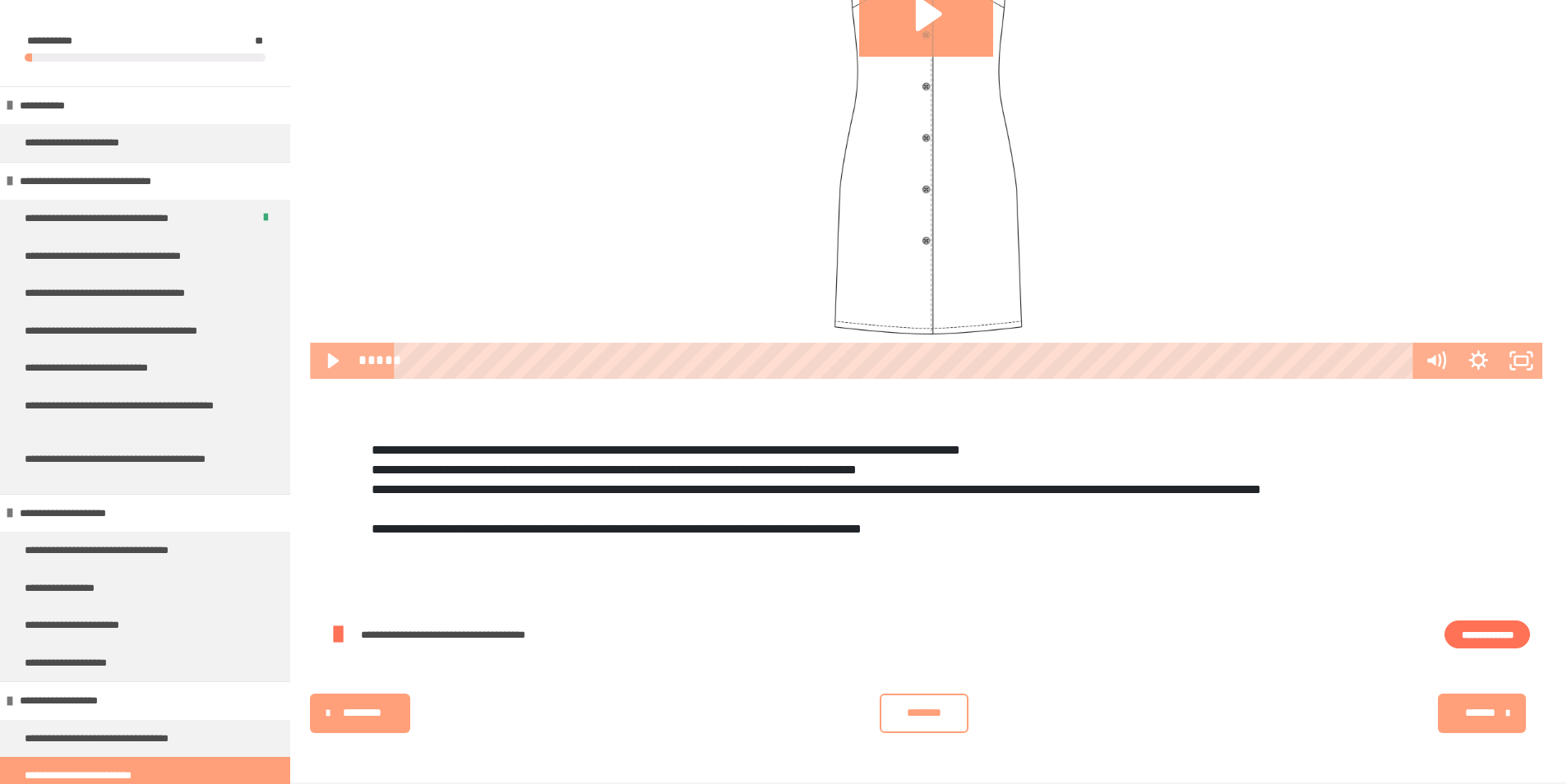 click on "**********" at bounding box center [1487, 634] 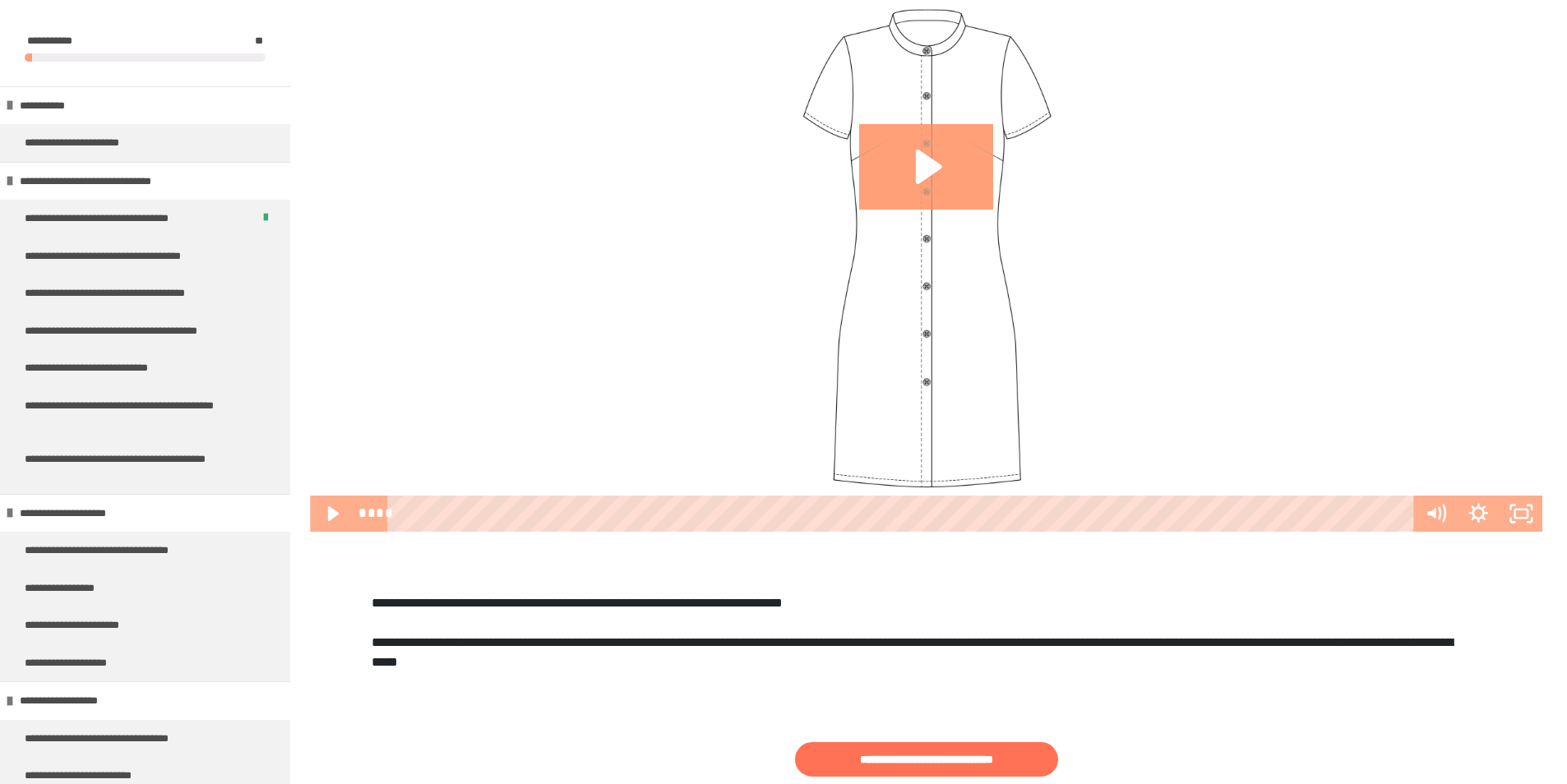 scroll, scrollTop: 690, scrollLeft: 0, axis: vertical 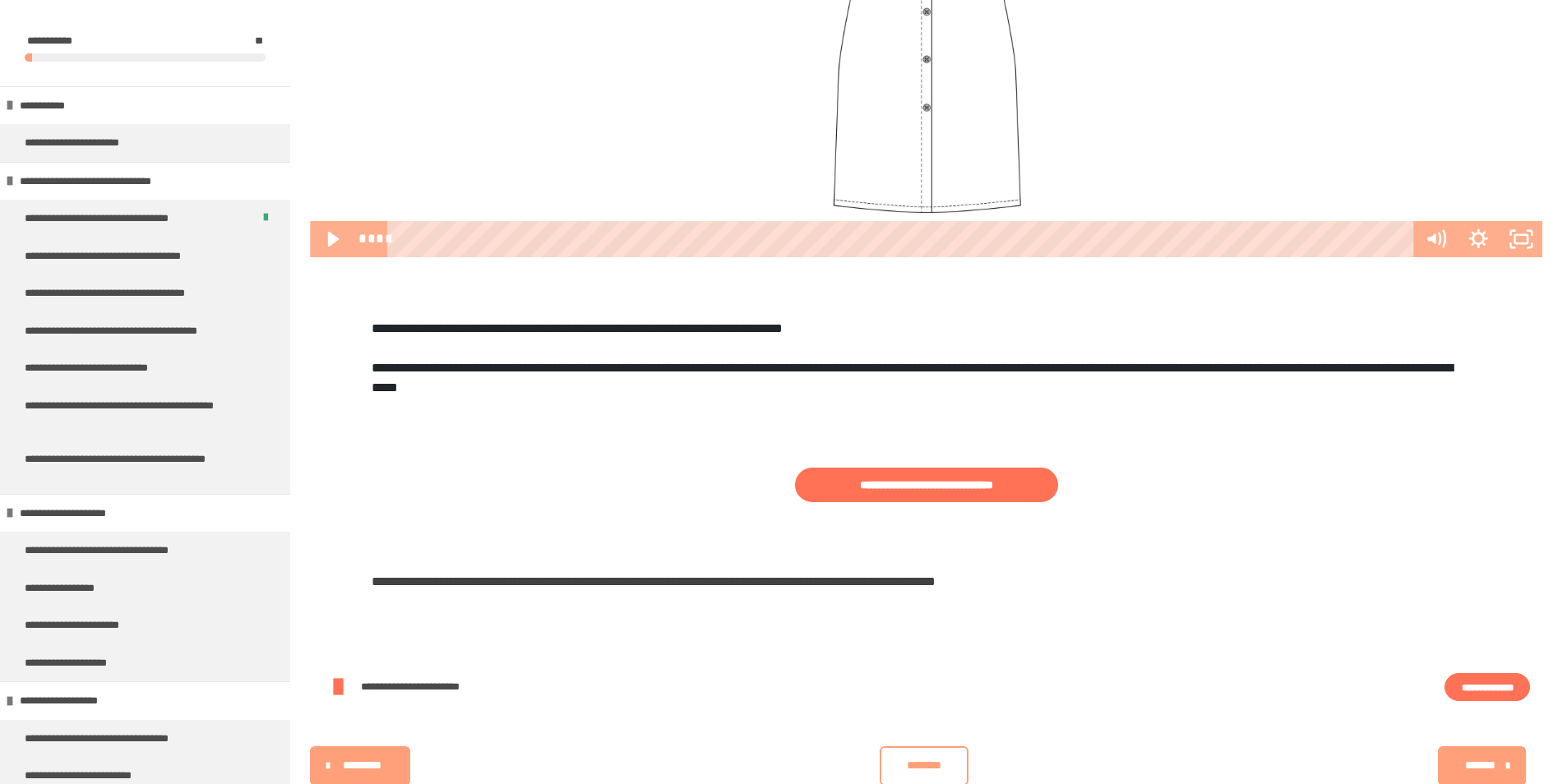 click on "**********" at bounding box center [1487, 687] 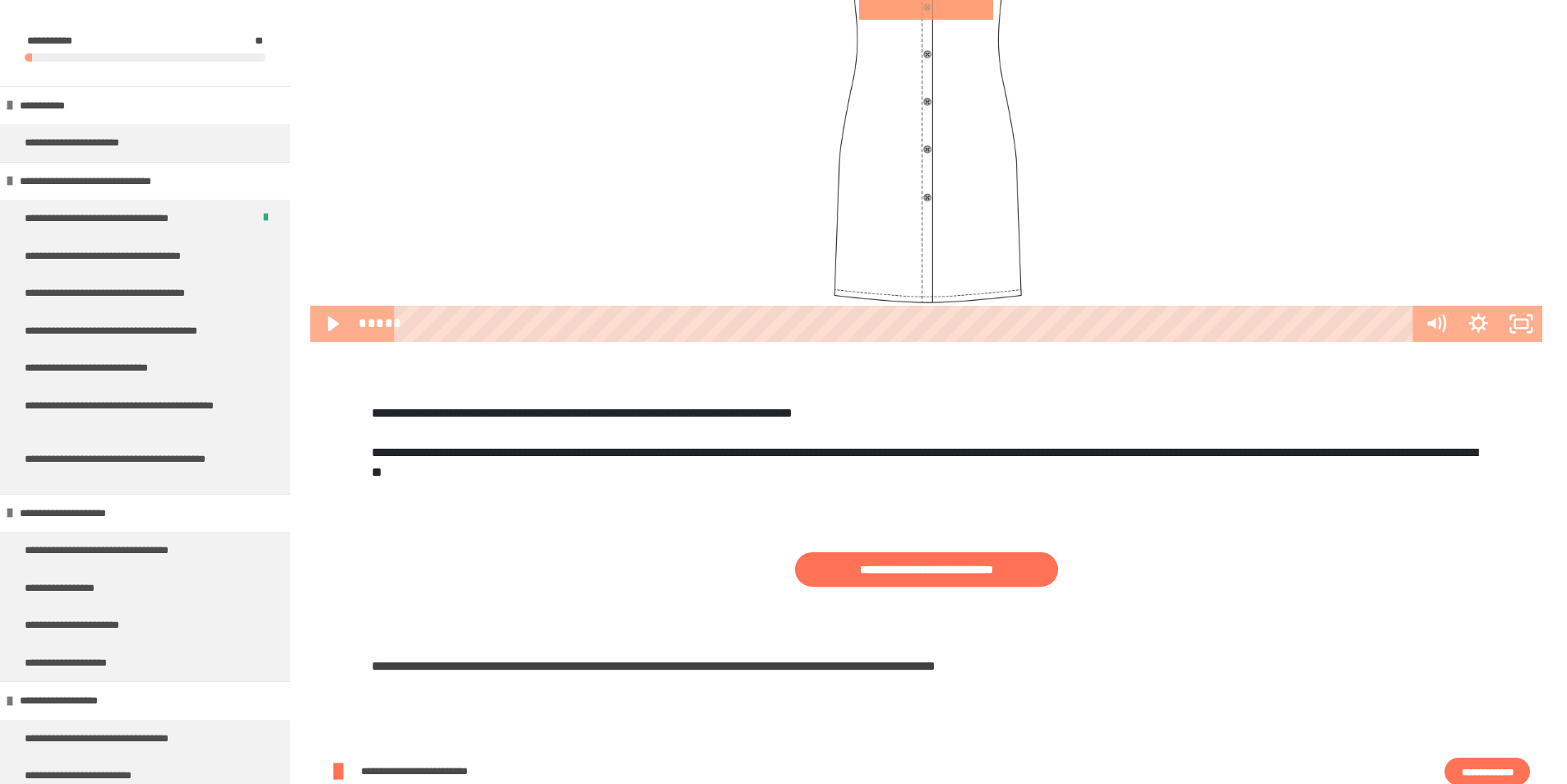scroll, scrollTop: 743, scrollLeft: 0, axis: vertical 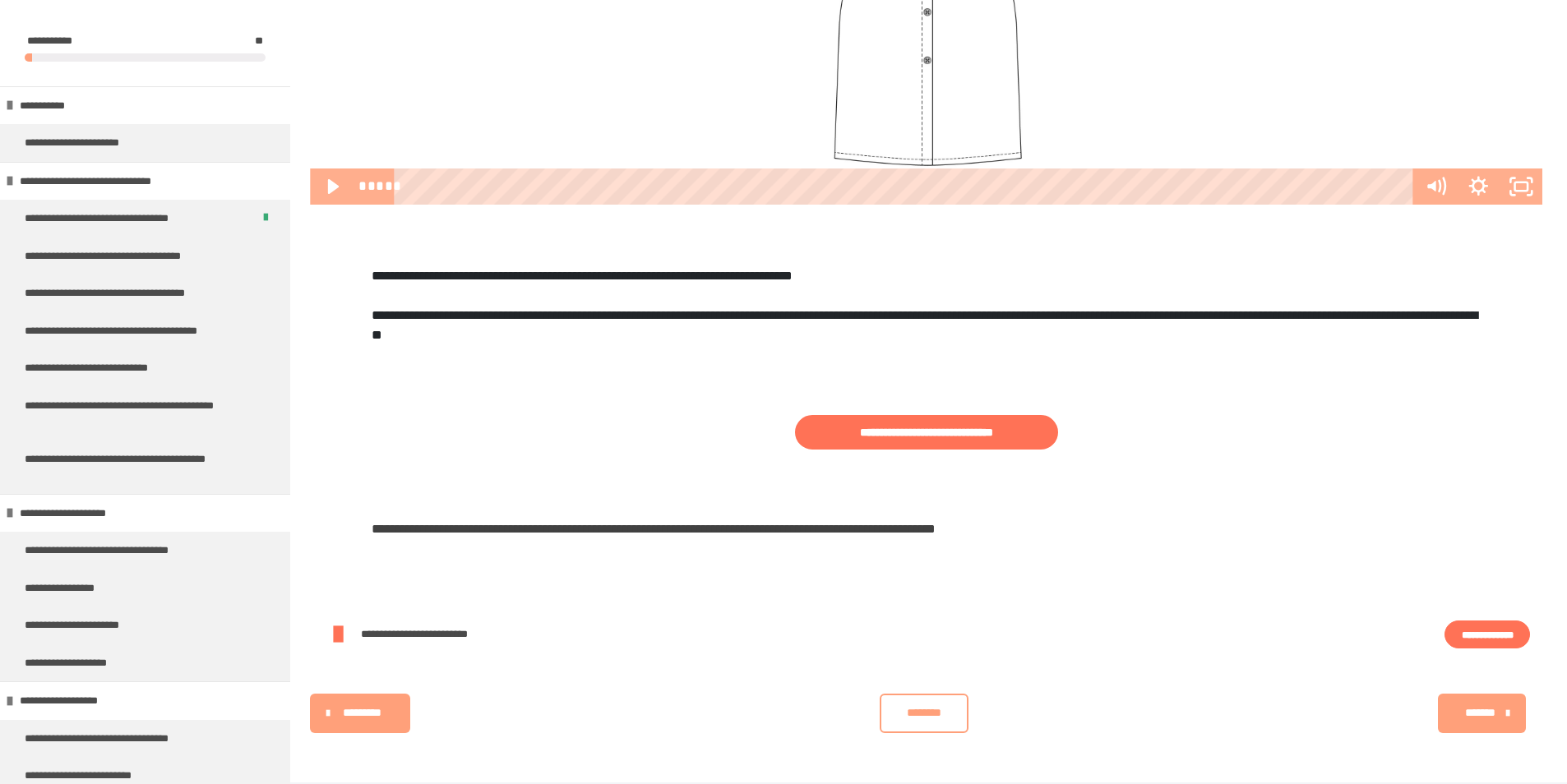click on "**********" at bounding box center (1487, 634) 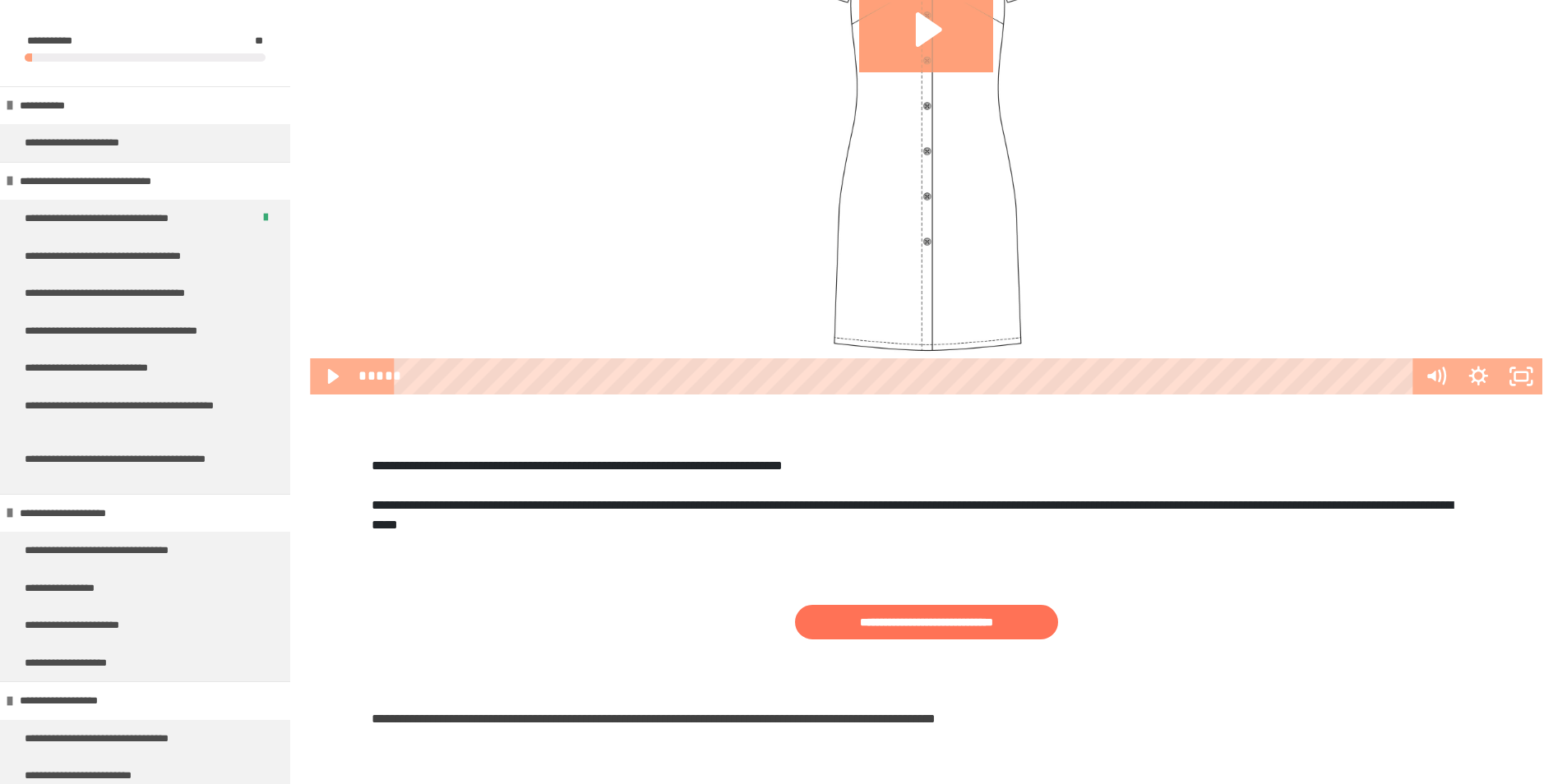 scroll, scrollTop: 743, scrollLeft: 0, axis: vertical 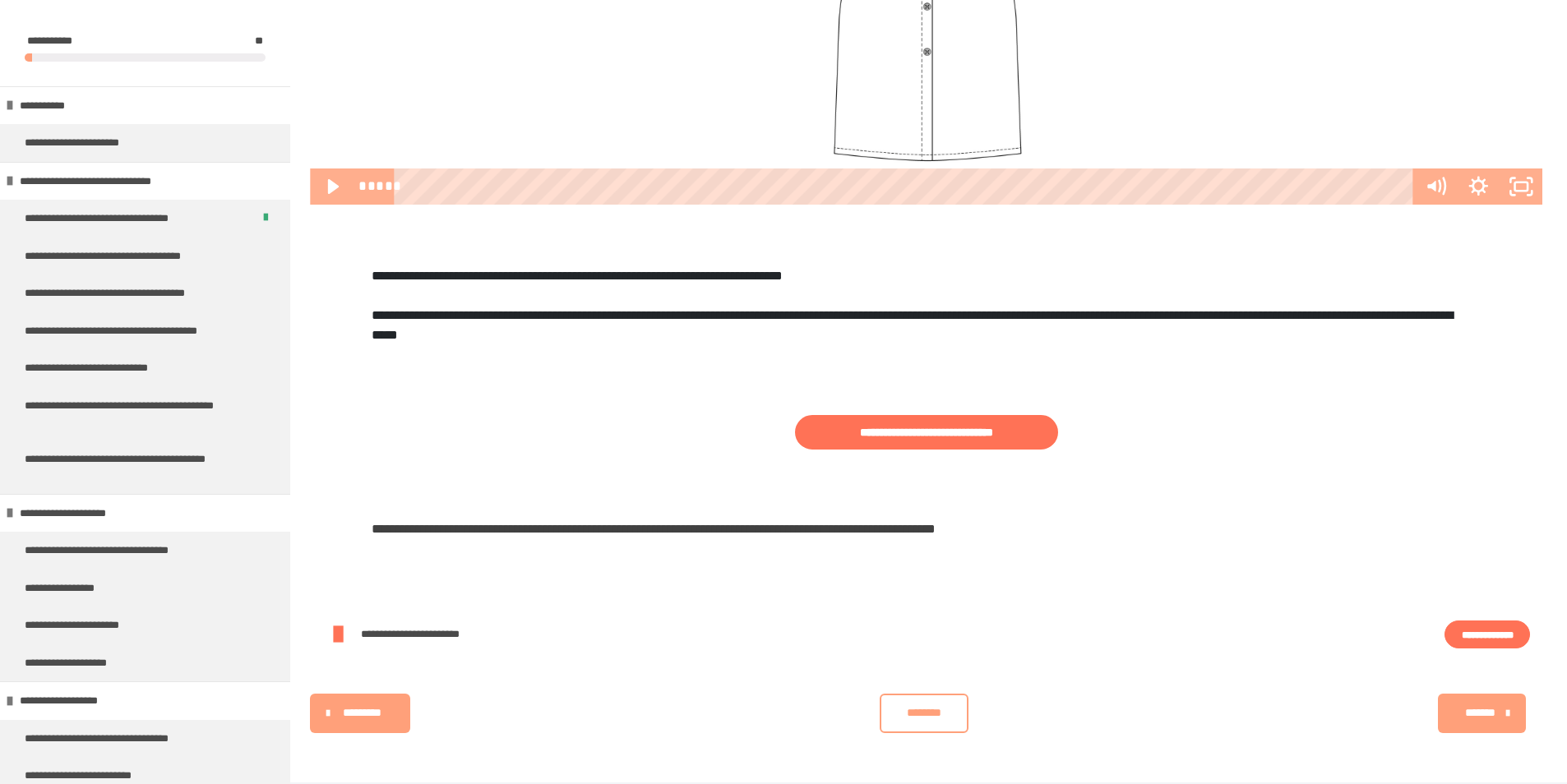 click on "**********" at bounding box center (1487, 634) 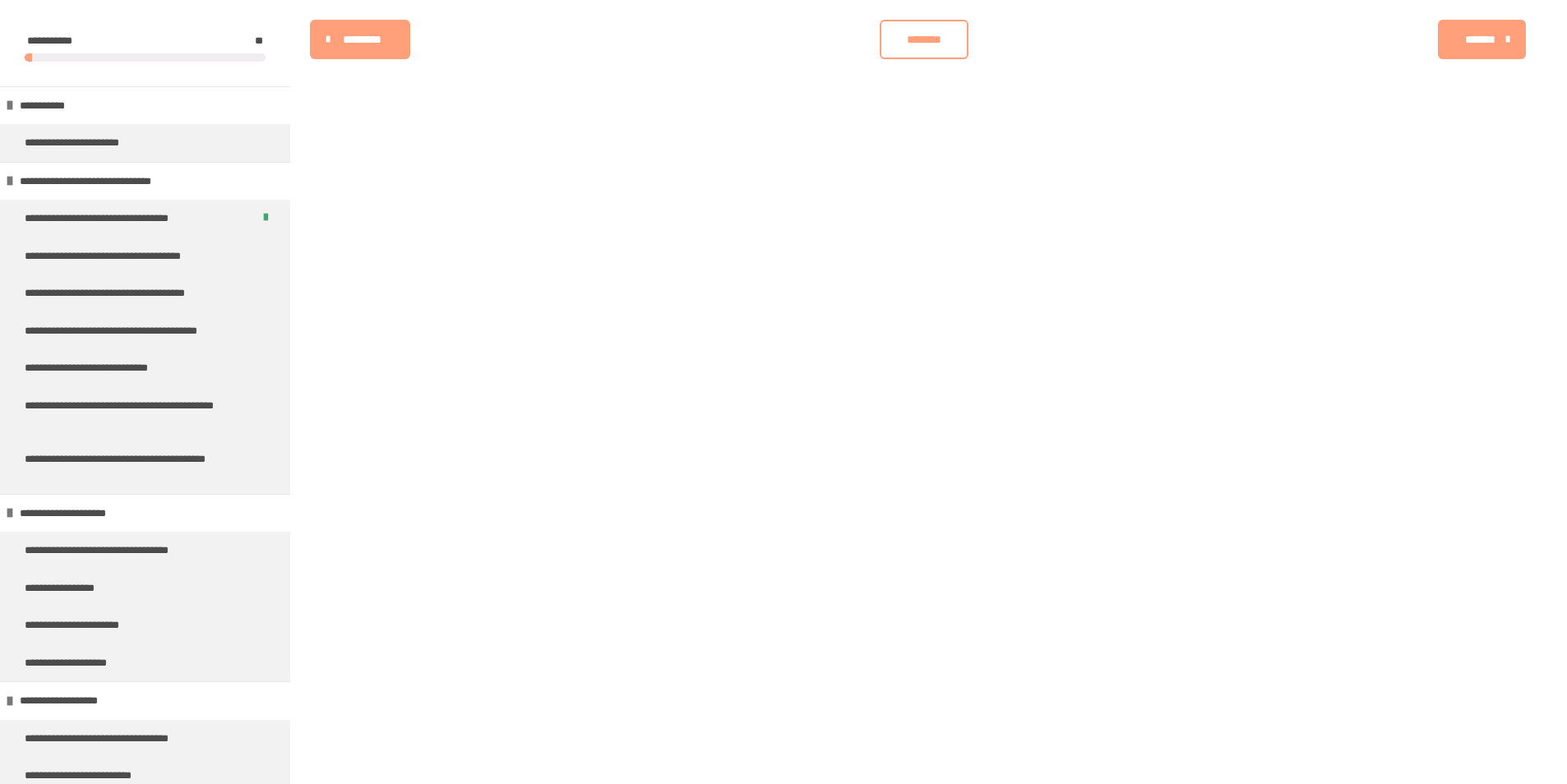 scroll, scrollTop: 279, scrollLeft: 0, axis: vertical 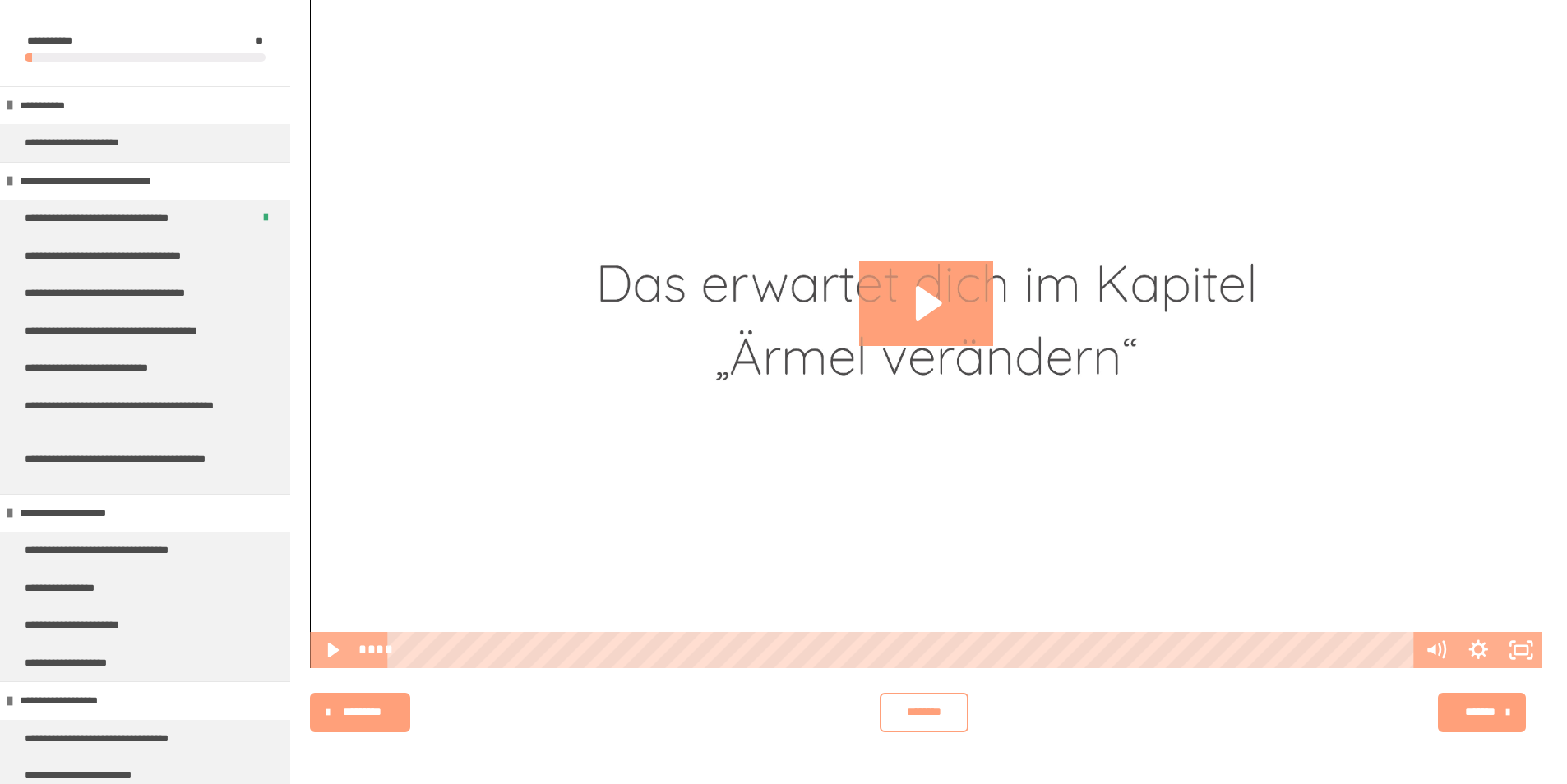click on "*******" at bounding box center (1480, 712) 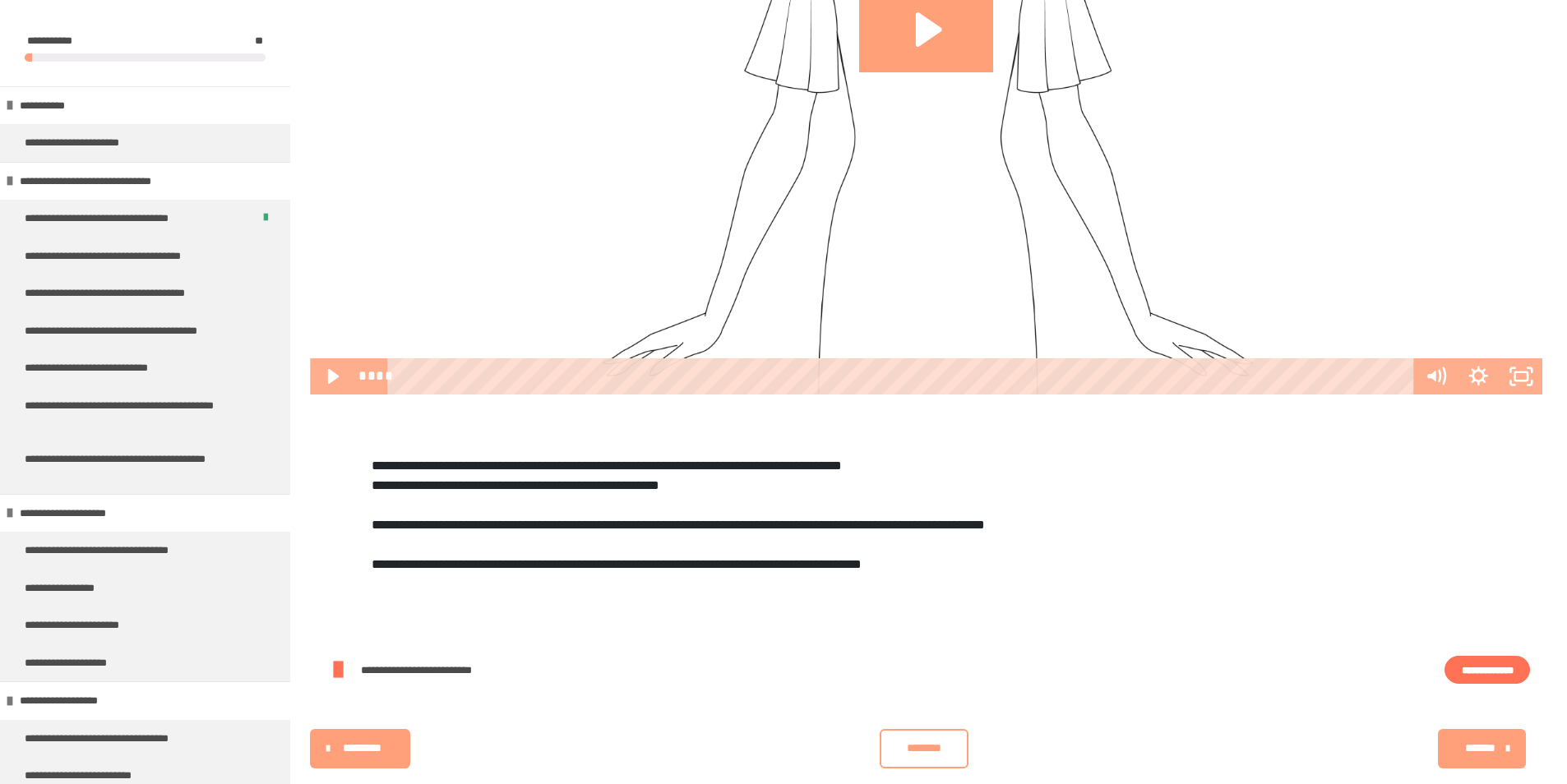 scroll, scrollTop: 588, scrollLeft: 0, axis: vertical 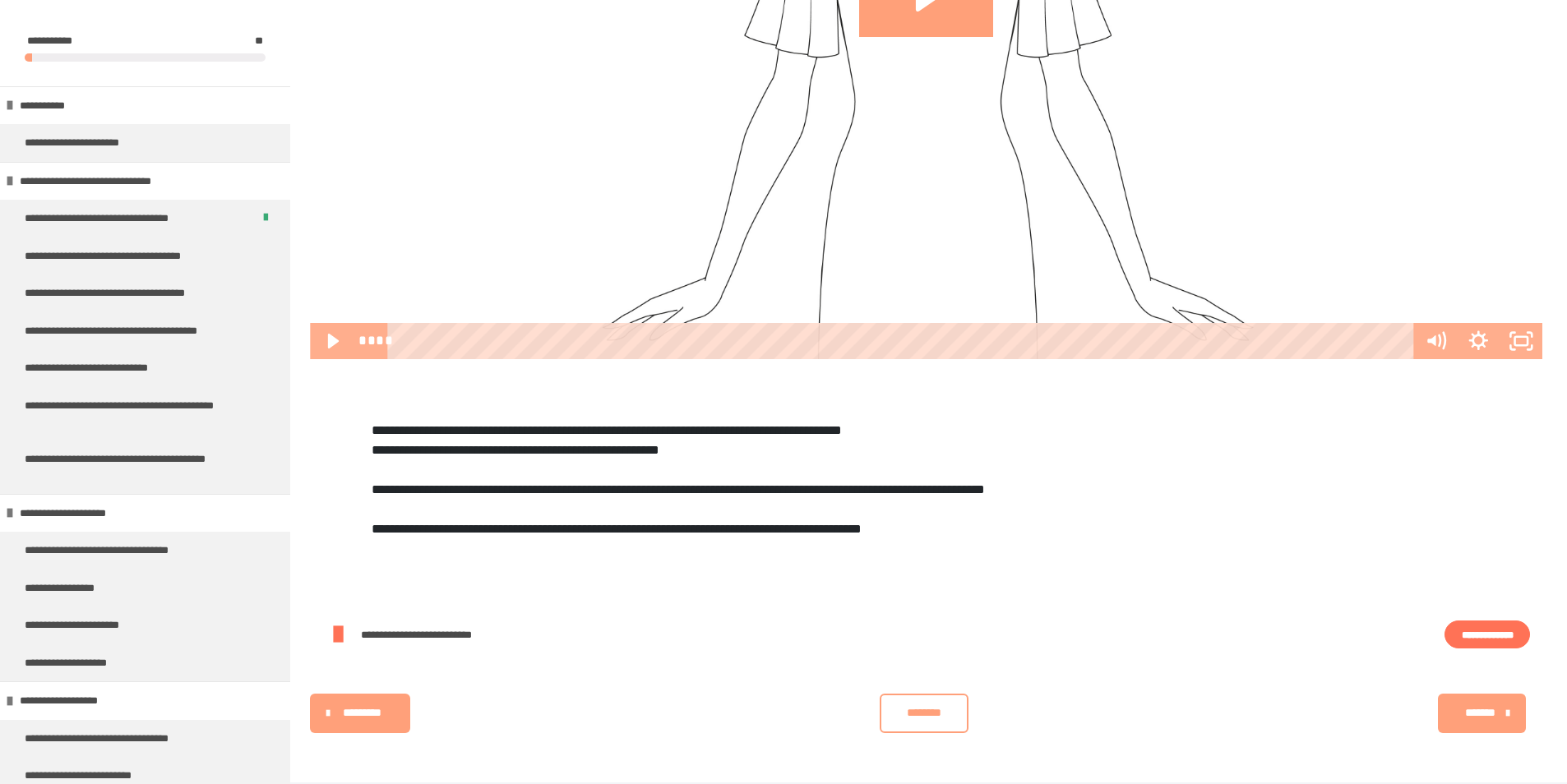 click on "**********" at bounding box center [1487, 634] 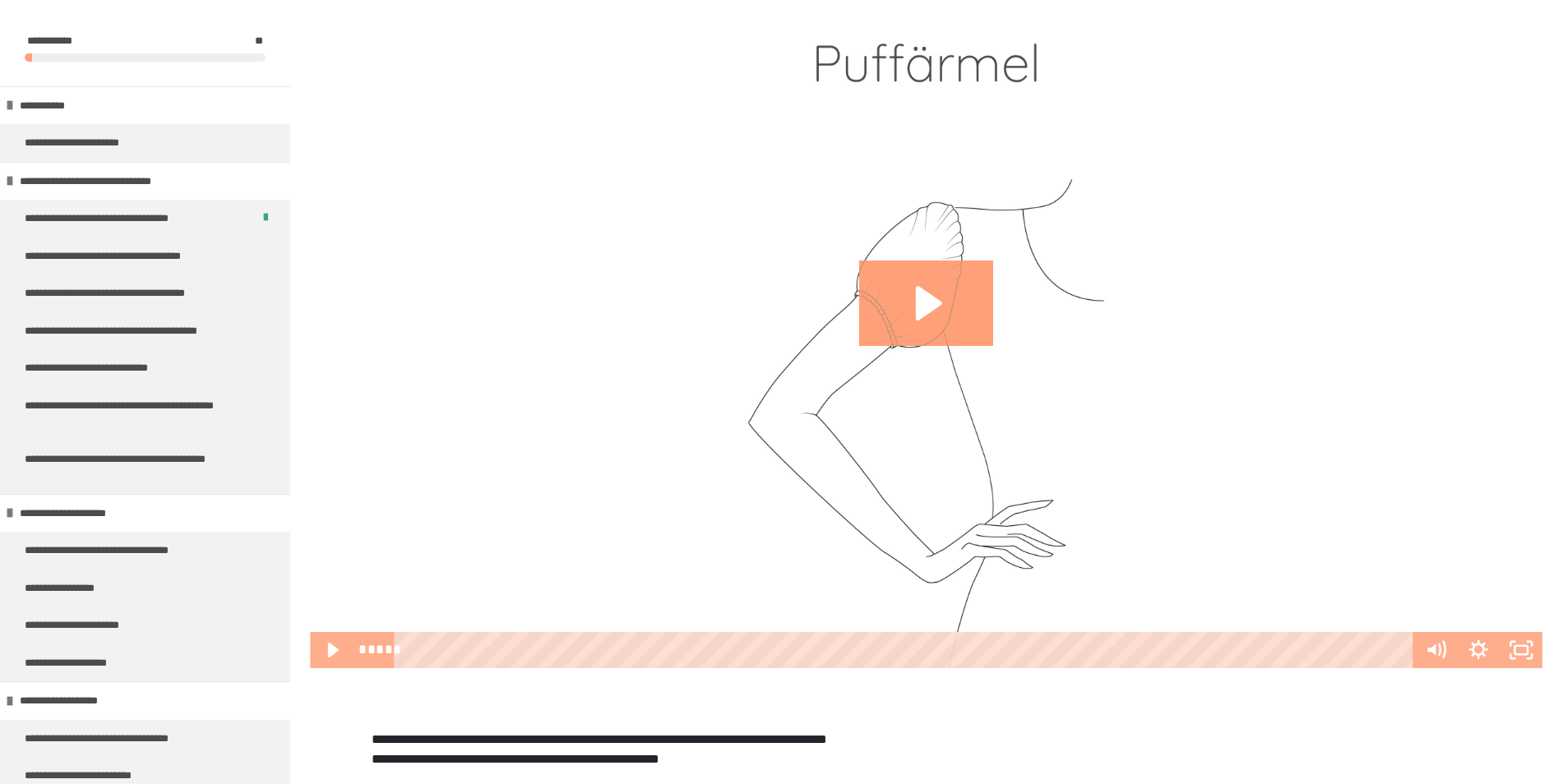 scroll, scrollTop: 553, scrollLeft: 0, axis: vertical 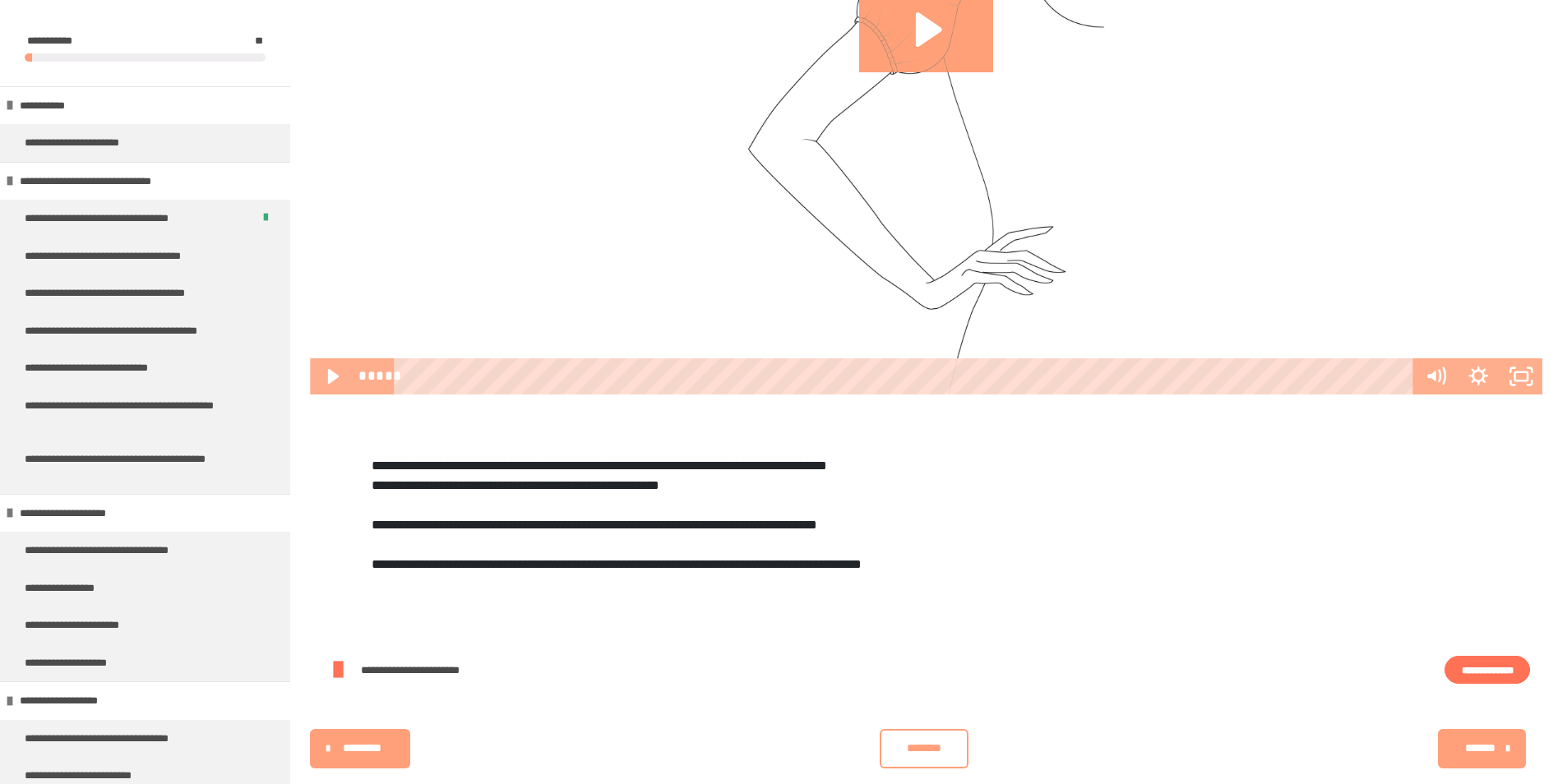 click on "**********" at bounding box center [1487, 670] 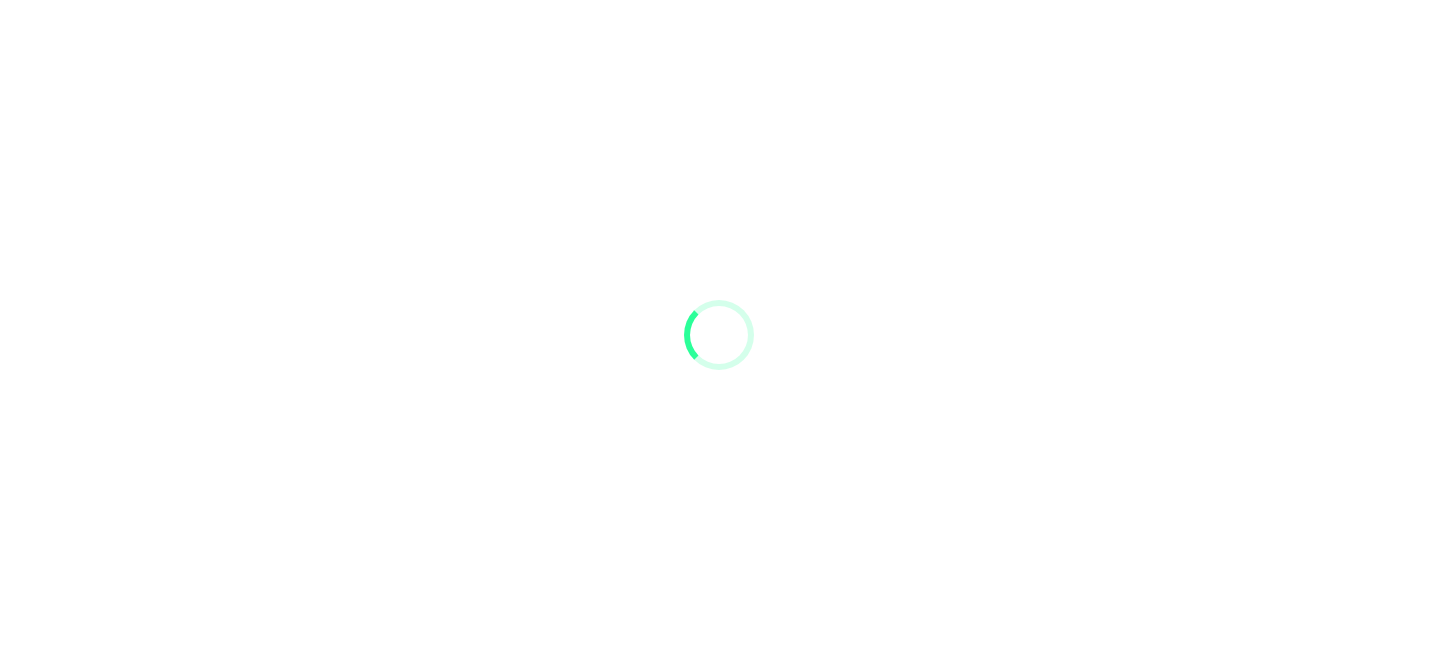 scroll, scrollTop: 0, scrollLeft: 0, axis: both 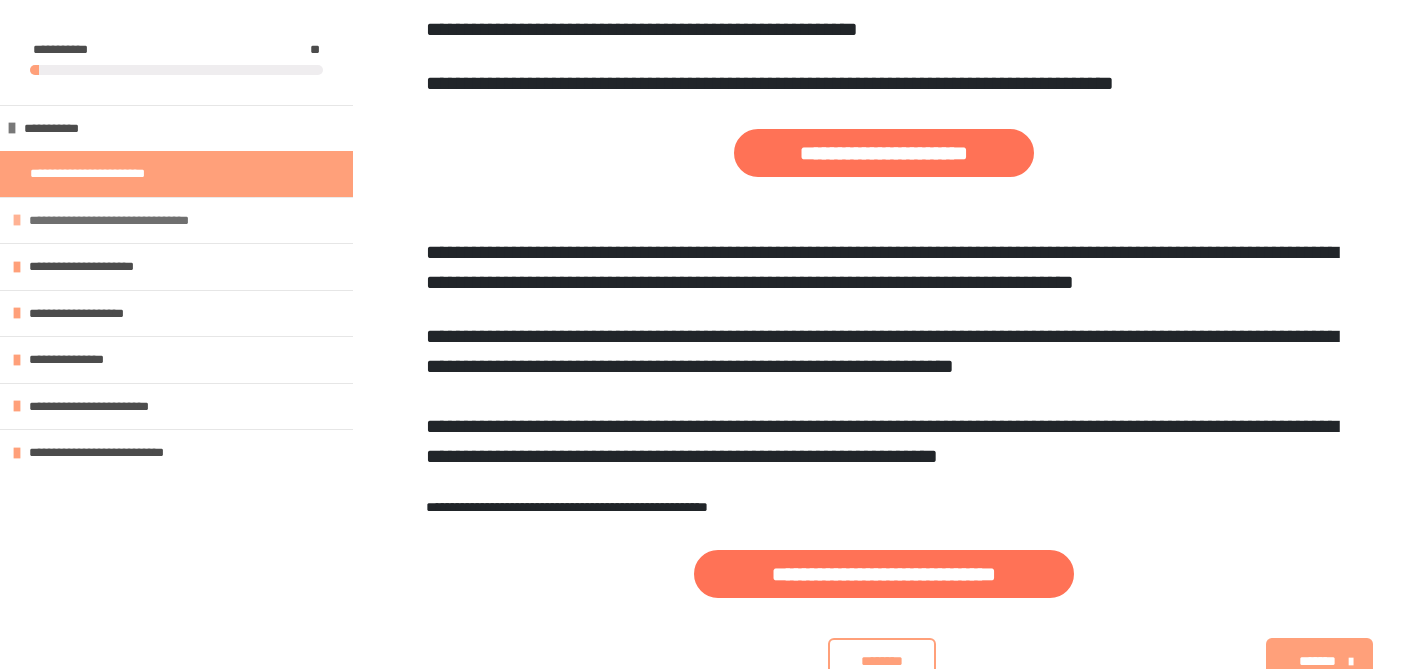 click on "**********" at bounding box center [134, 221] 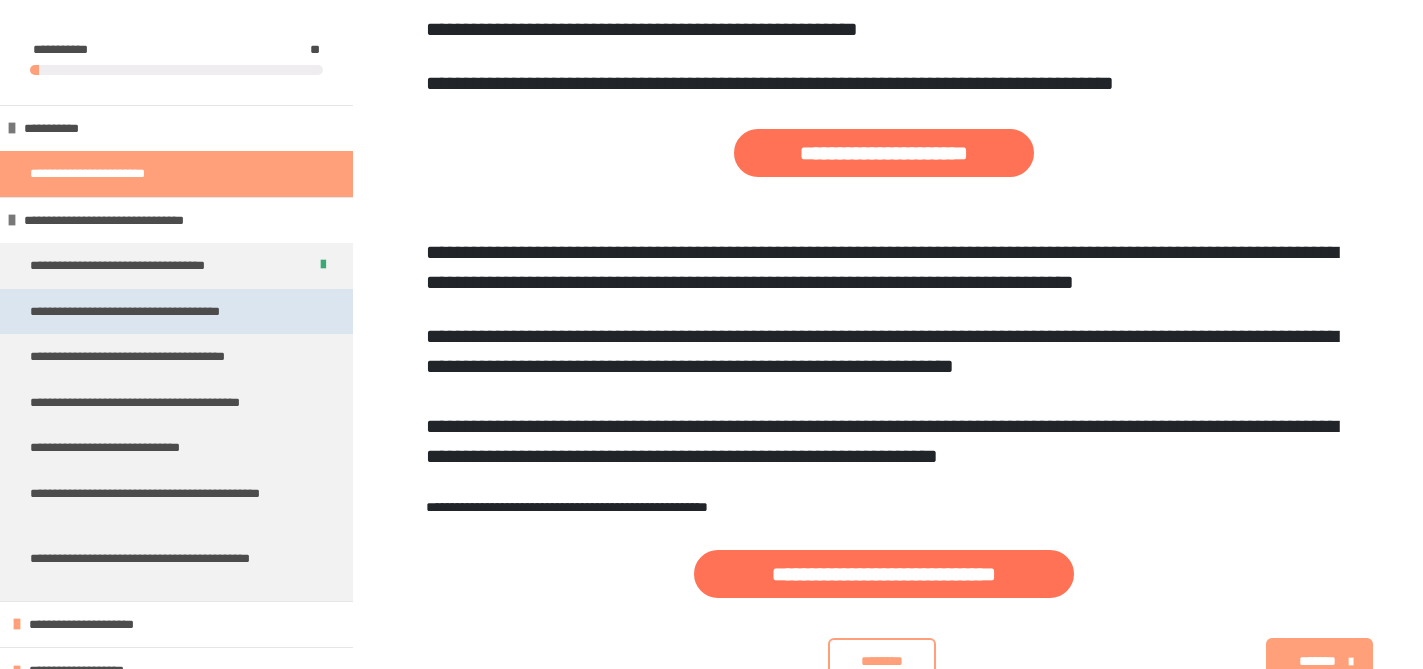click on "**********" at bounding box center (151, 312) 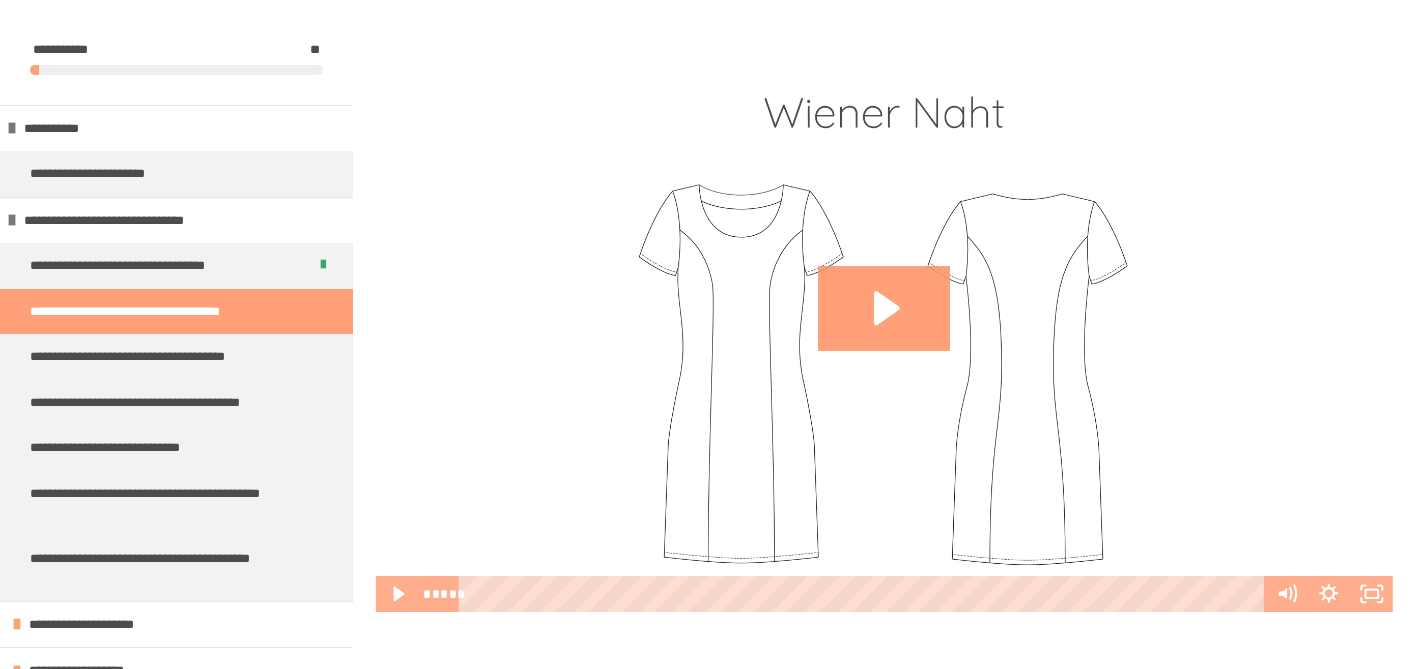 scroll, scrollTop: 683, scrollLeft: 0, axis: vertical 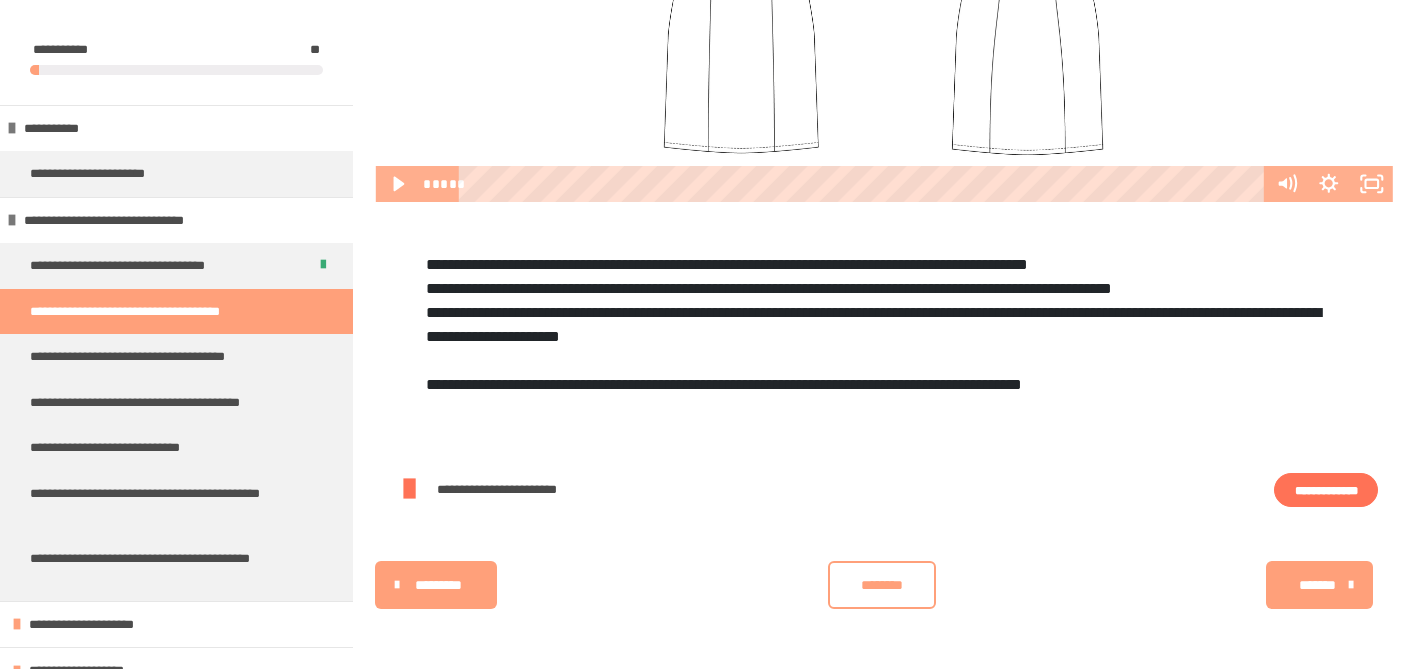 click on "**********" at bounding box center [1326, 490] 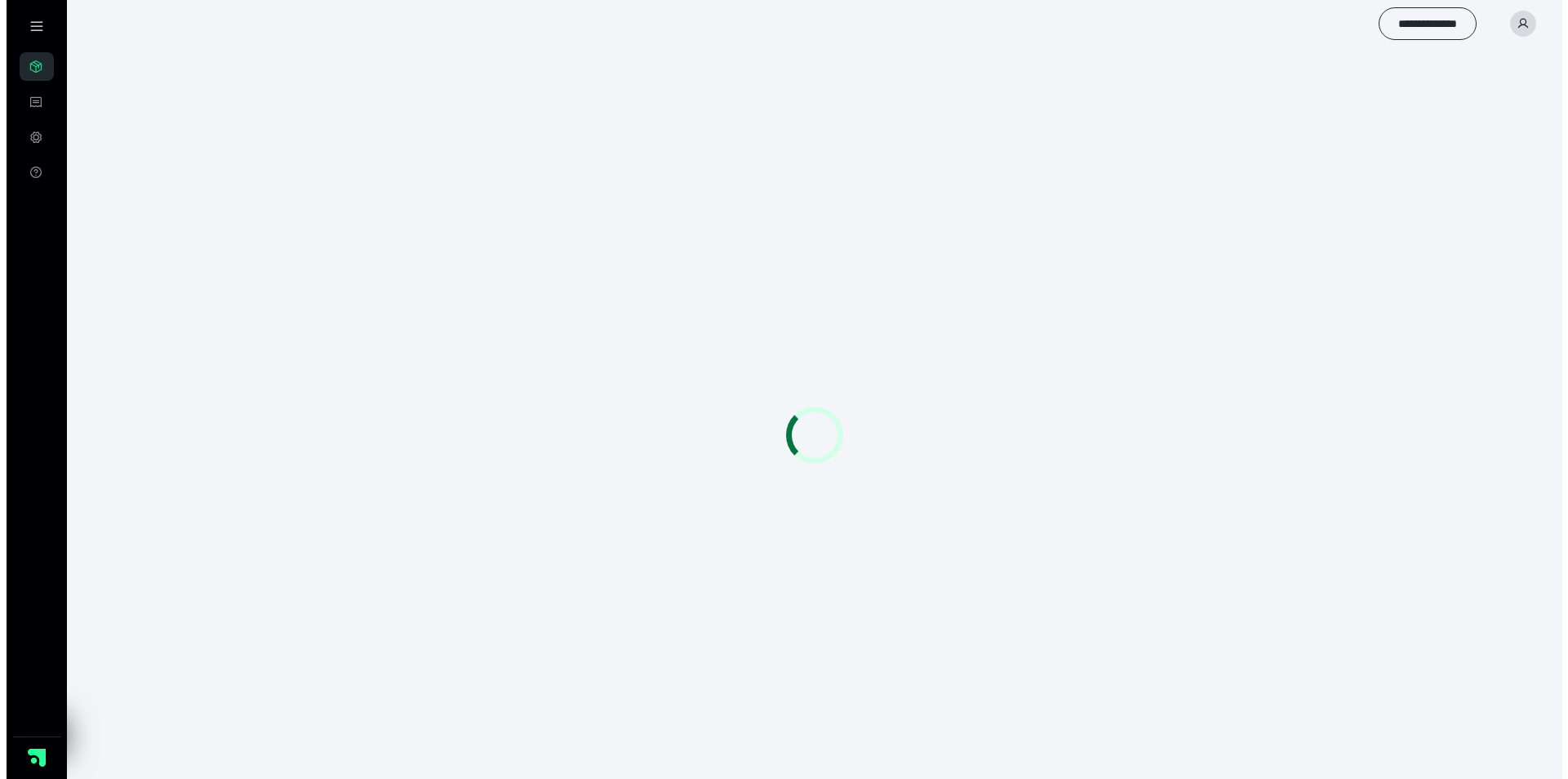 scroll, scrollTop: 0, scrollLeft: 0, axis: both 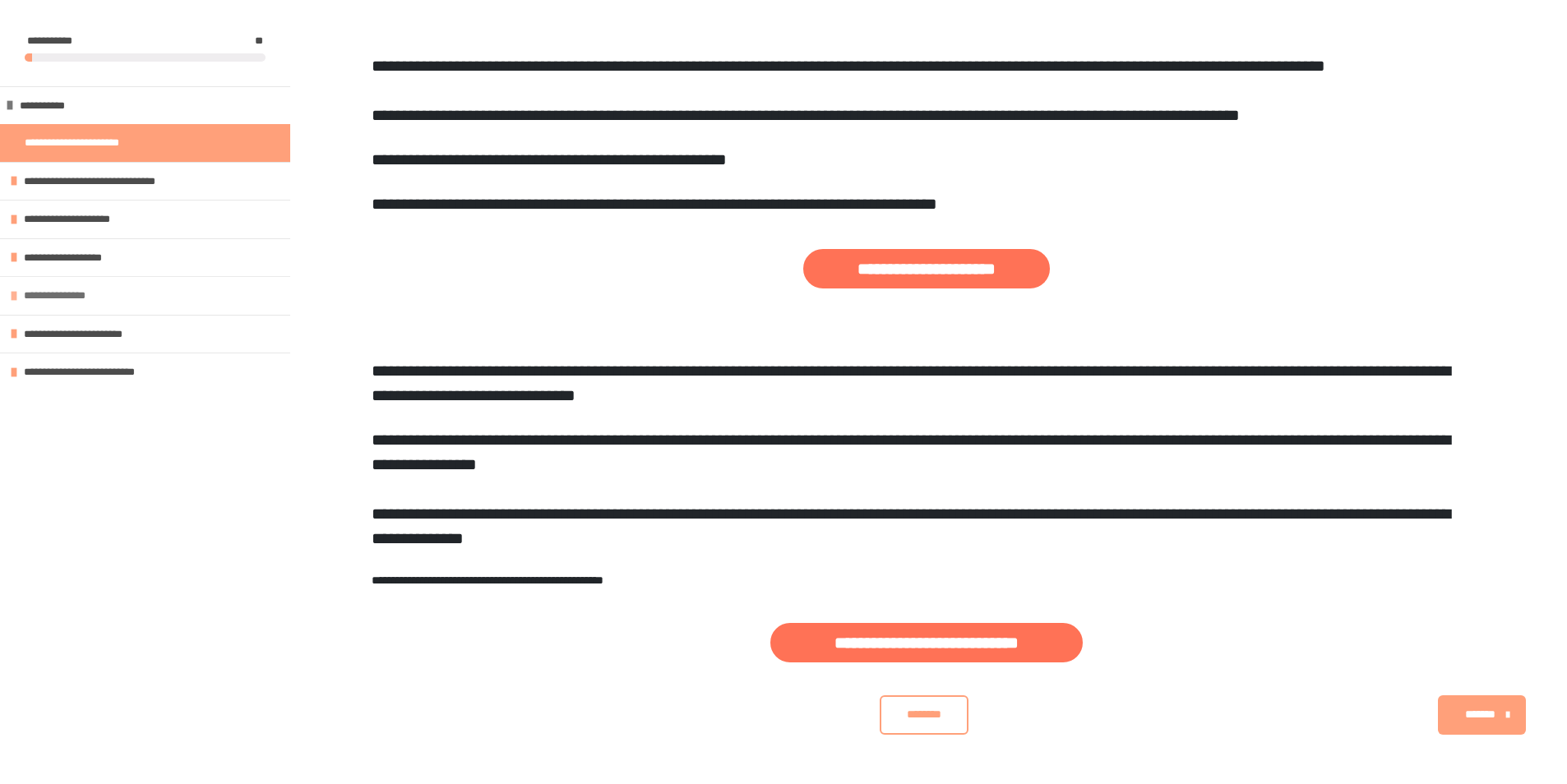 click on "**********" at bounding box center [65, 296] 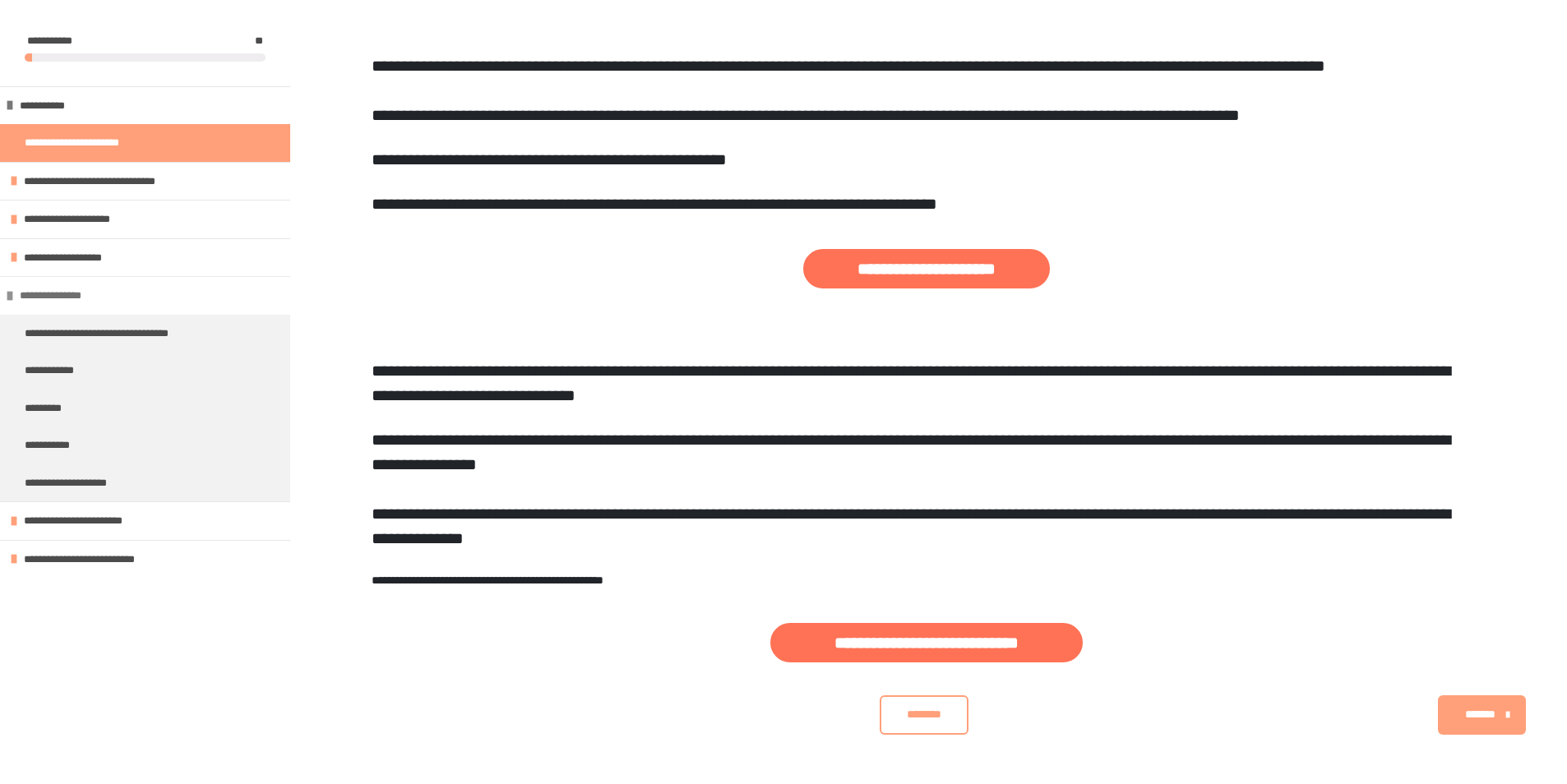 click on "**********" at bounding box center (61, 296) 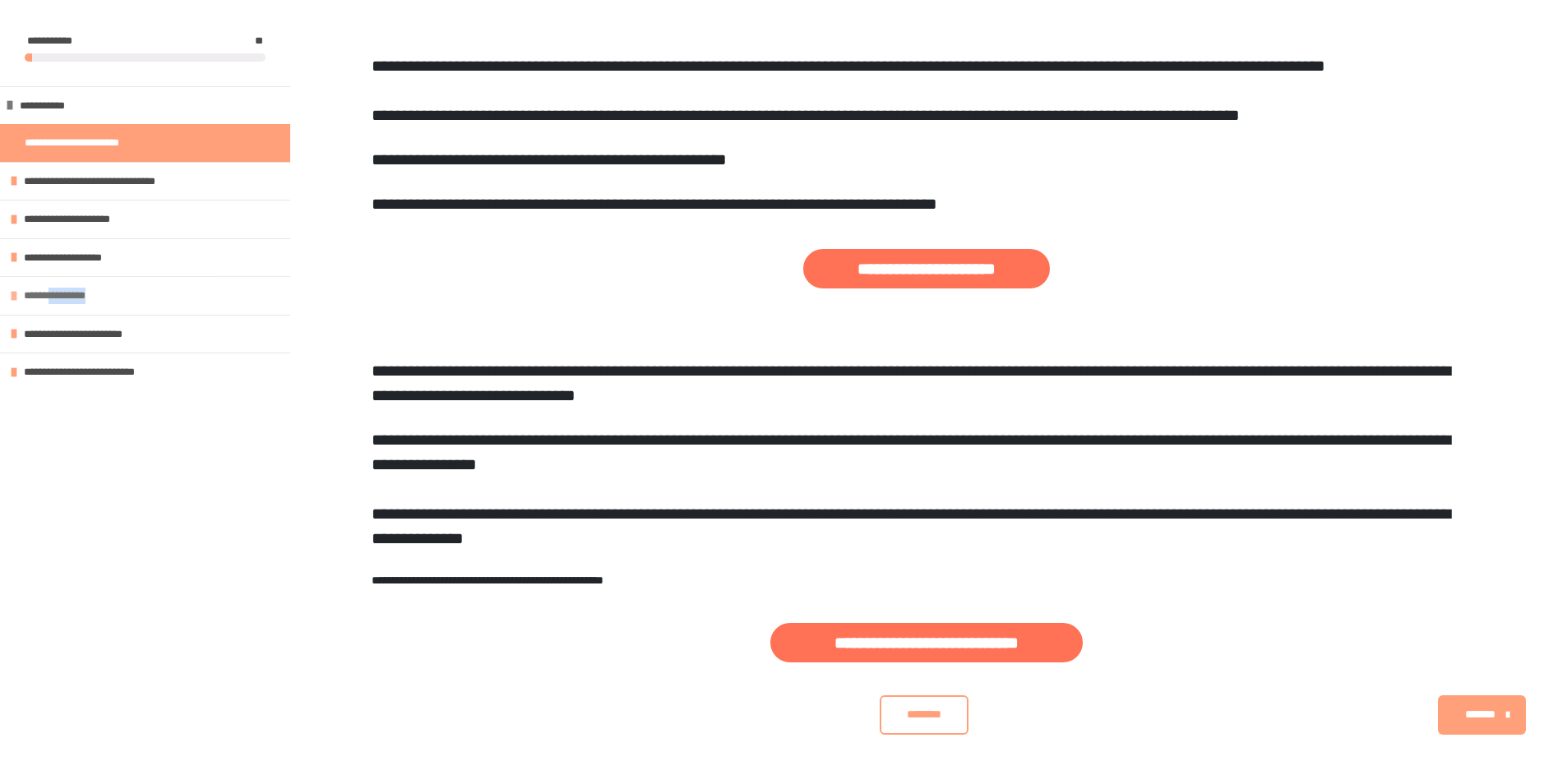 click on "**********" at bounding box center (65, 296) 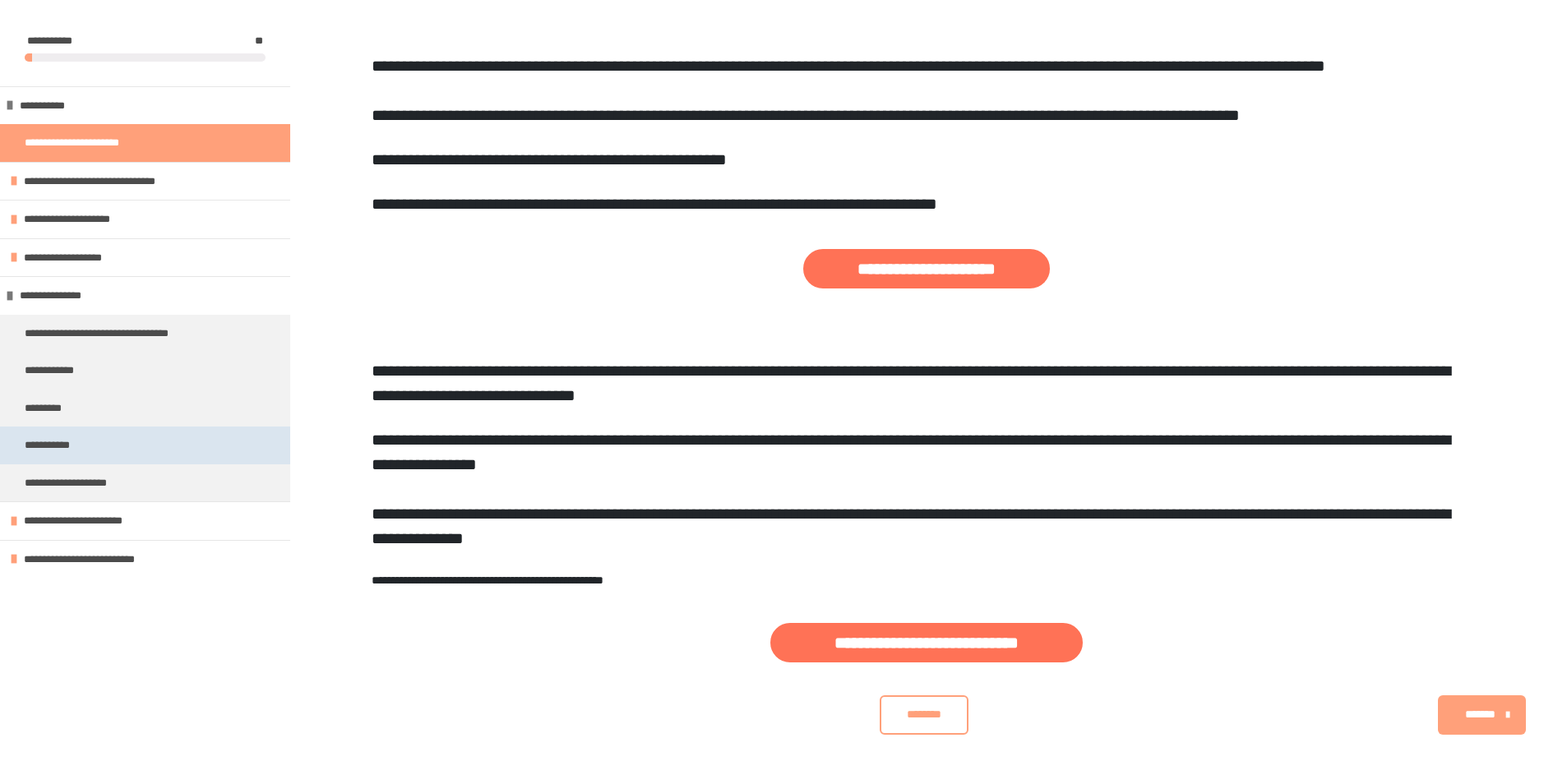 click on "**********" at bounding box center (56, 445) 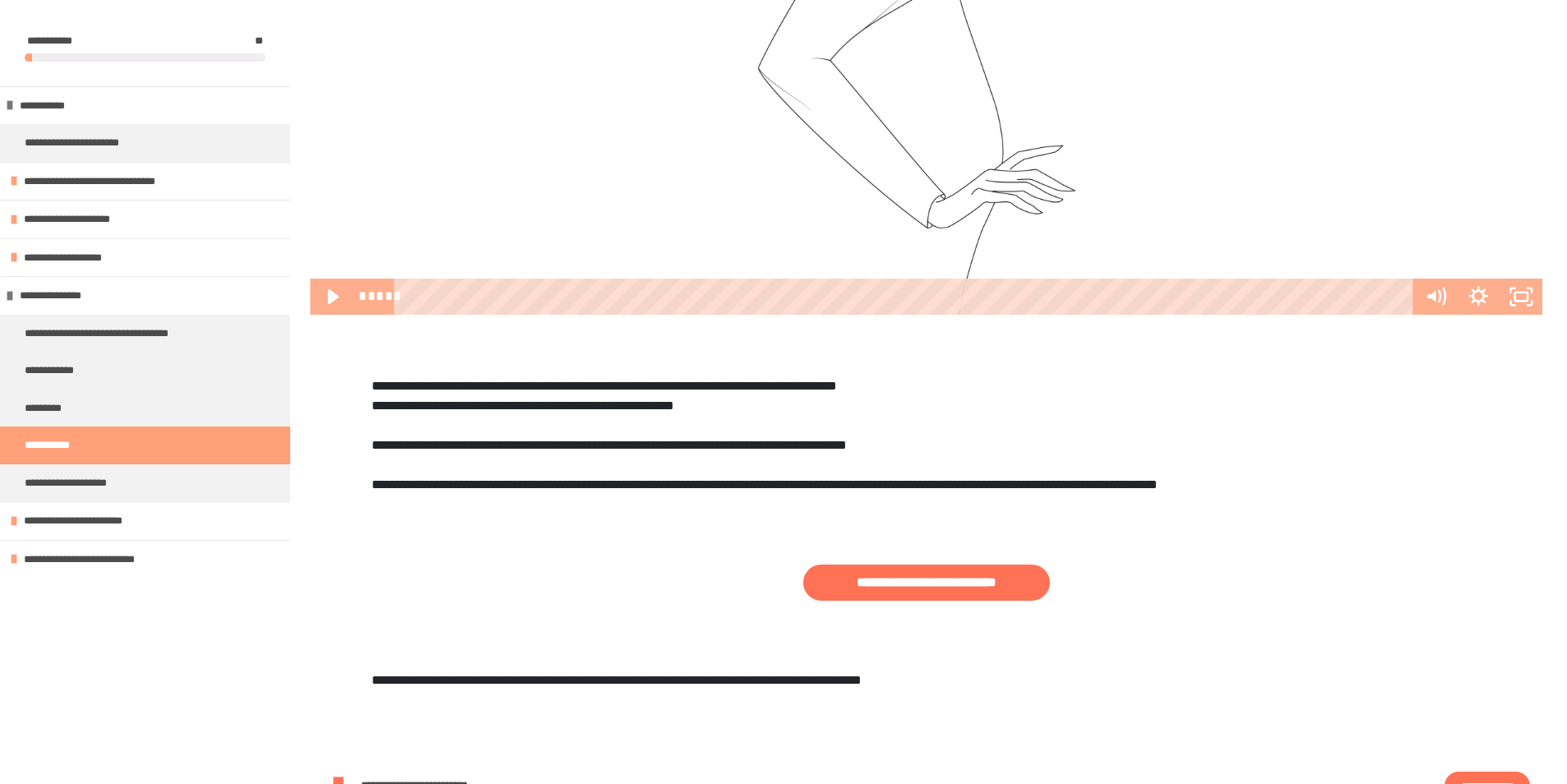 scroll, scrollTop: 769, scrollLeft: 0, axis: vertical 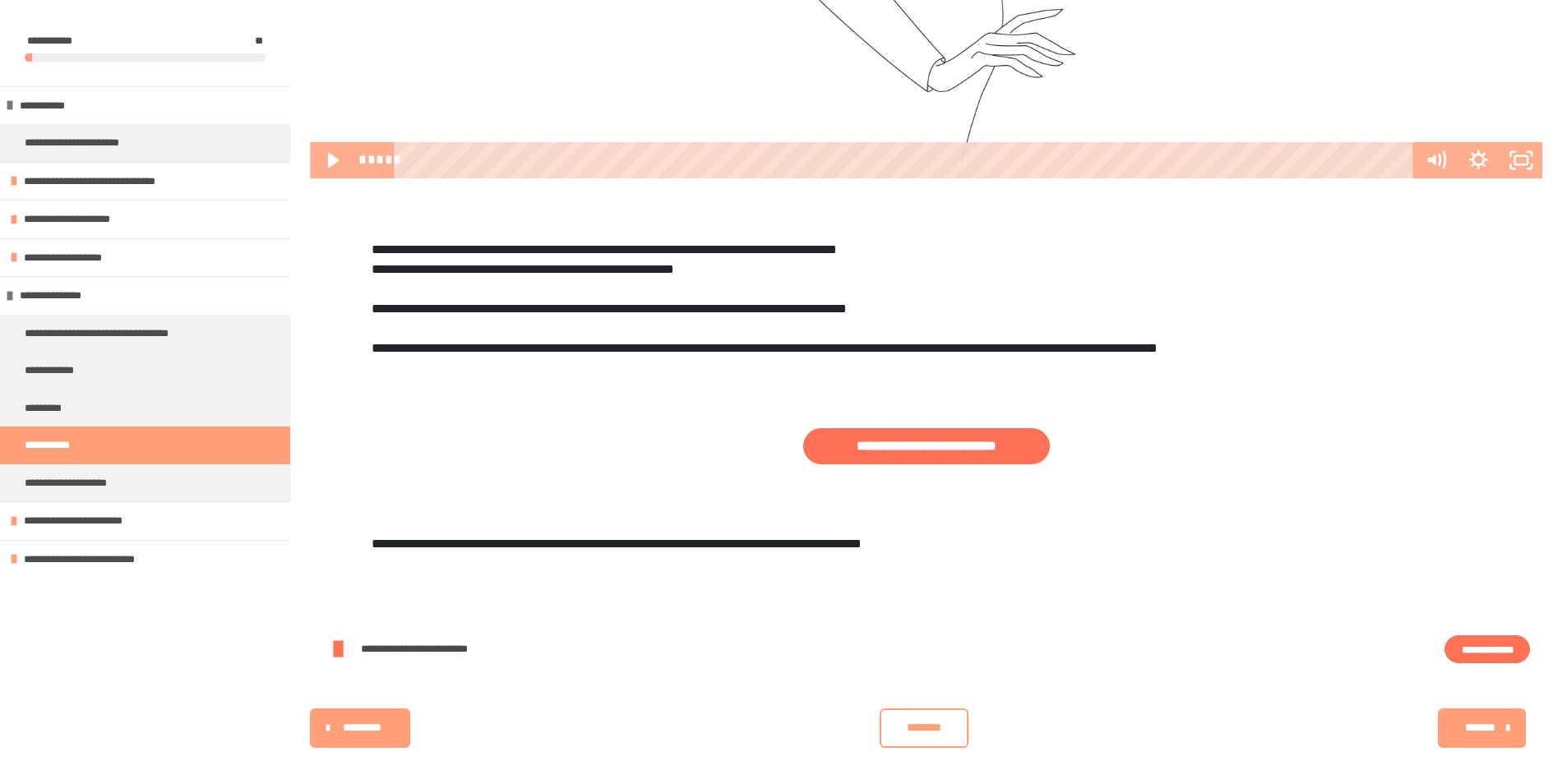 click on "**********" at bounding box center (1487, 649) 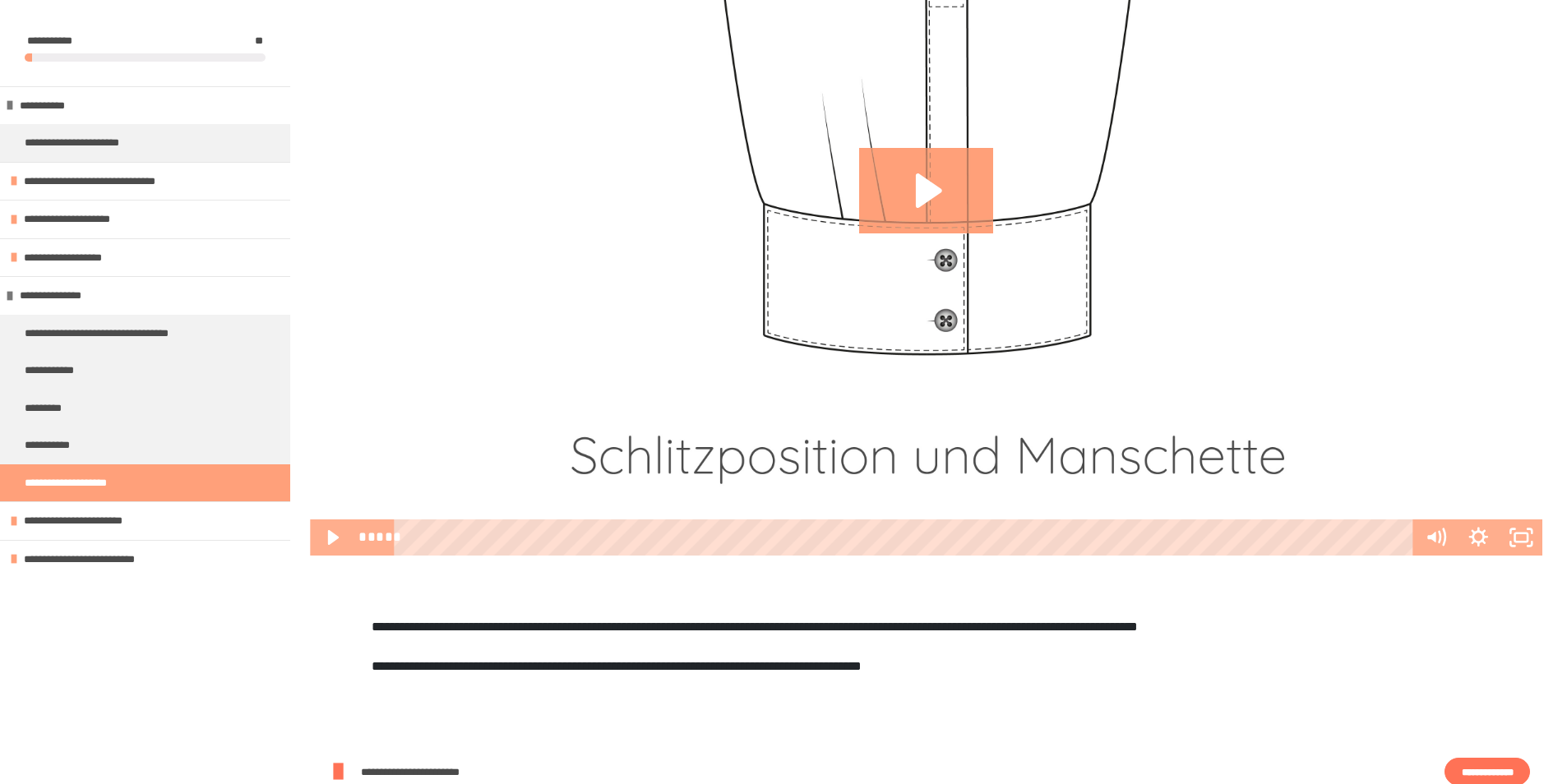 scroll, scrollTop: 528, scrollLeft: 0, axis: vertical 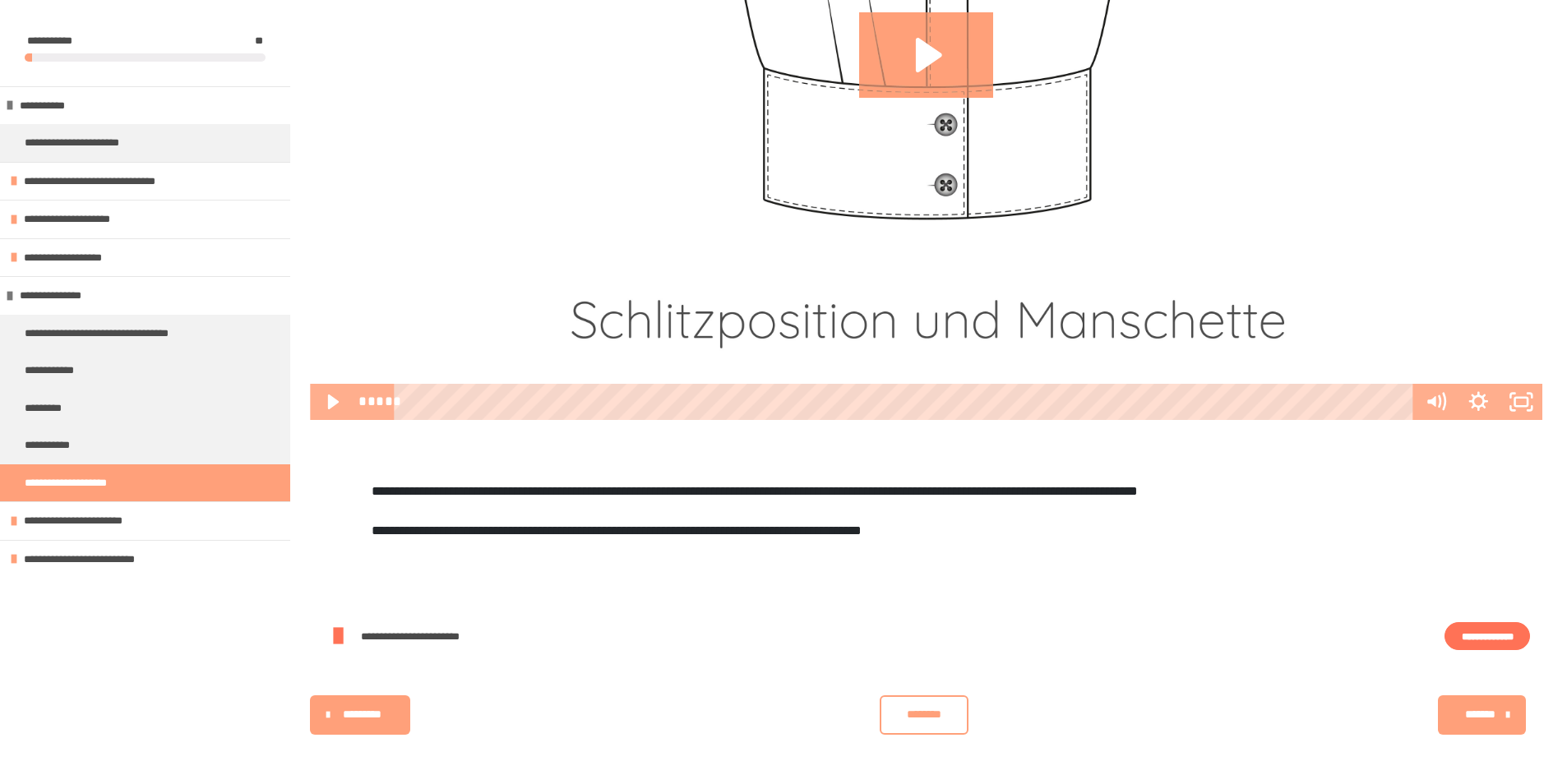 click on "**********" at bounding box center (1487, 636) 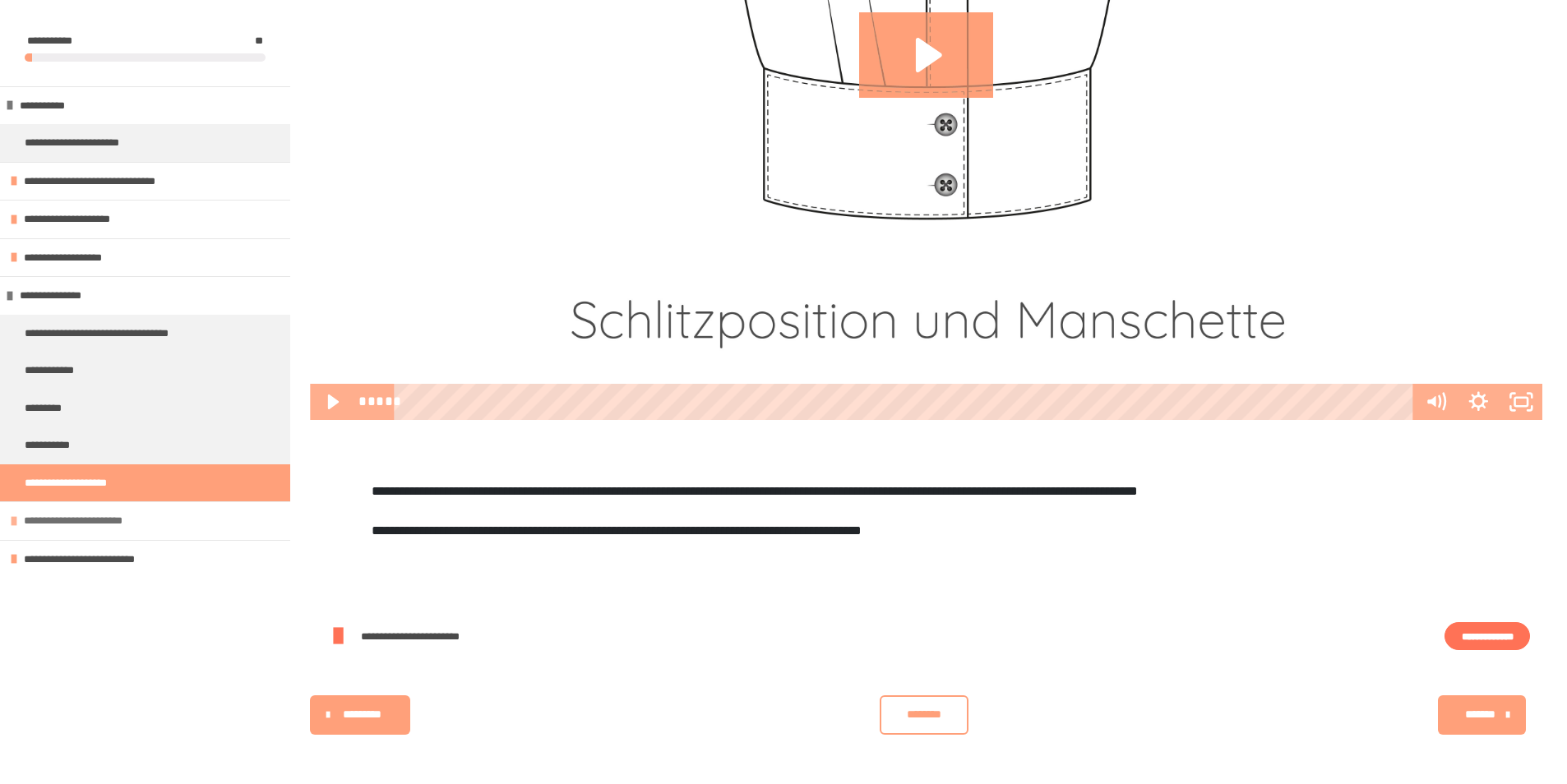 click on "**********" at bounding box center (86, 521) 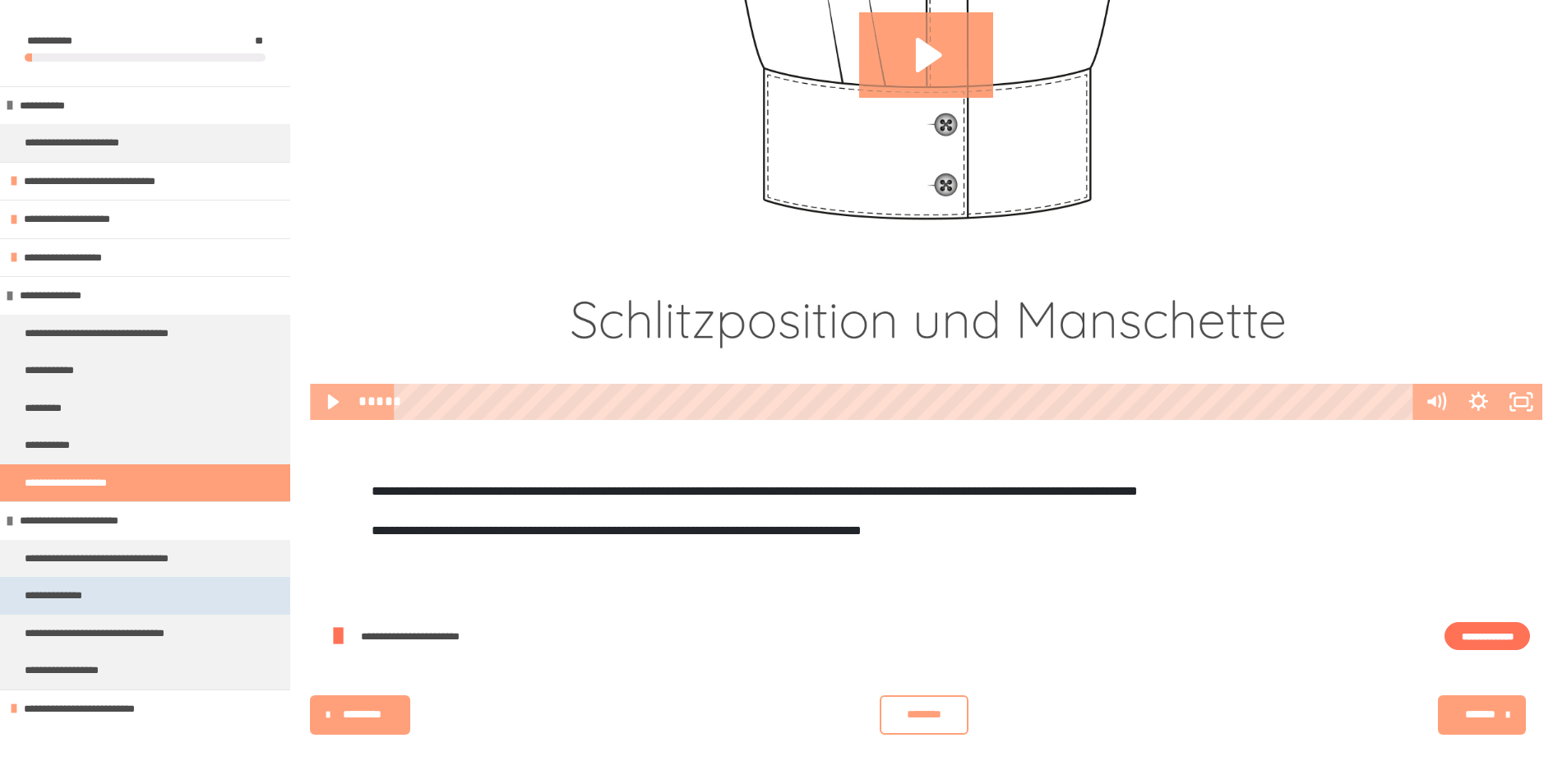 click on "**********" at bounding box center (62, 596) 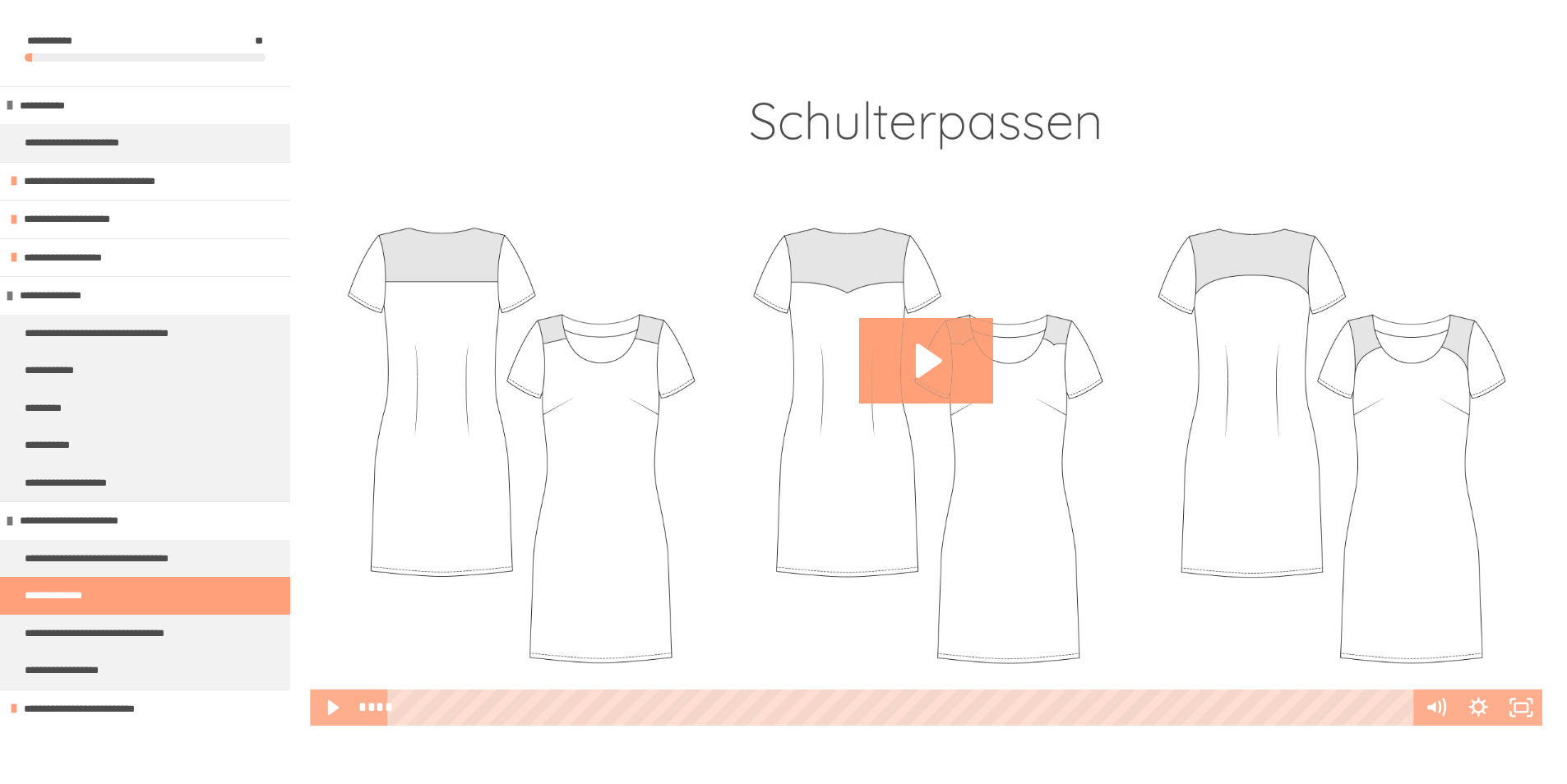 scroll, scrollTop: 496, scrollLeft: 0, axis: vertical 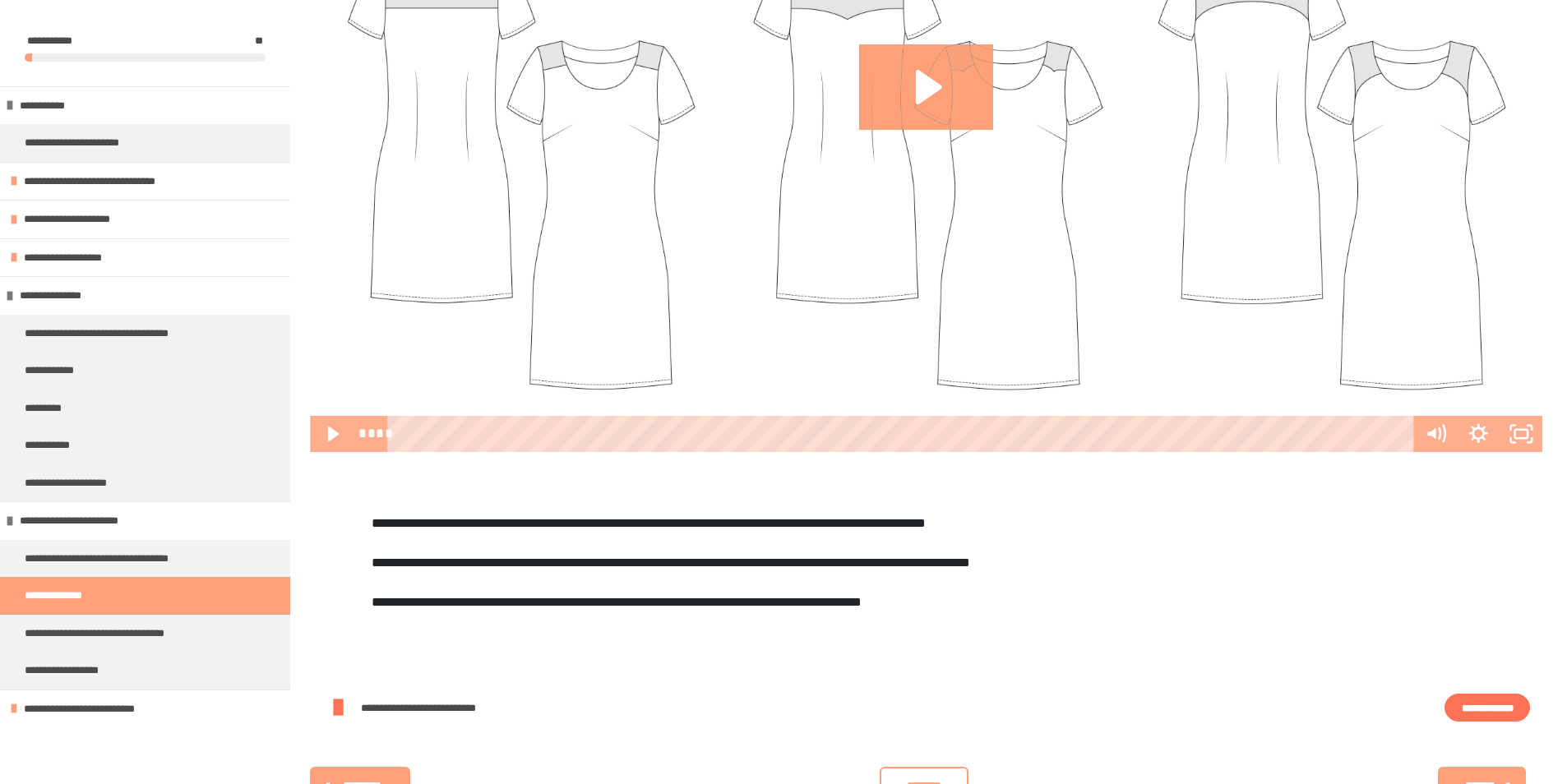click on "**********" at bounding box center [1487, 708] 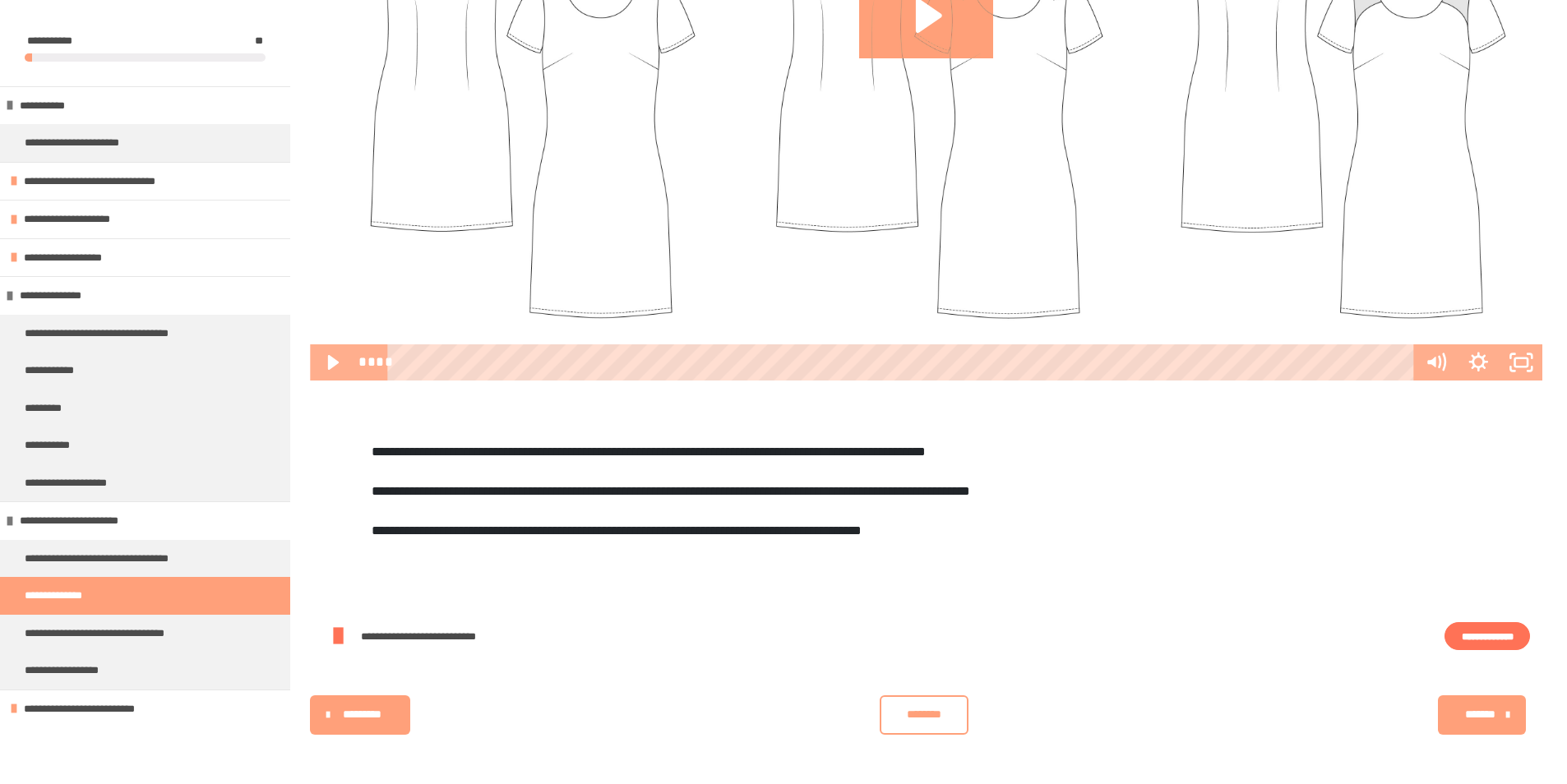 click on "*******" at bounding box center [1480, 714] 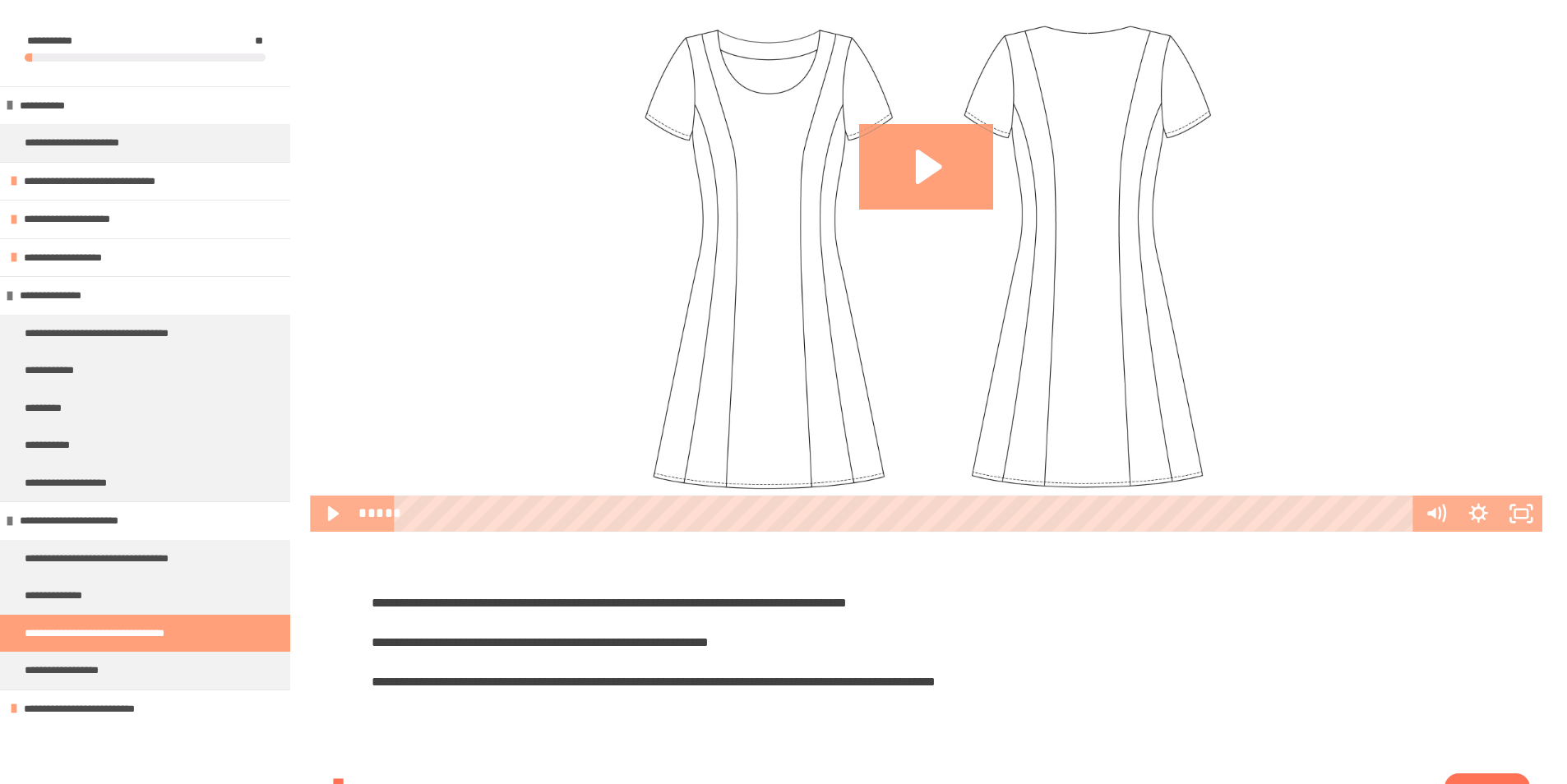 scroll, scrollTop: 568, scrollLeft: 0, axis: vertical 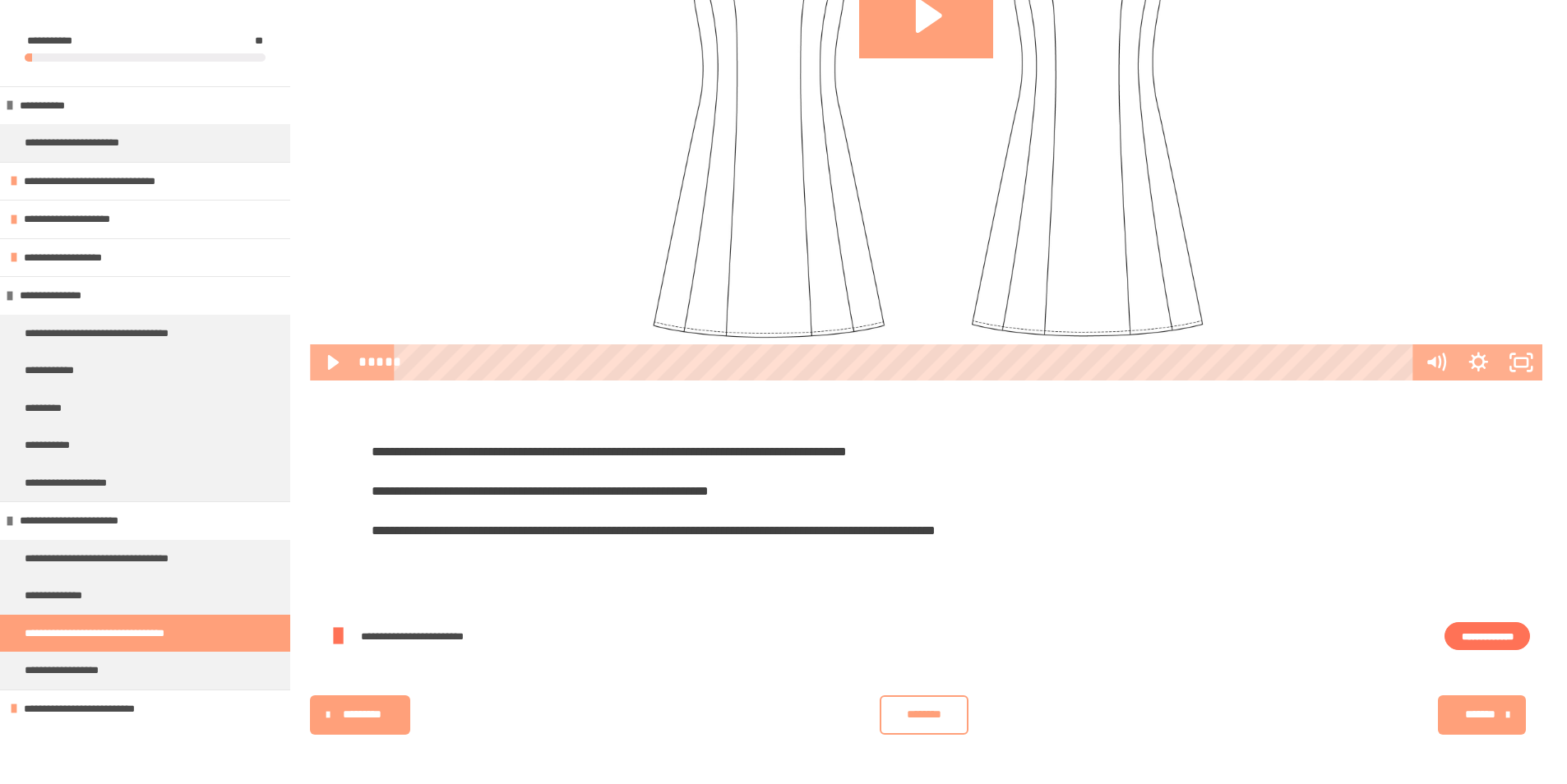 click on "**********" at bounding box center (1487, 636) 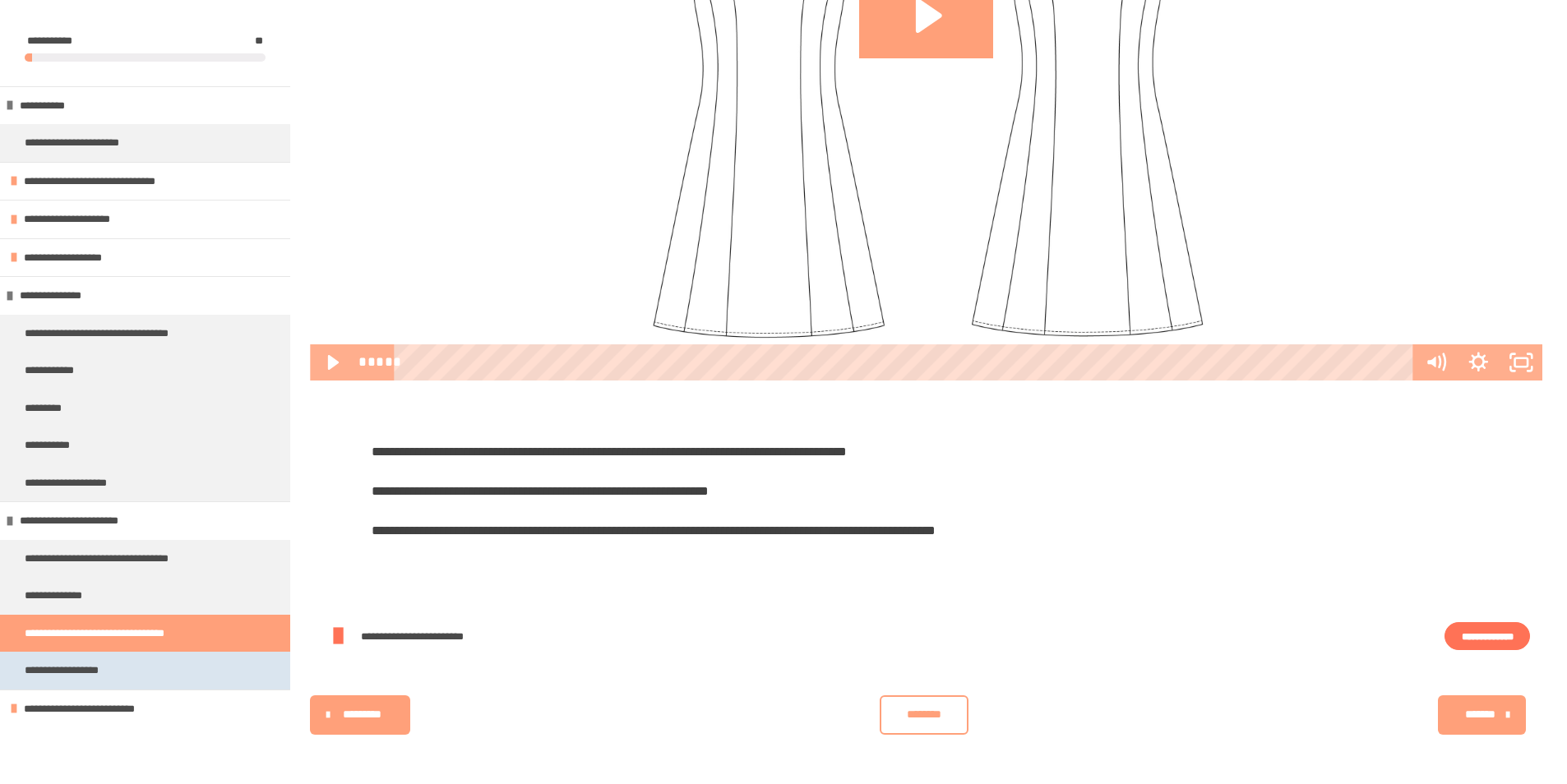 click on "**********" at bounding box center [145, 671] 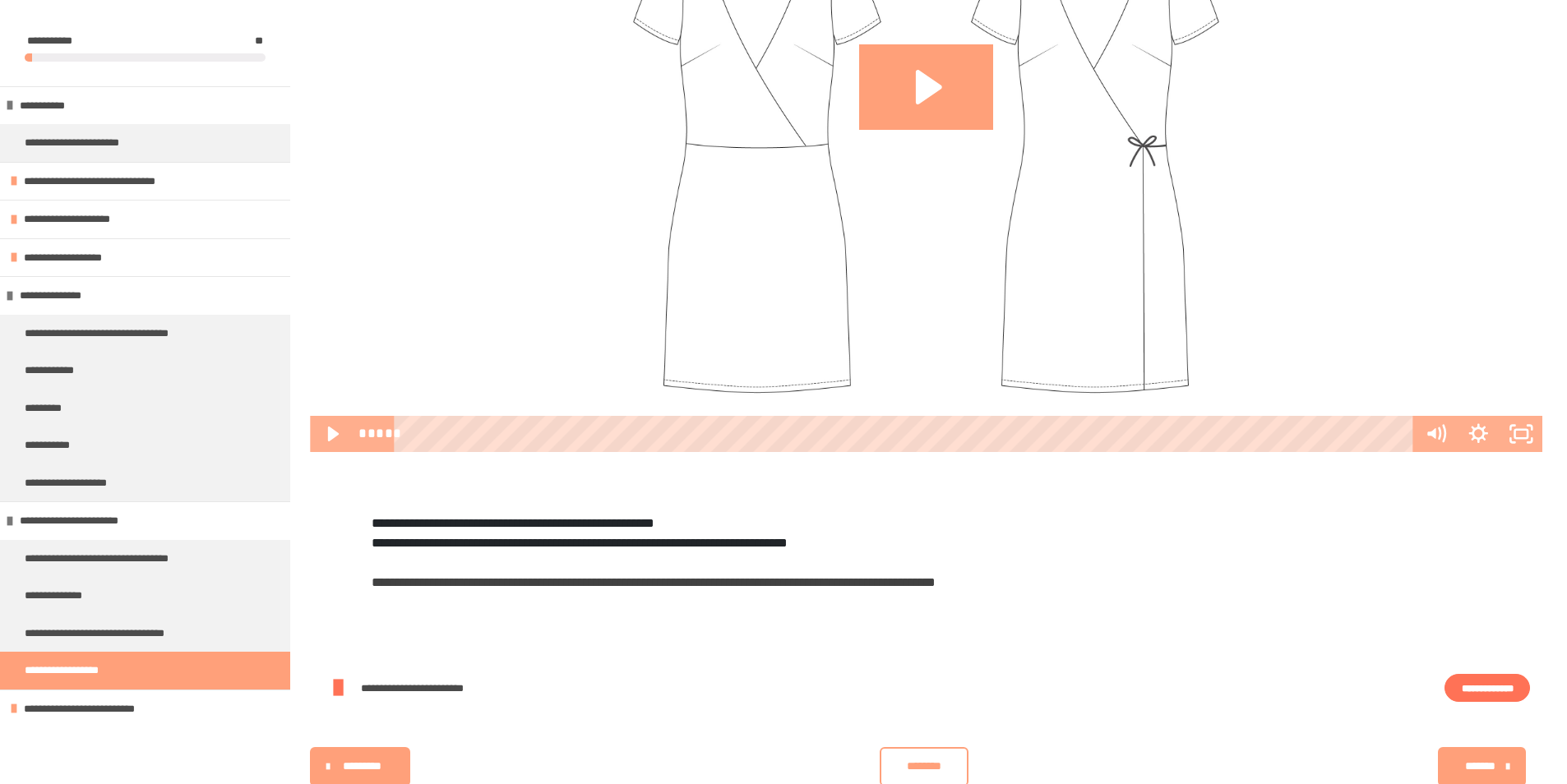 scroll, scrollTop: 548, scrollLeft: 0, axis: vertical 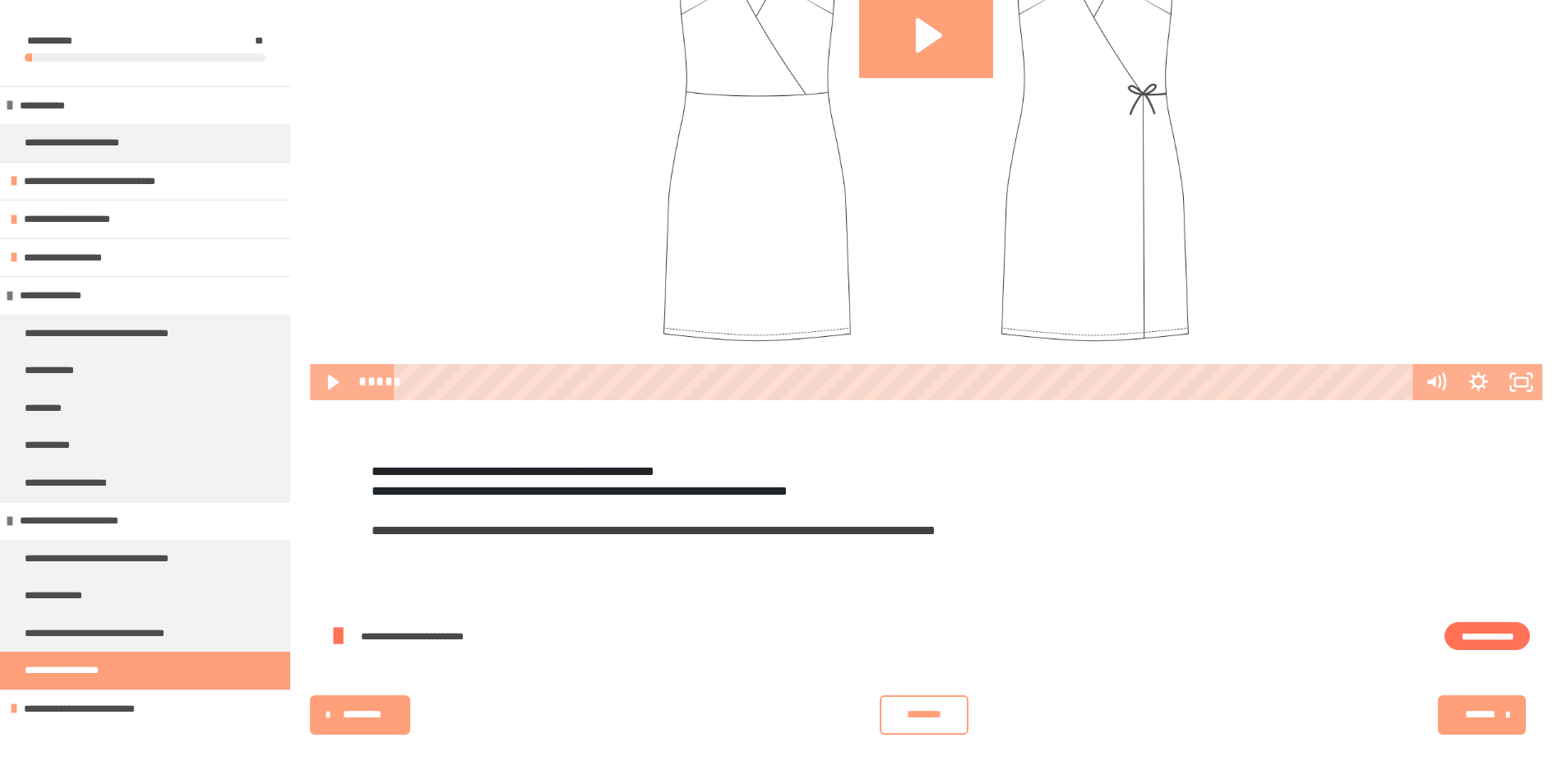 click on "**********" at bounding box center (1487, 636) 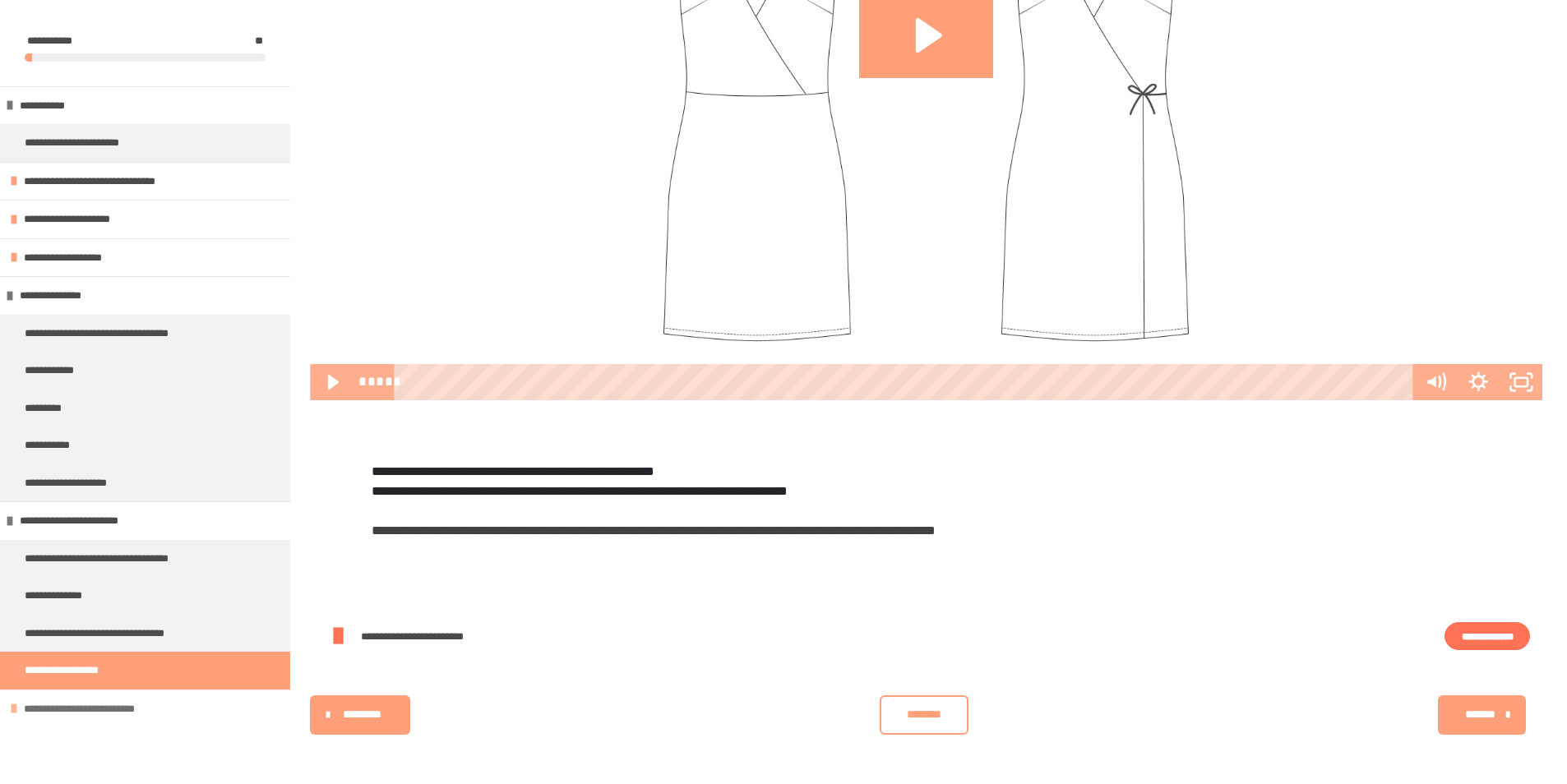 click on "**********" at bounding box center (98, 709) 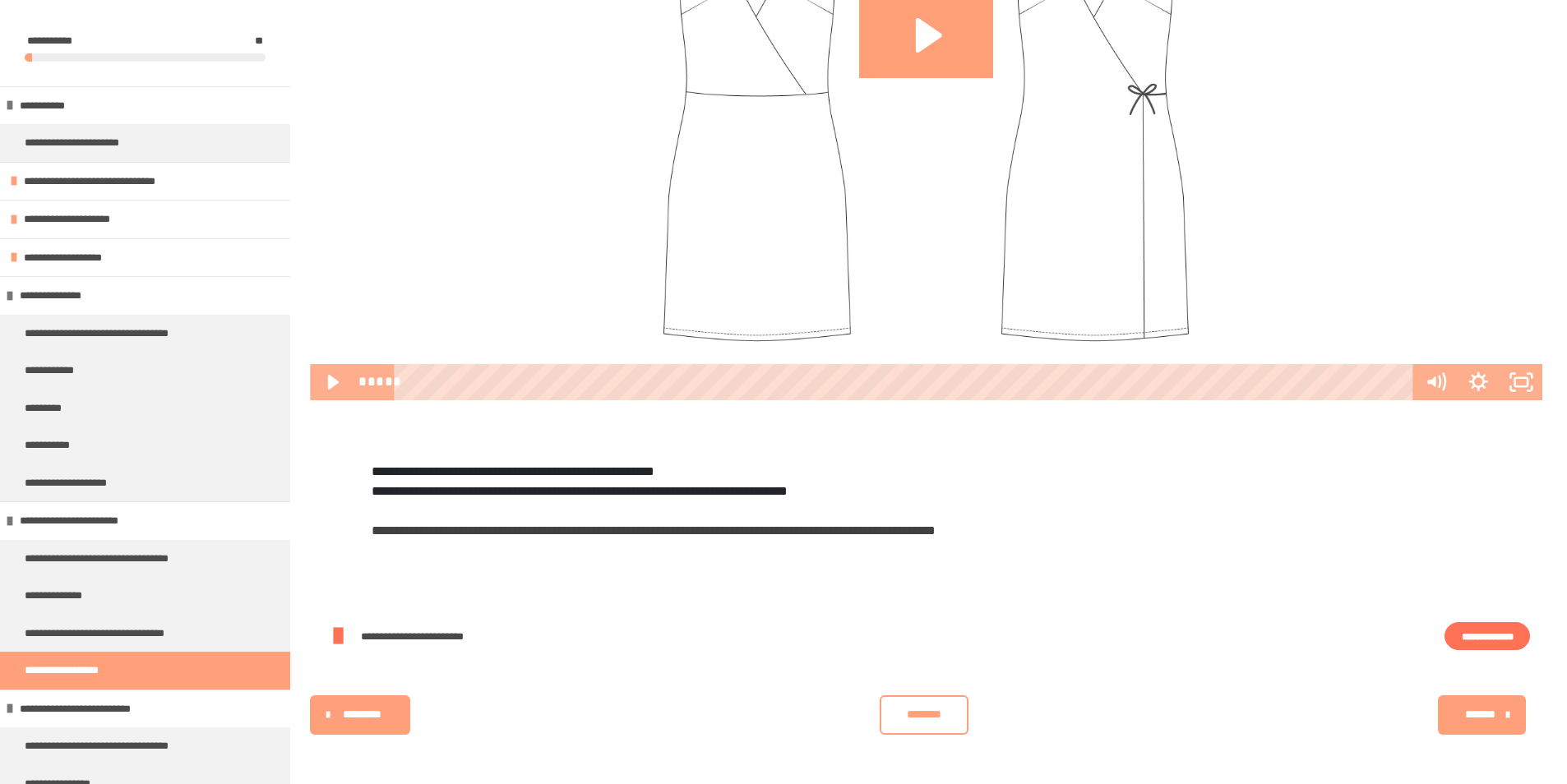 scroll, scrollTop: 89, scrollLeft: 0, axis: vertical 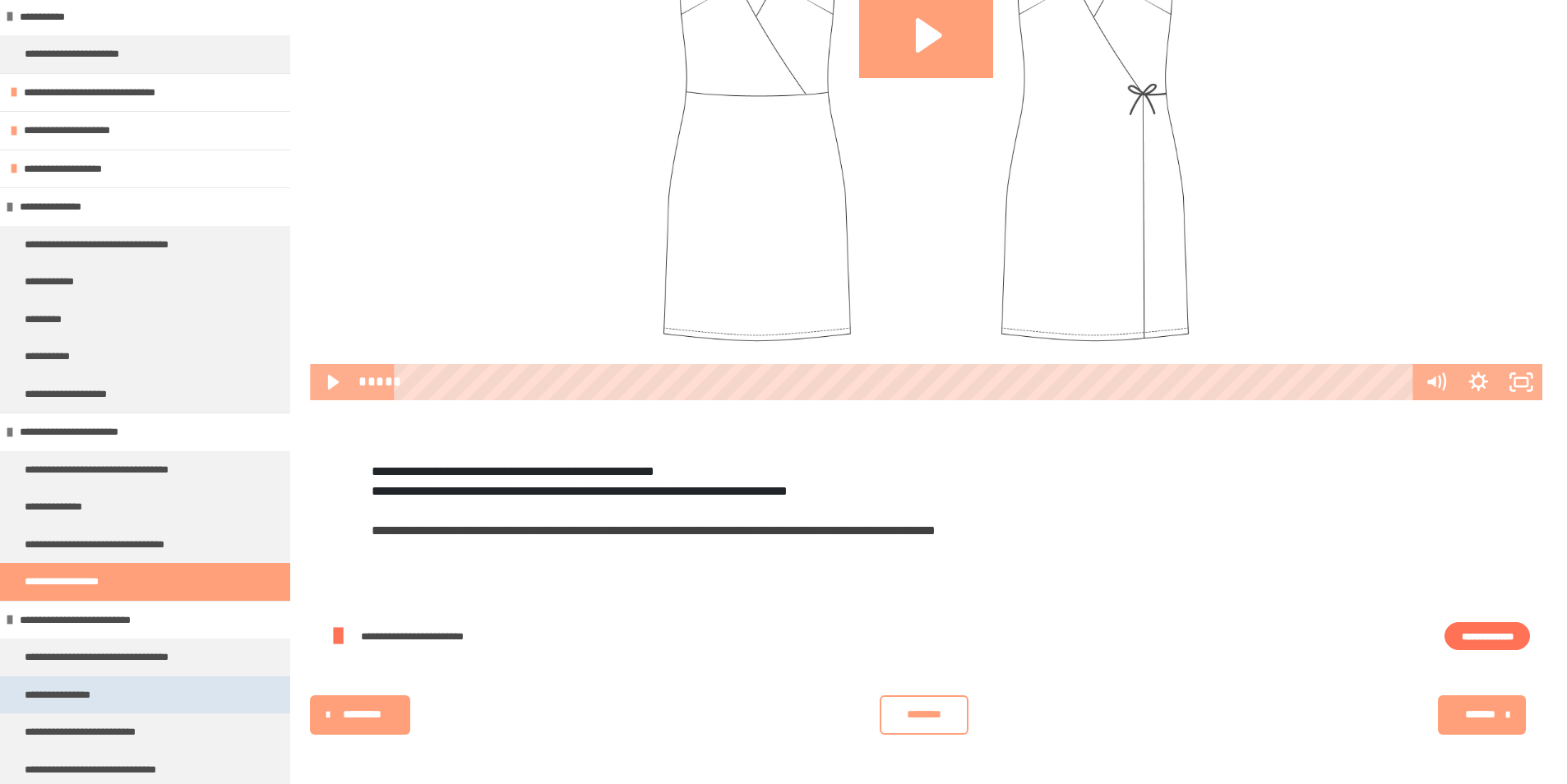 click on "**********" at bounding box center (70, 695) 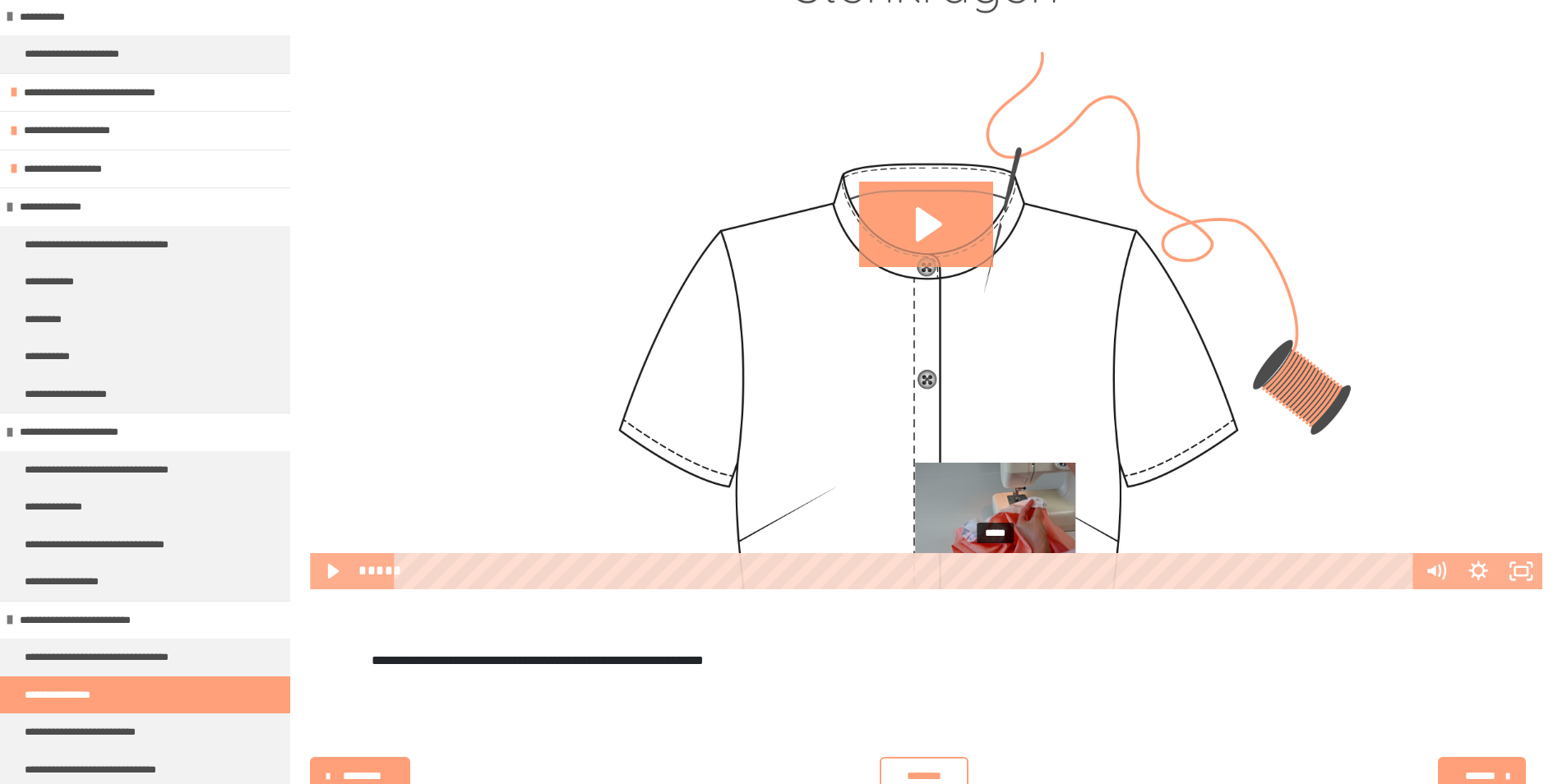 scroll, scrollTop: 420, scrollLeft: 0, axis: vertical 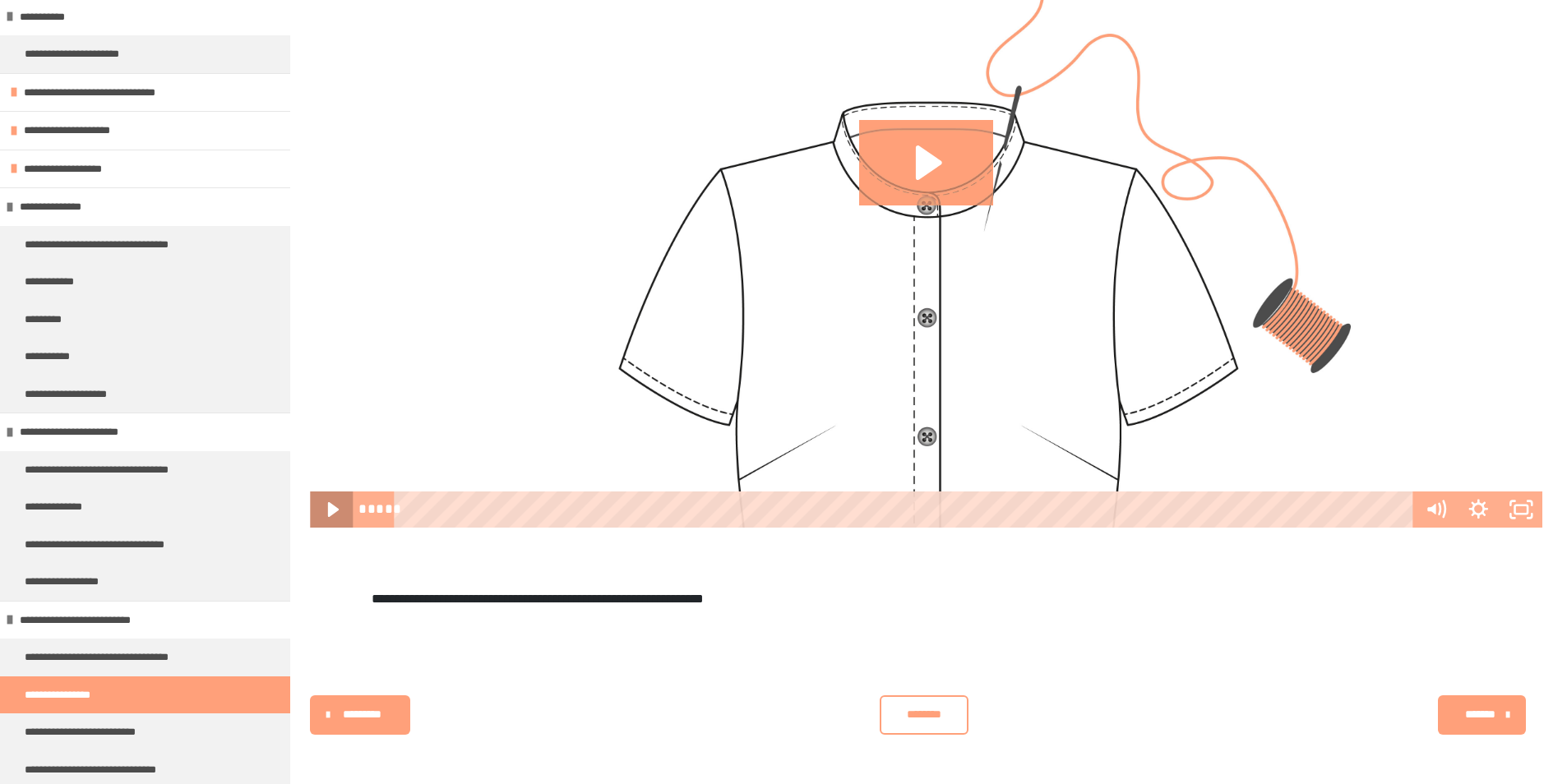 click 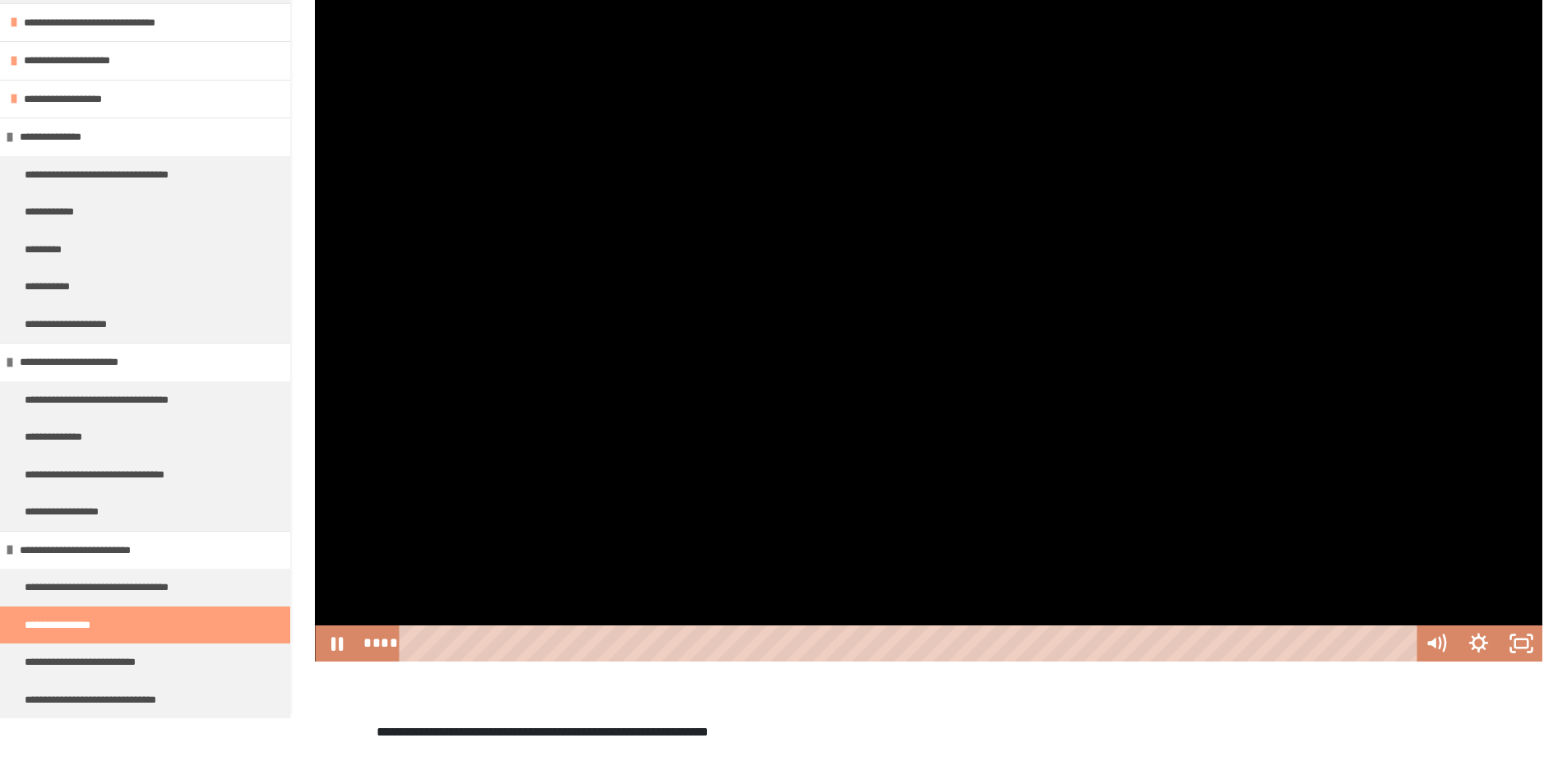 scroll, scrollTop: 146, scrollLeft: 0, axis: vertical 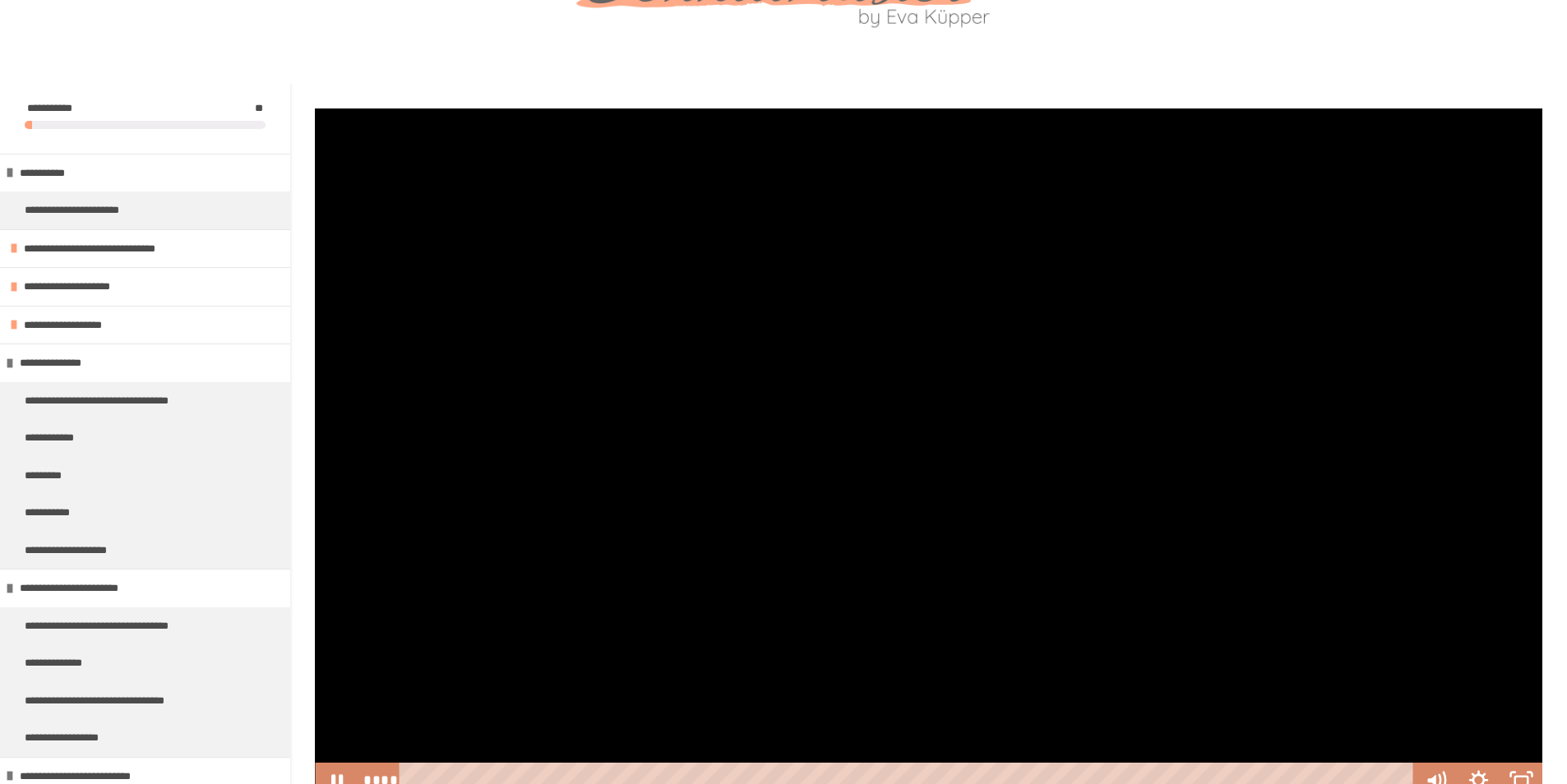 click at bounding box center (928, 454) 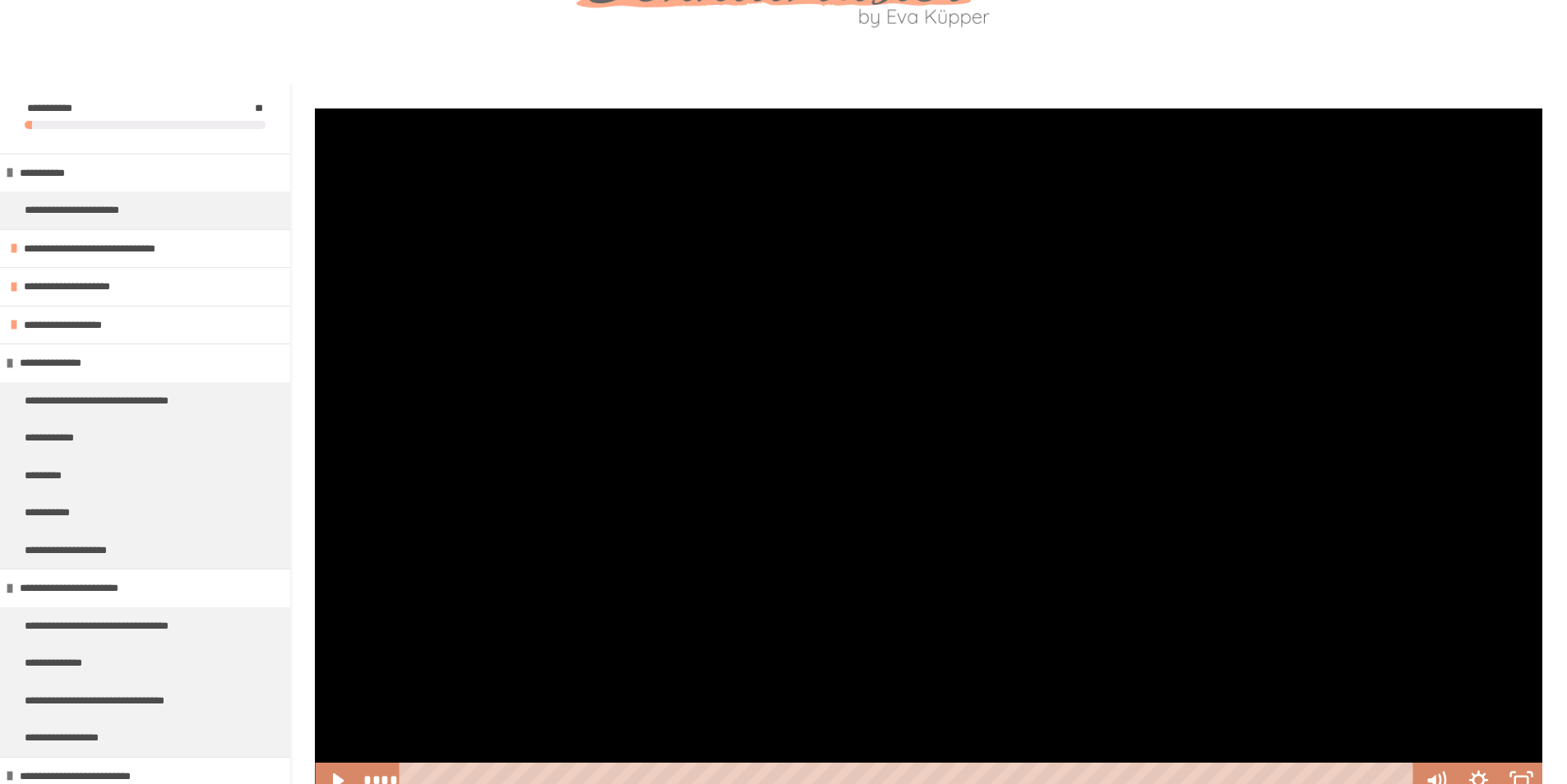 click at bounding box center [928, 454] 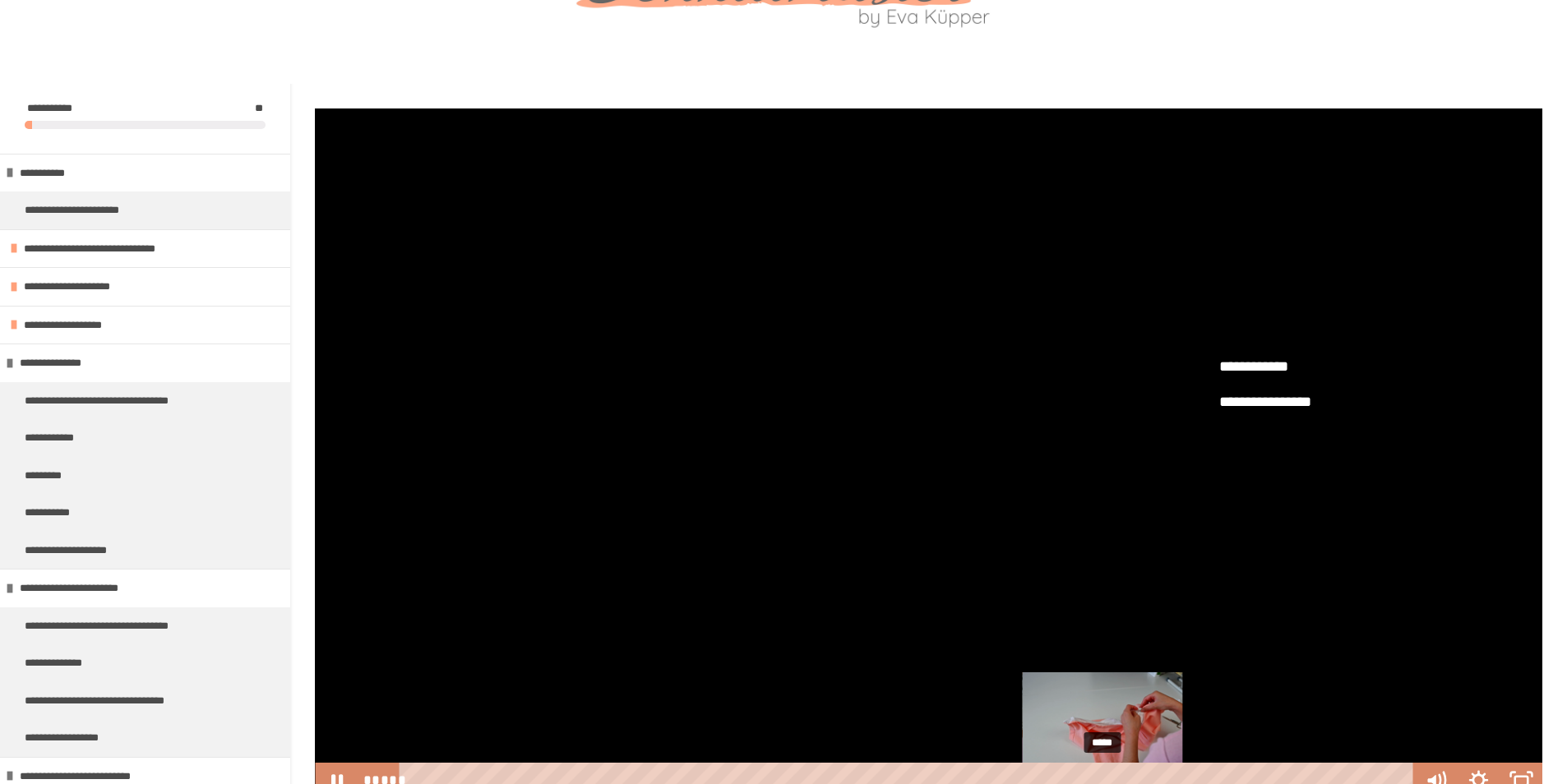scroll, scrollTop: 161, scrollLeft: 0, axis: vertical 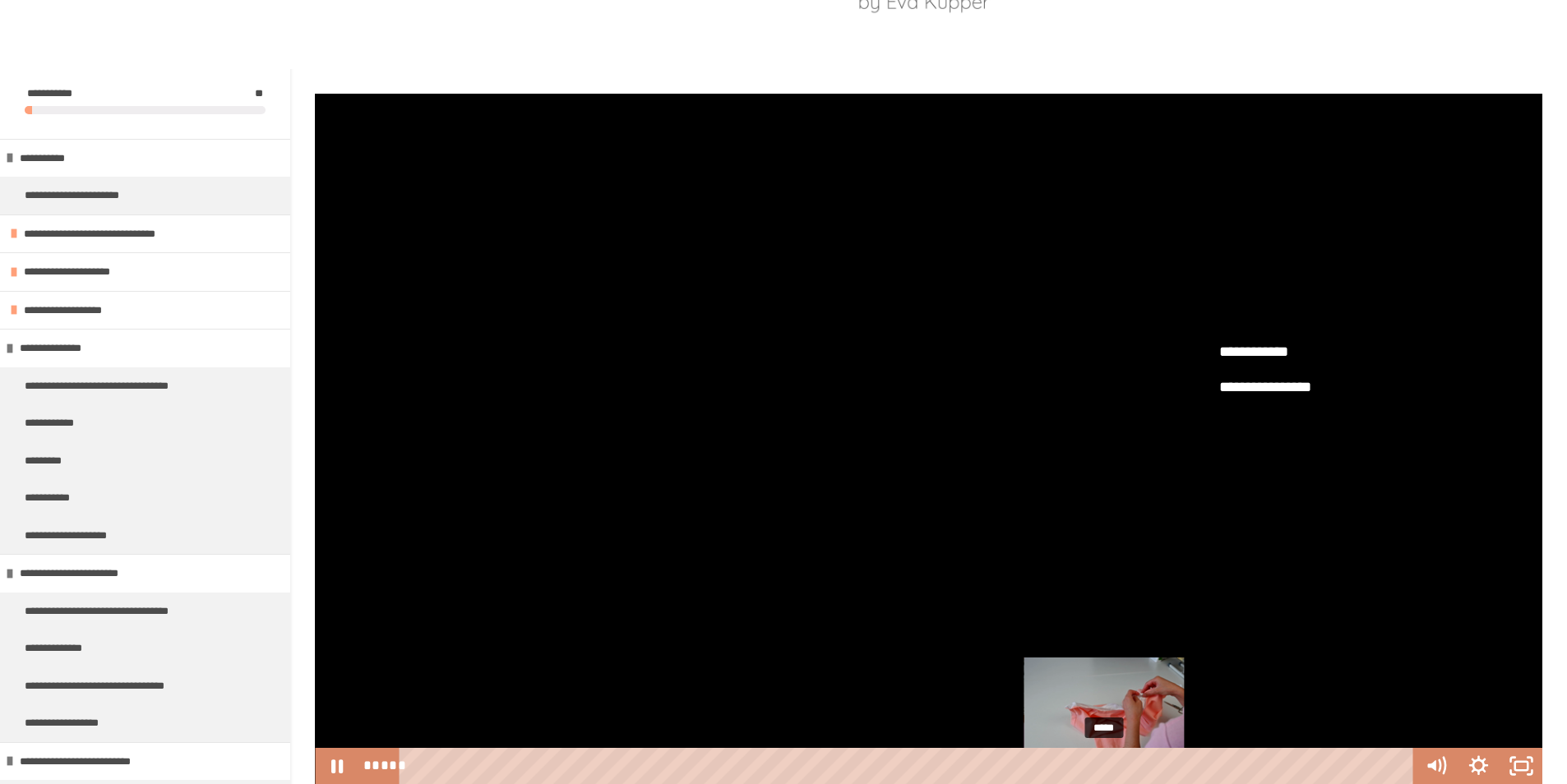 click on "*****" at bounding box center [909, 766] 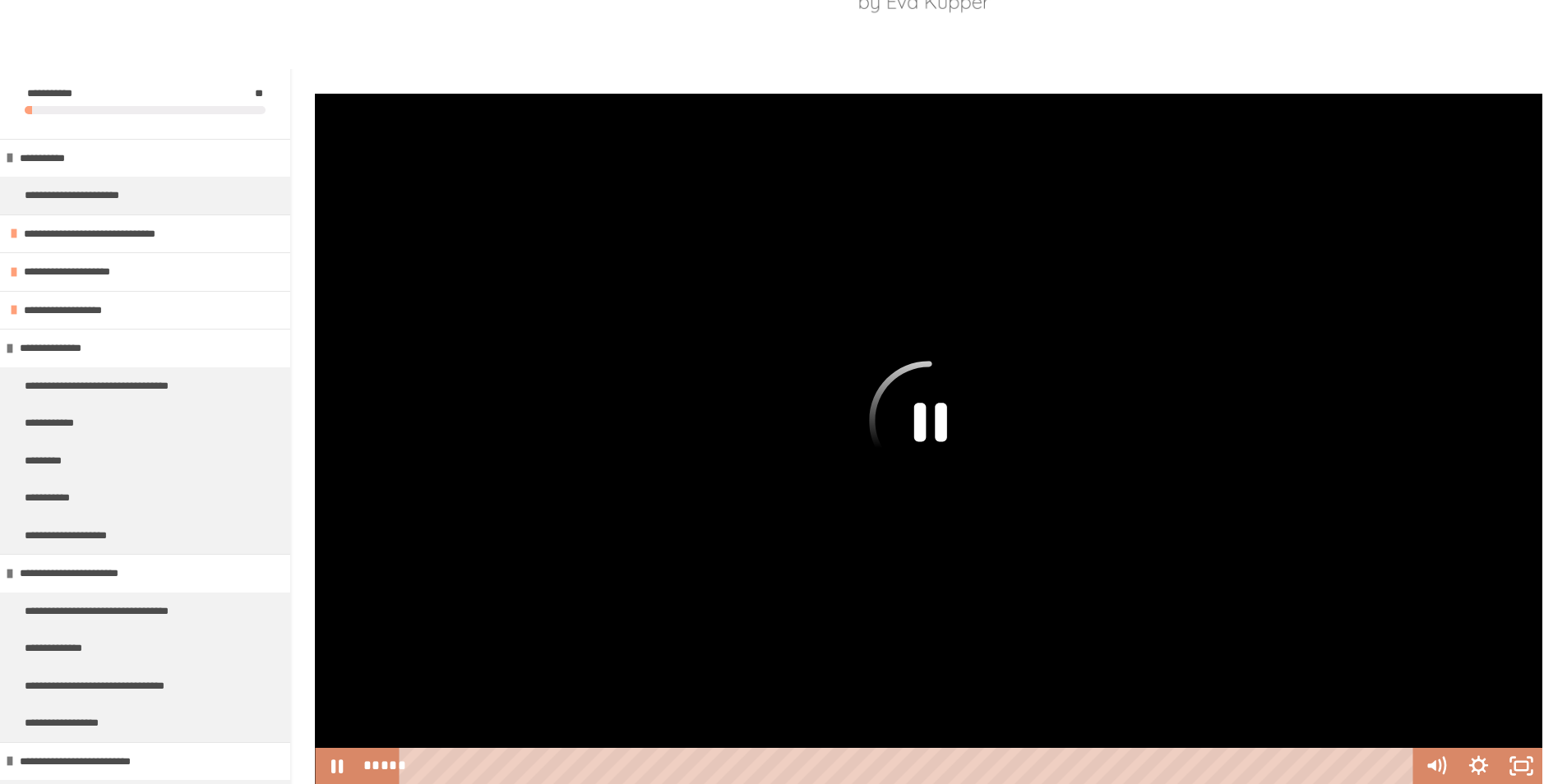 click at bounding box center [928, 439] 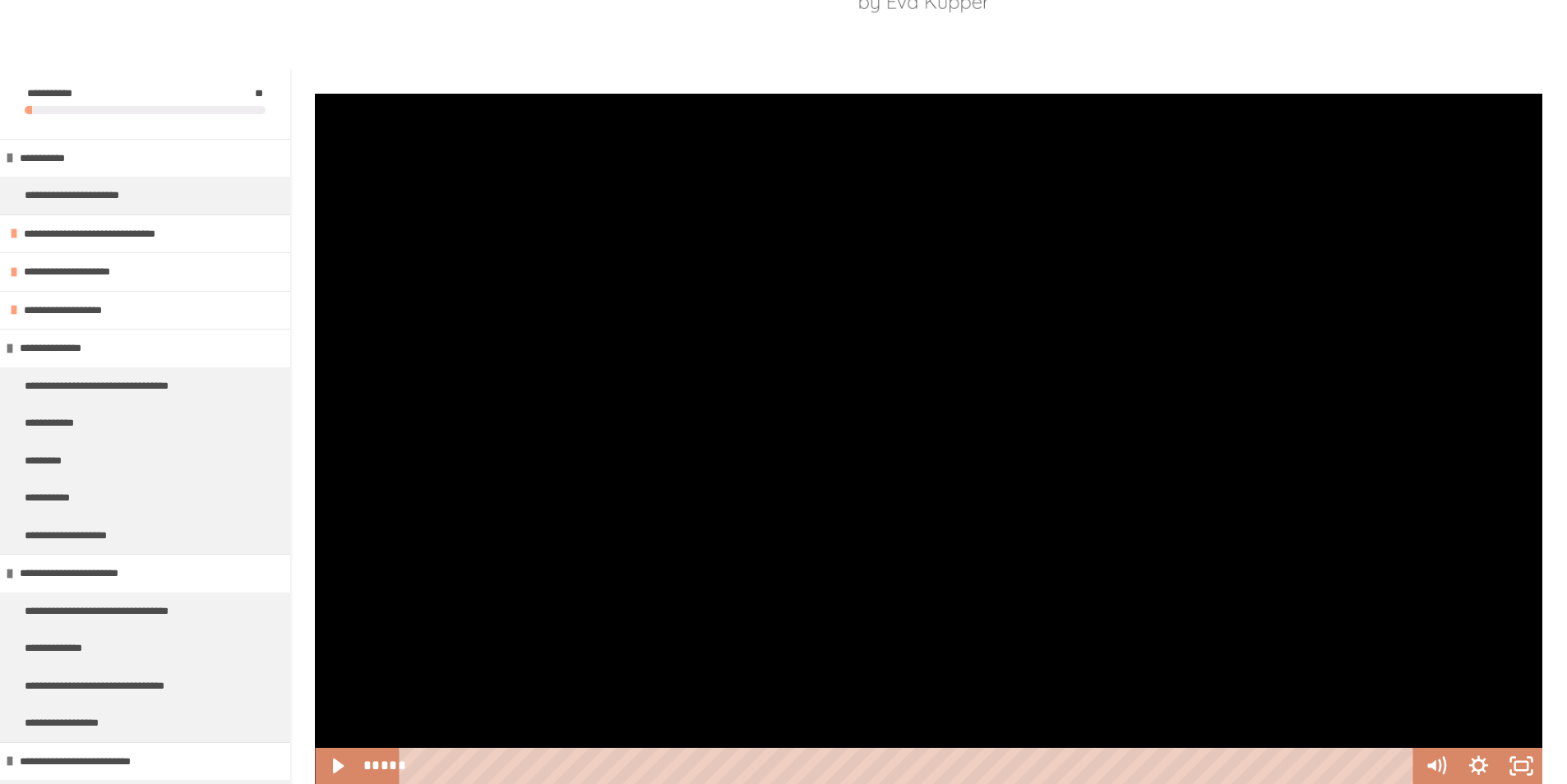 click at bounding box center [928, 439] 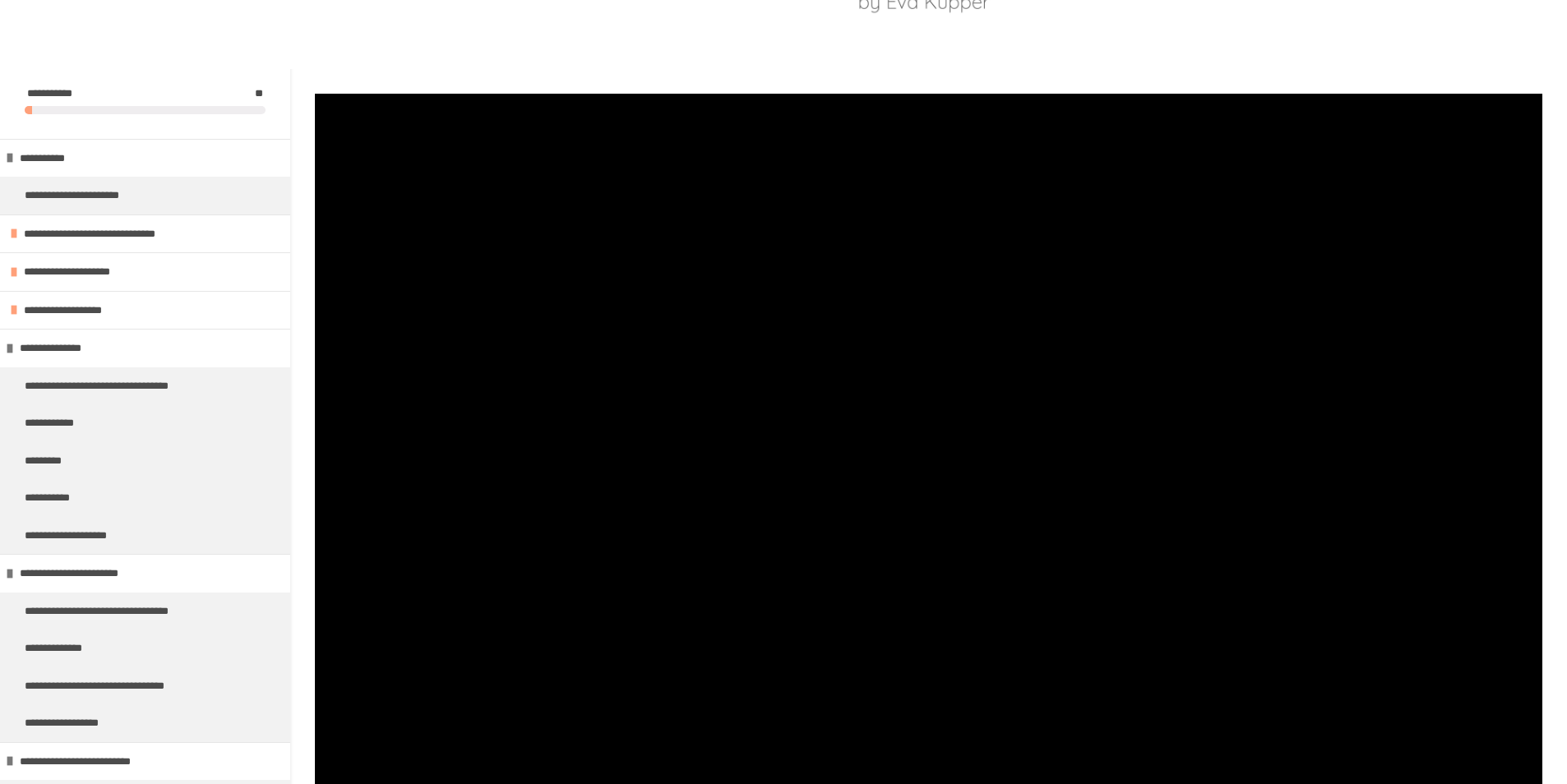 drag, startPoint x: 1532, startPoint y: 1, endPoint x: 817, endPoint y: 196, distance: 741.11403 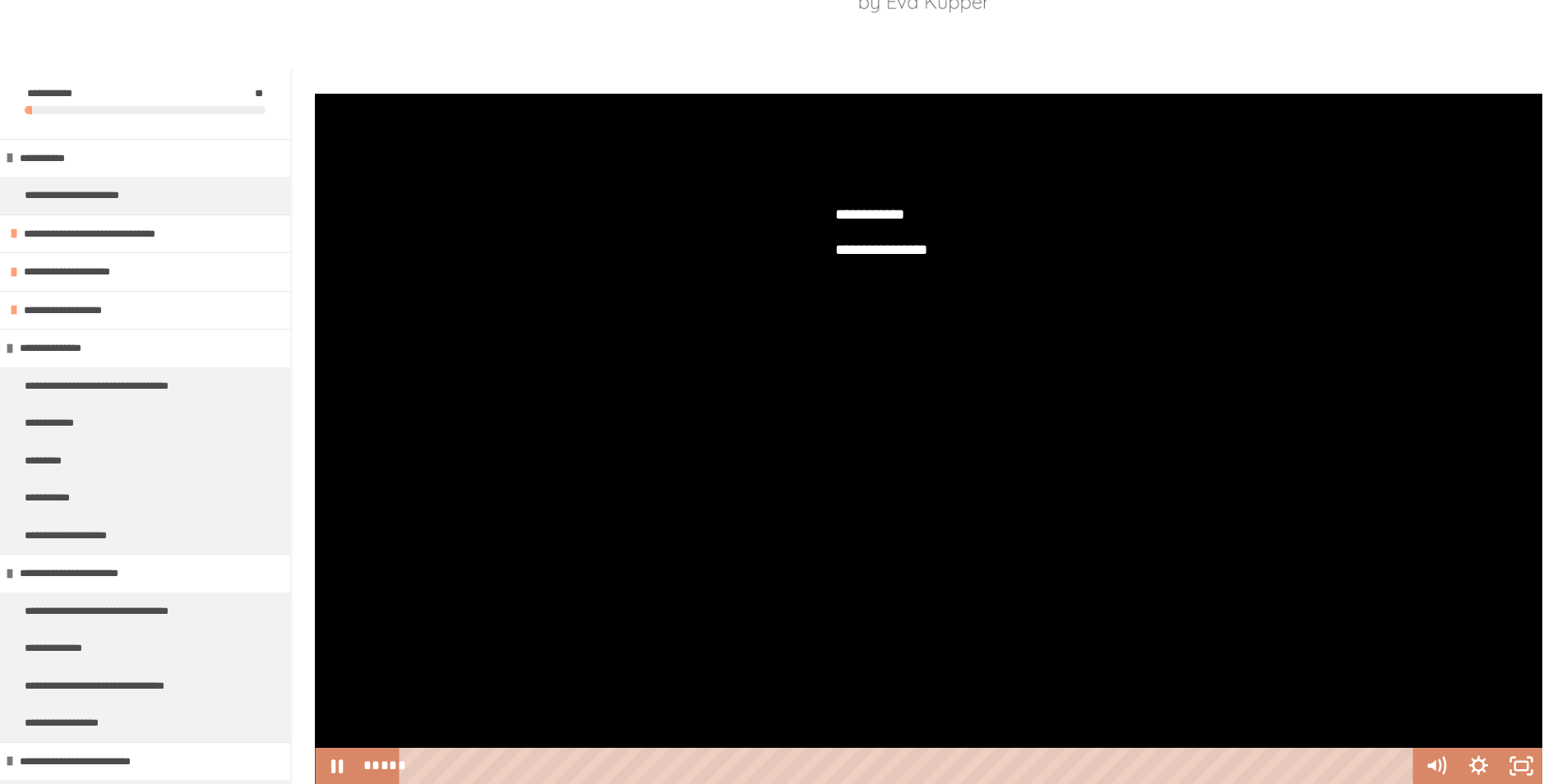 click at bounding box center [928, 439] 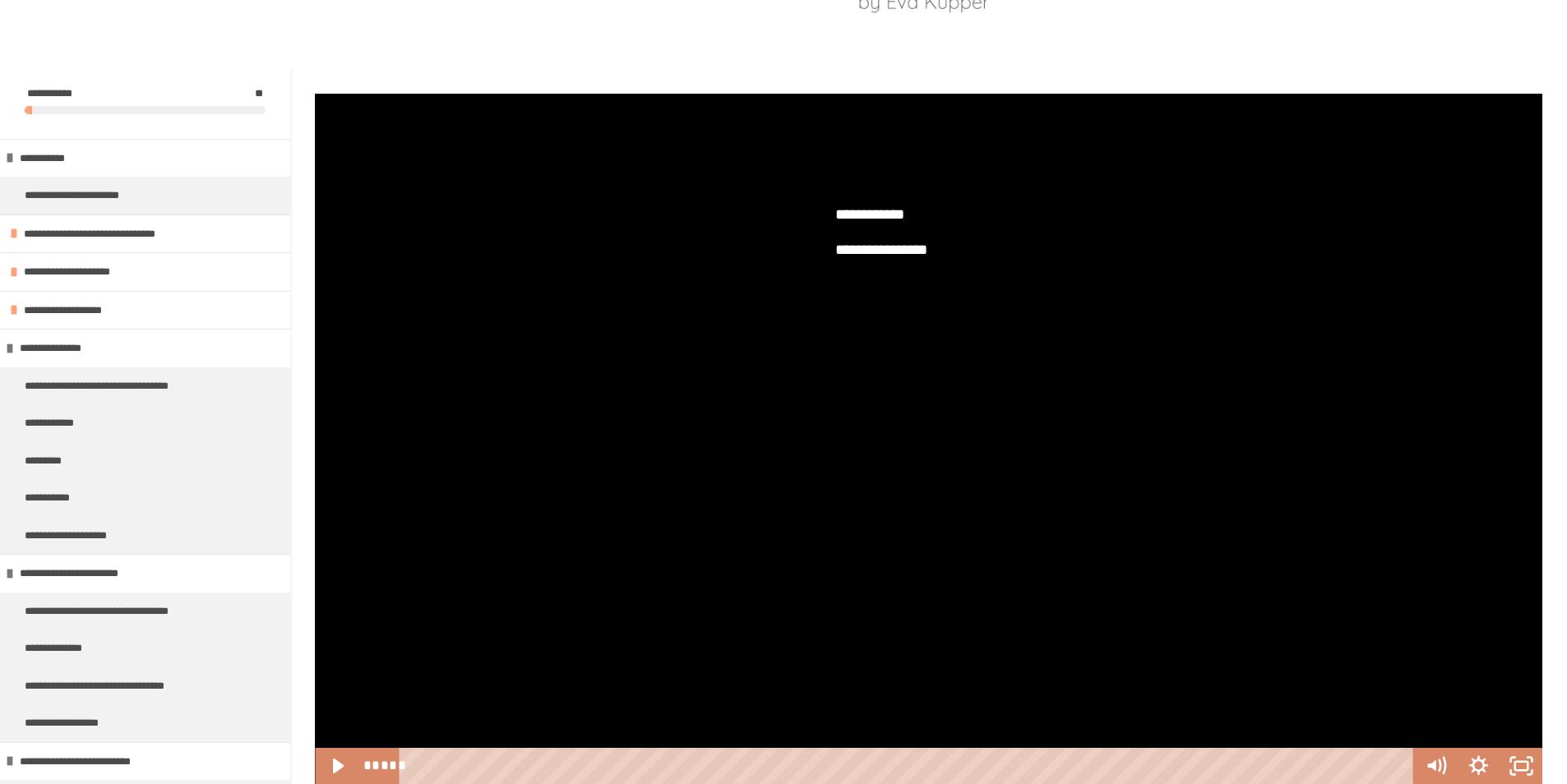 click at bounding box center [928, 439] 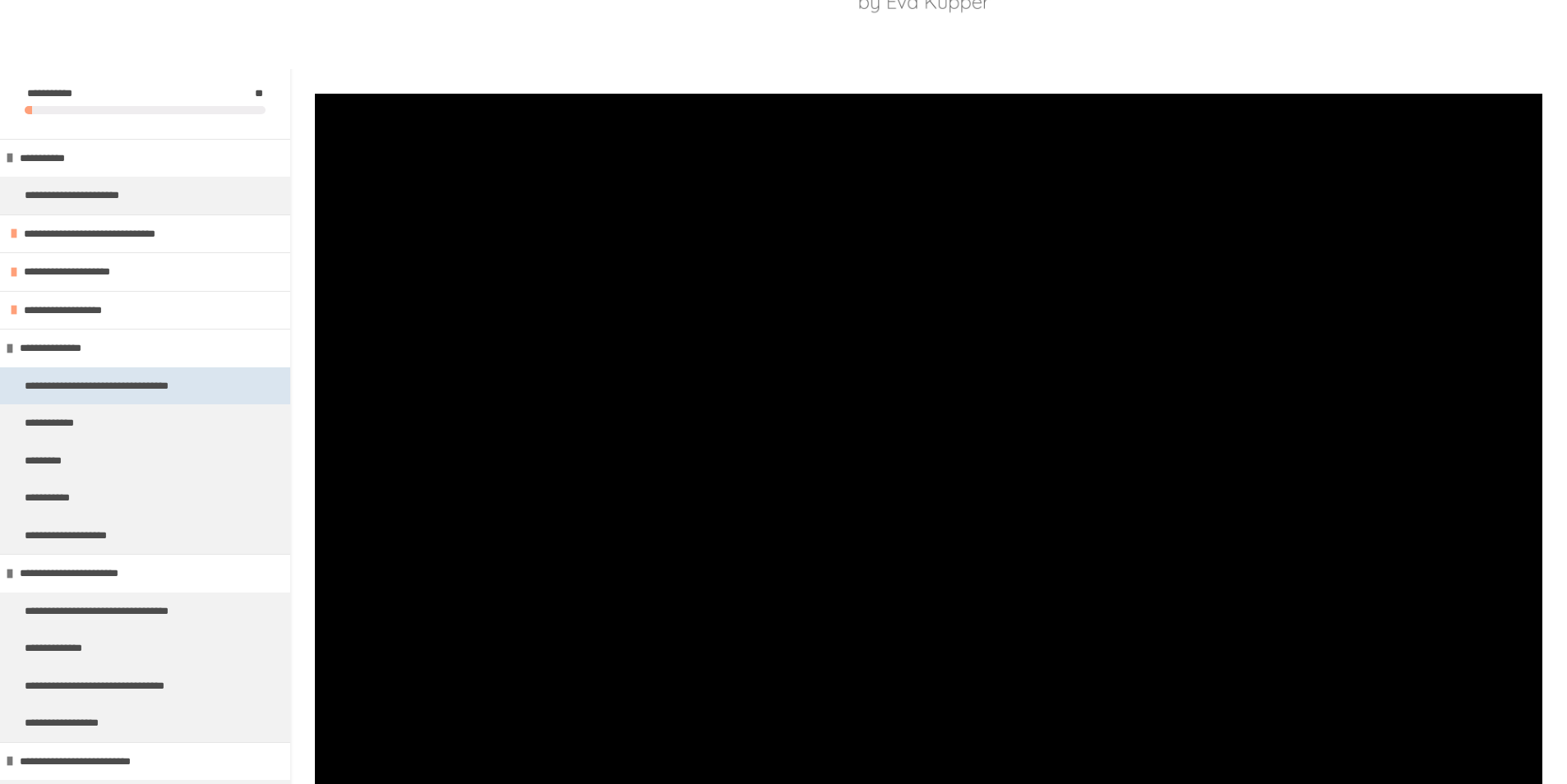scroll, scrollTop: 298, scrollLeft: 0, axis: vertical 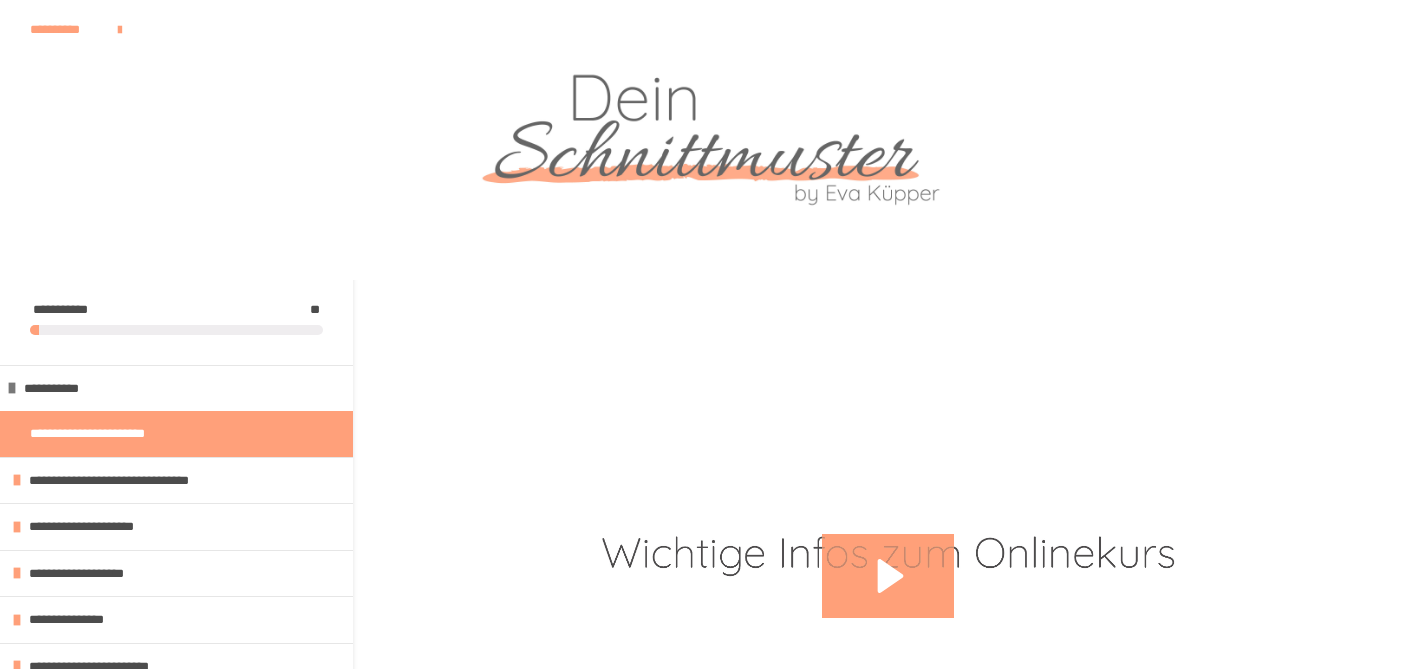 click at bounding box center [888, 594] 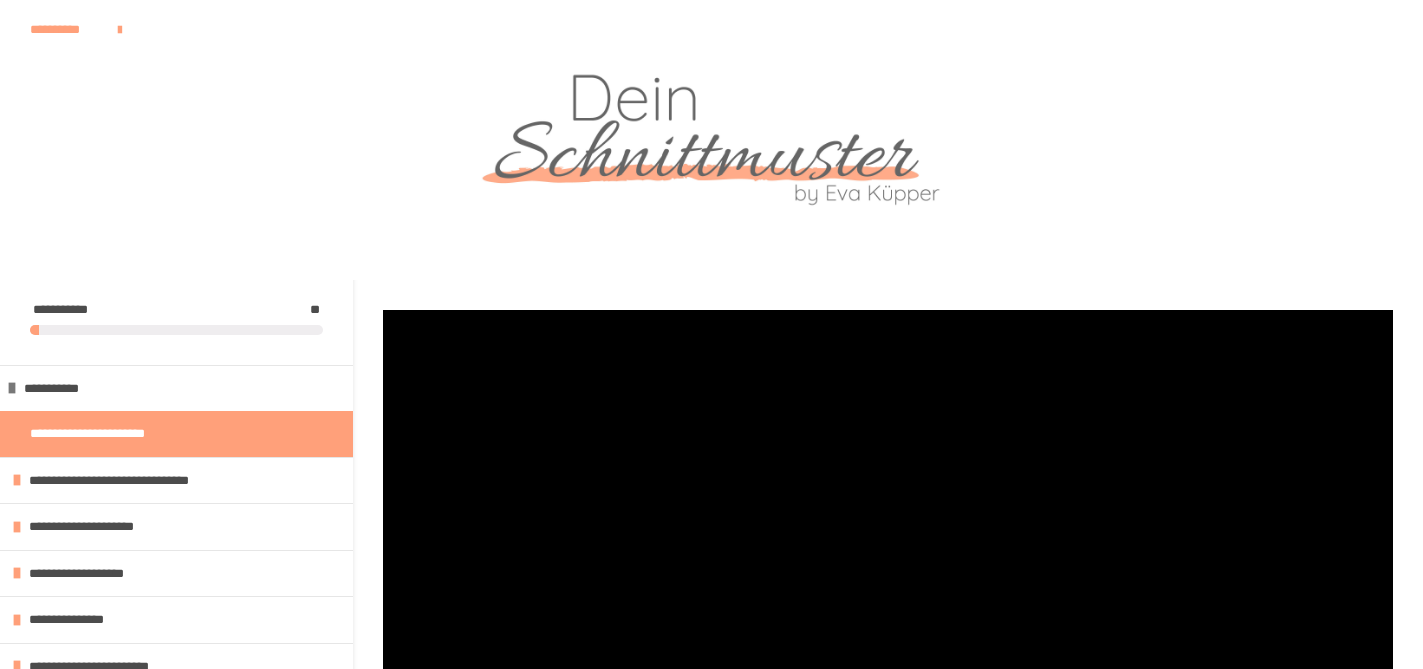 scroll, scrollTop: 166, scrollLeft: 0, axis: vertical 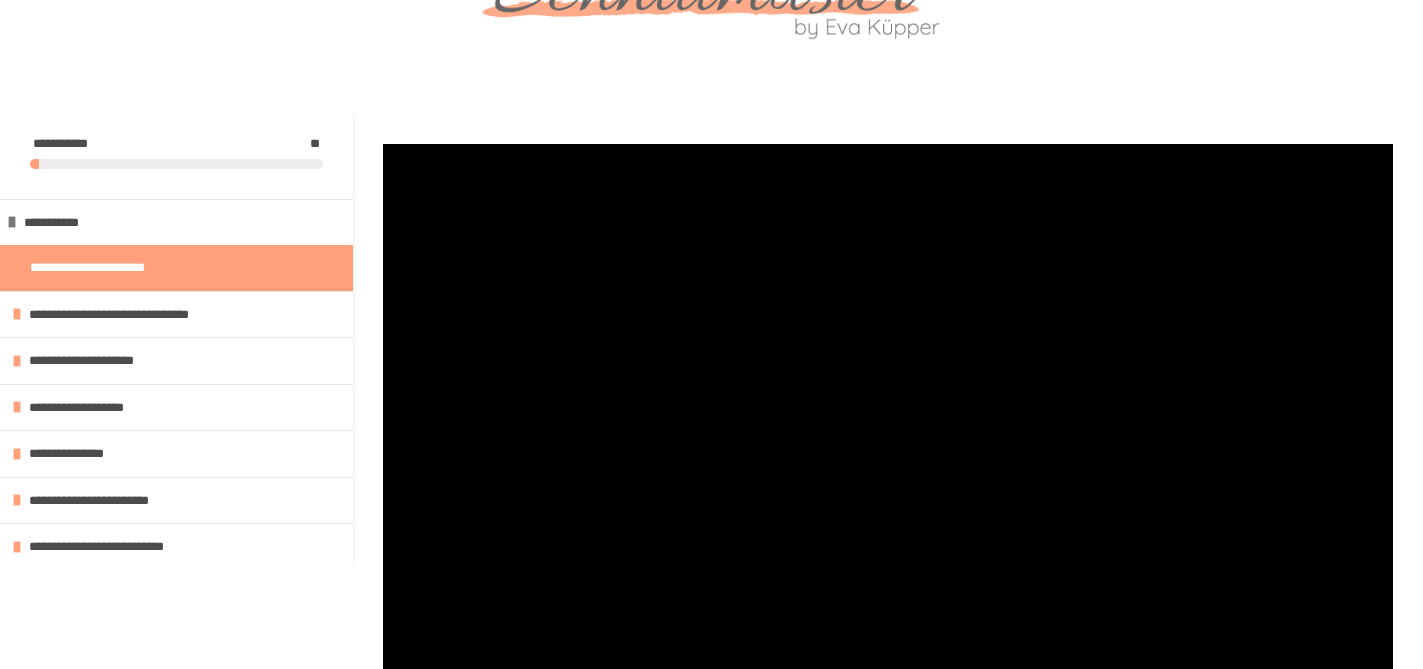 click at bounding box center [888, 428] 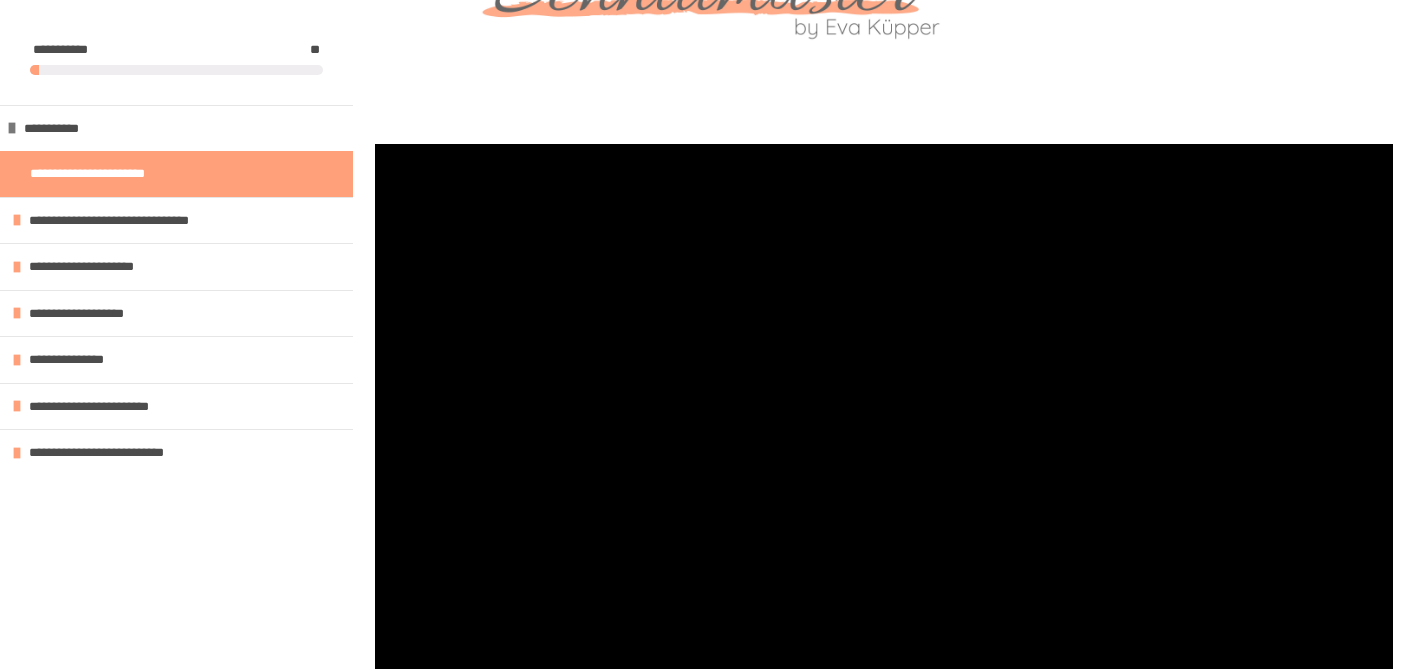 scroll, scrollTop: 500, scrollLeft: 0, axis: vertical 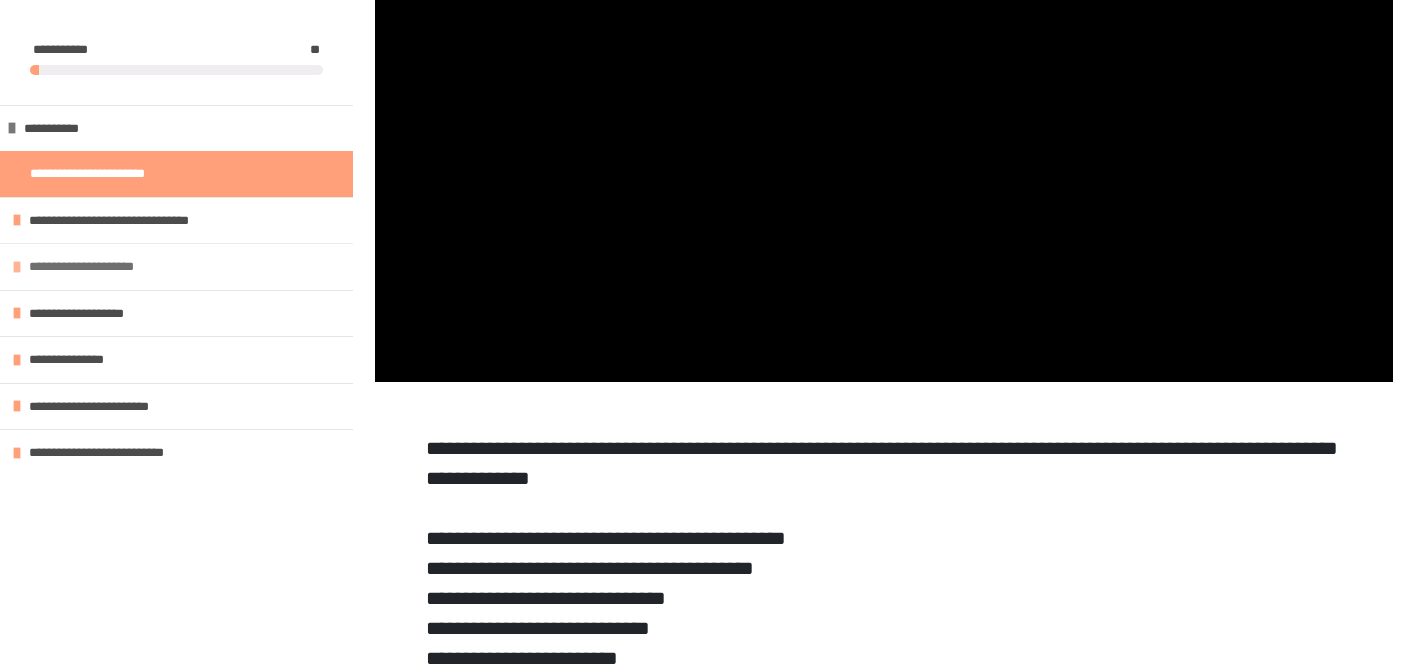 click on "**********" at bounding box center [96, 267] 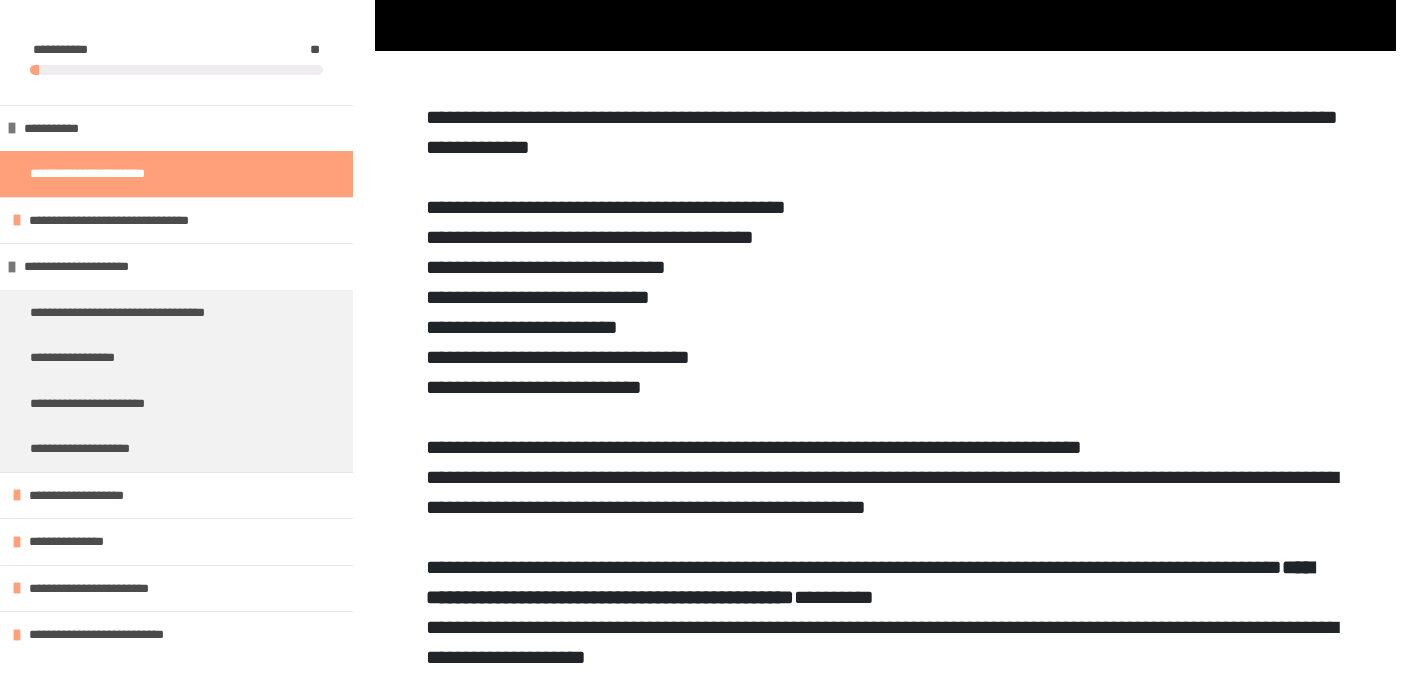 scroll, scrollTop: 666, scrollLeft: 0, axis: vertical 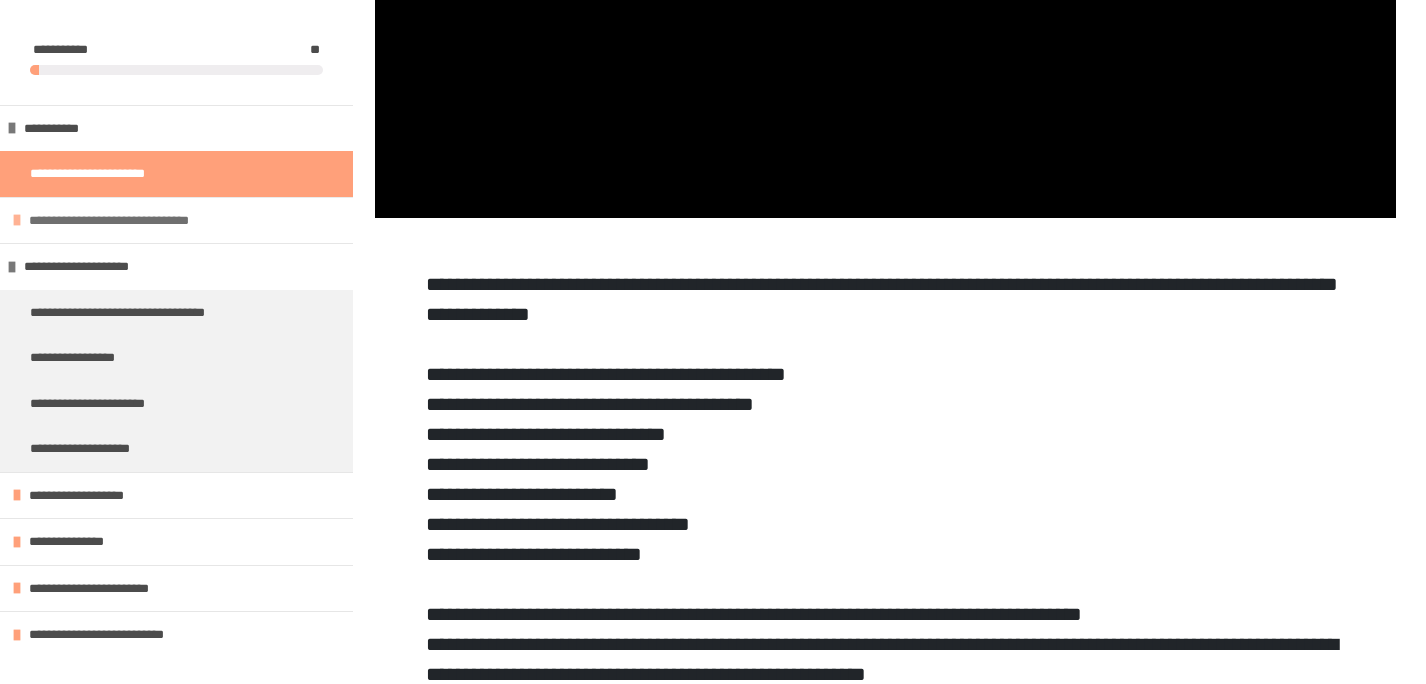 click on "**********" at bounding box center (134, 221) 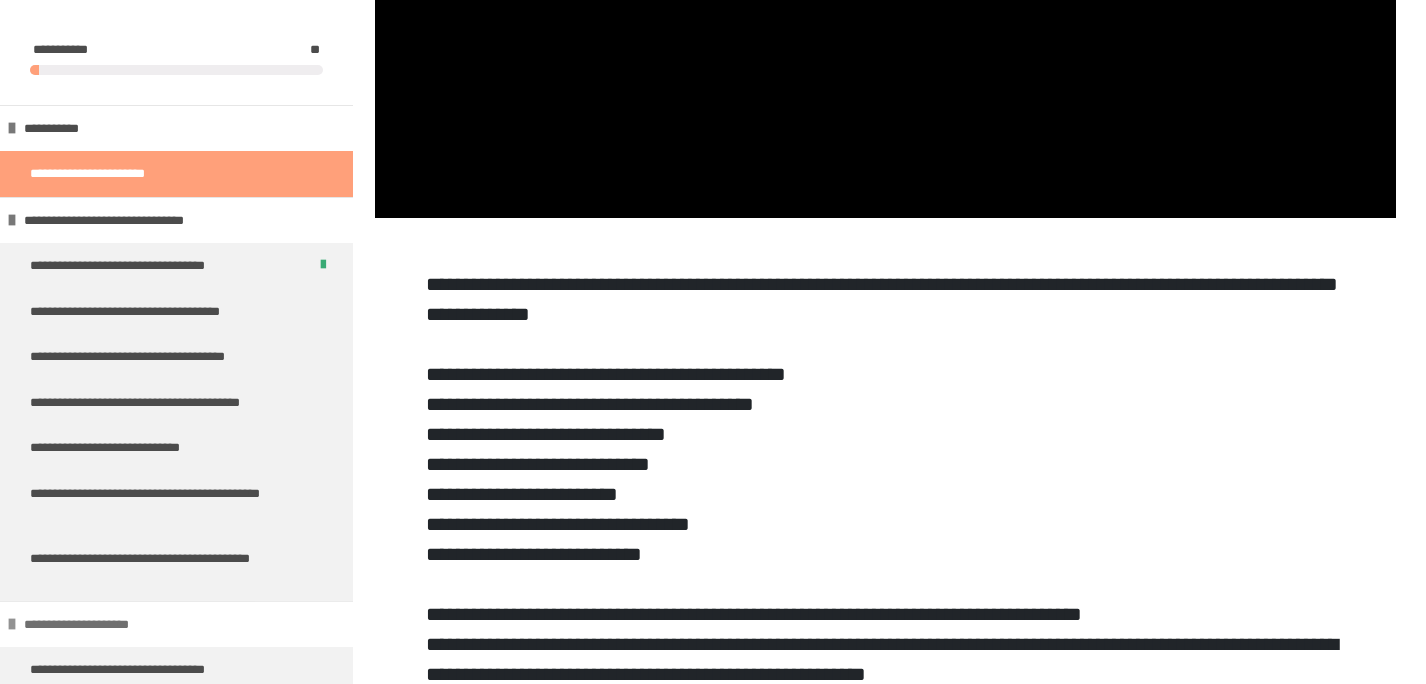 click on "**********" at bounding box center (176, 624) 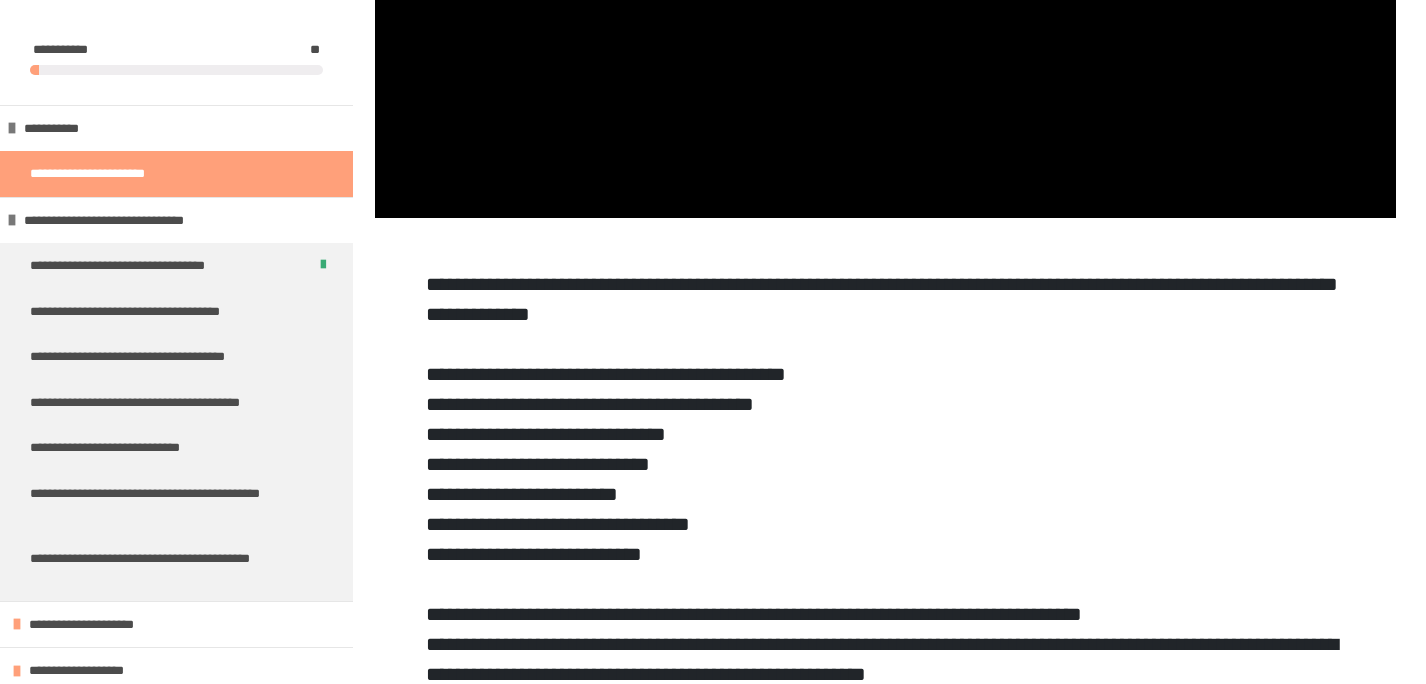 scroll, scrollTop: 144, scrollLeft: 0, axis: vertical 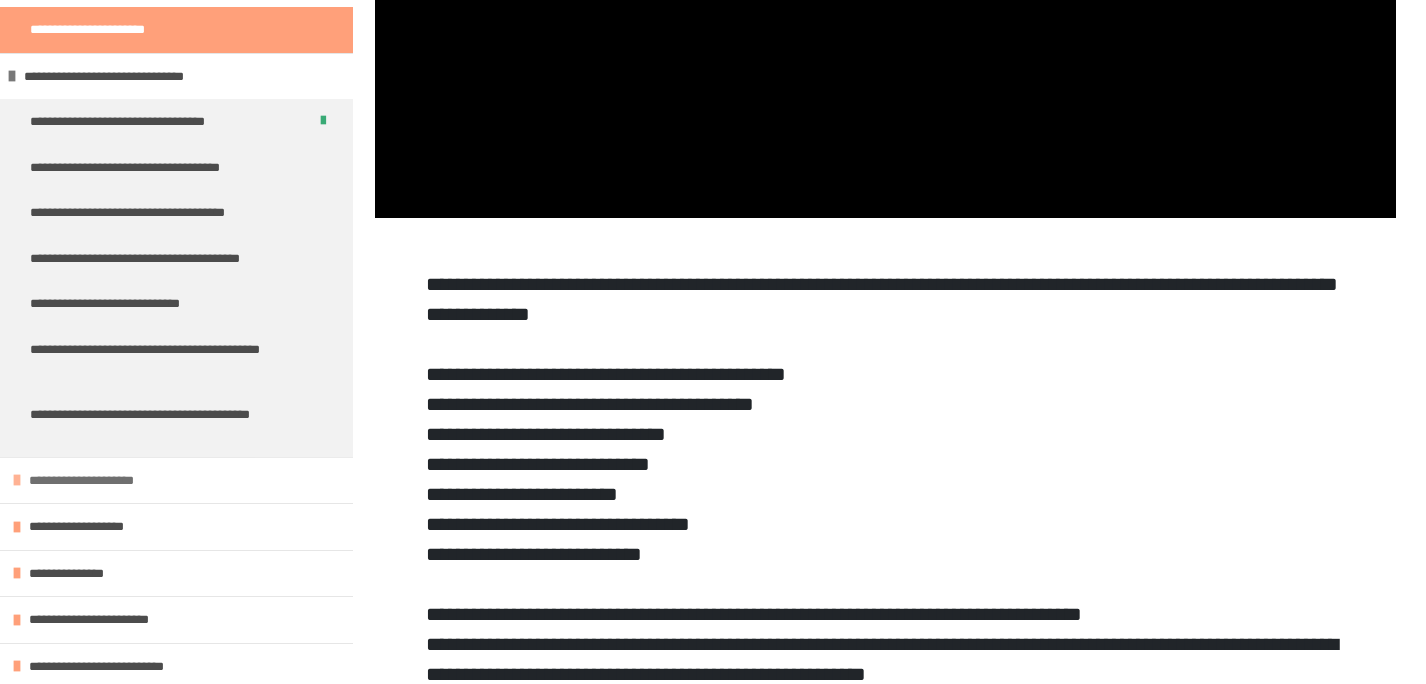 click on "**********" at bounding box center (96, 481) 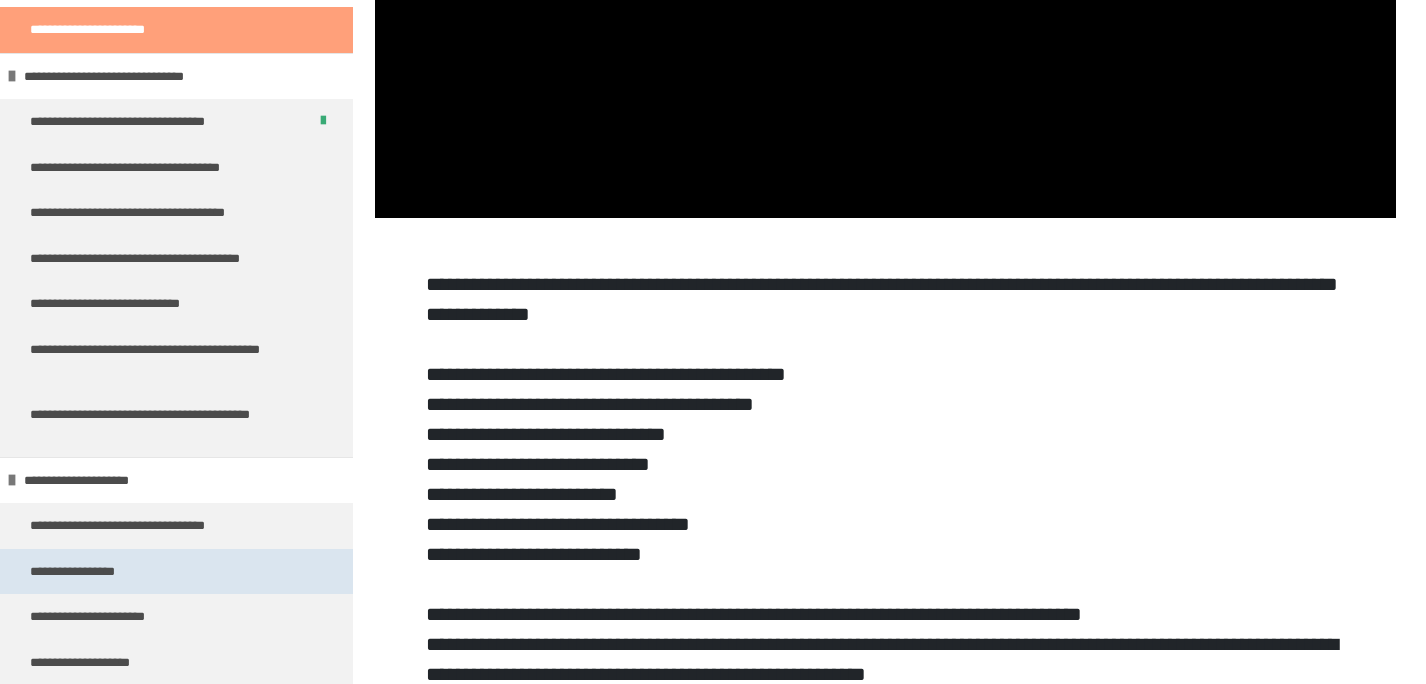scroll, scrollTop: 310, scrollLeft: 0, axis: vertical 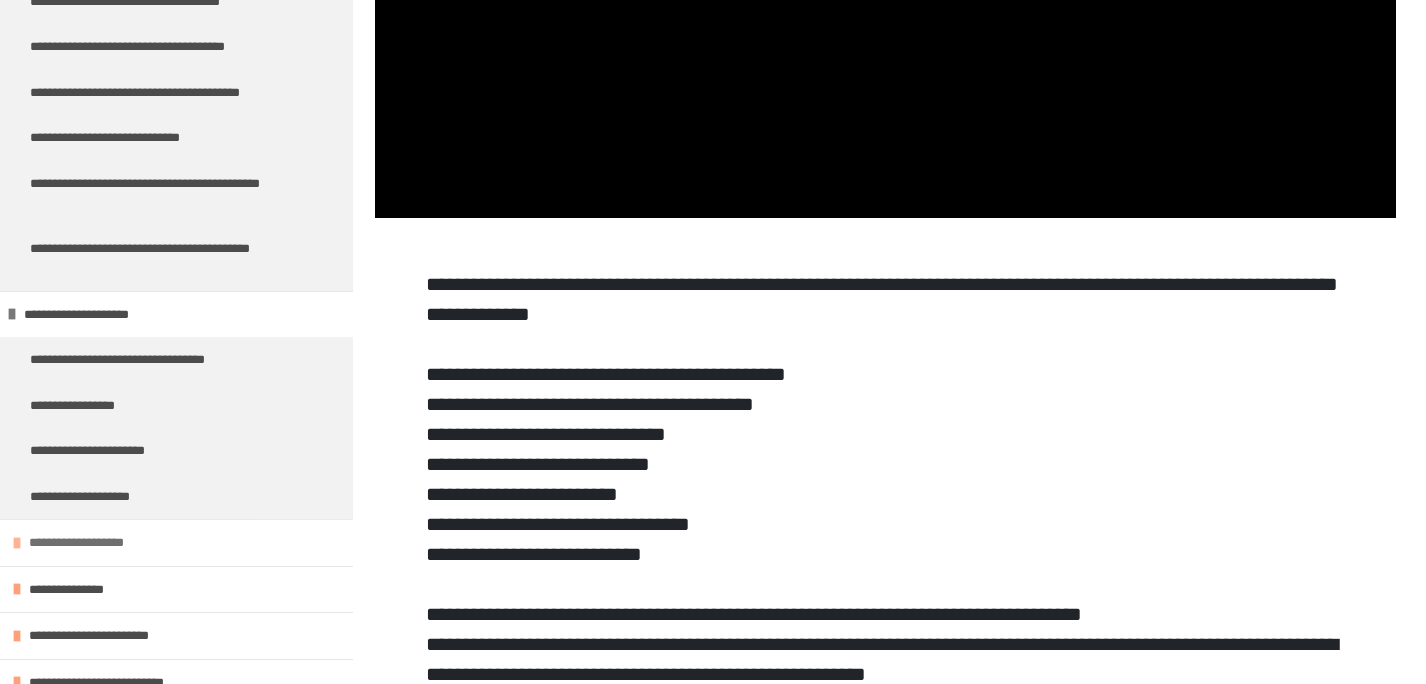 click on "**********" at bounding box center [90, 543] 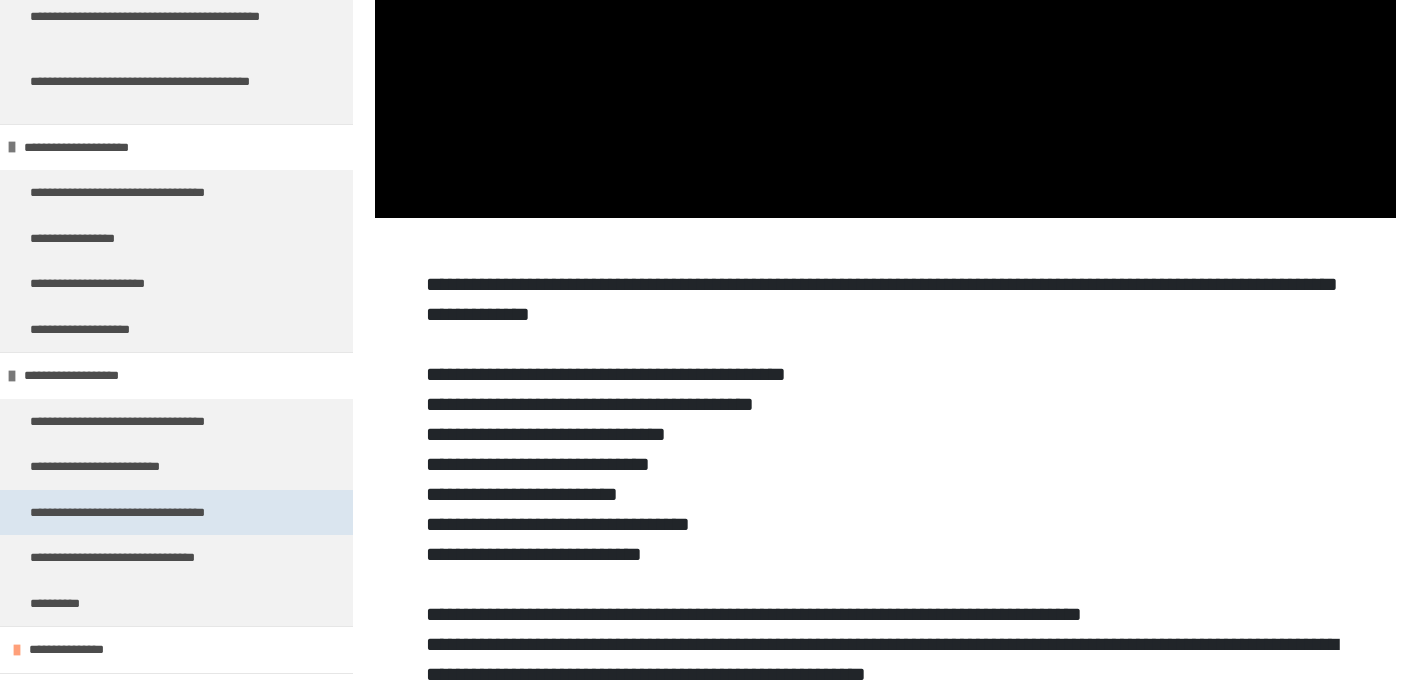 scroll, scrollTop: 553, scrollLeft: 0, axis: vertical 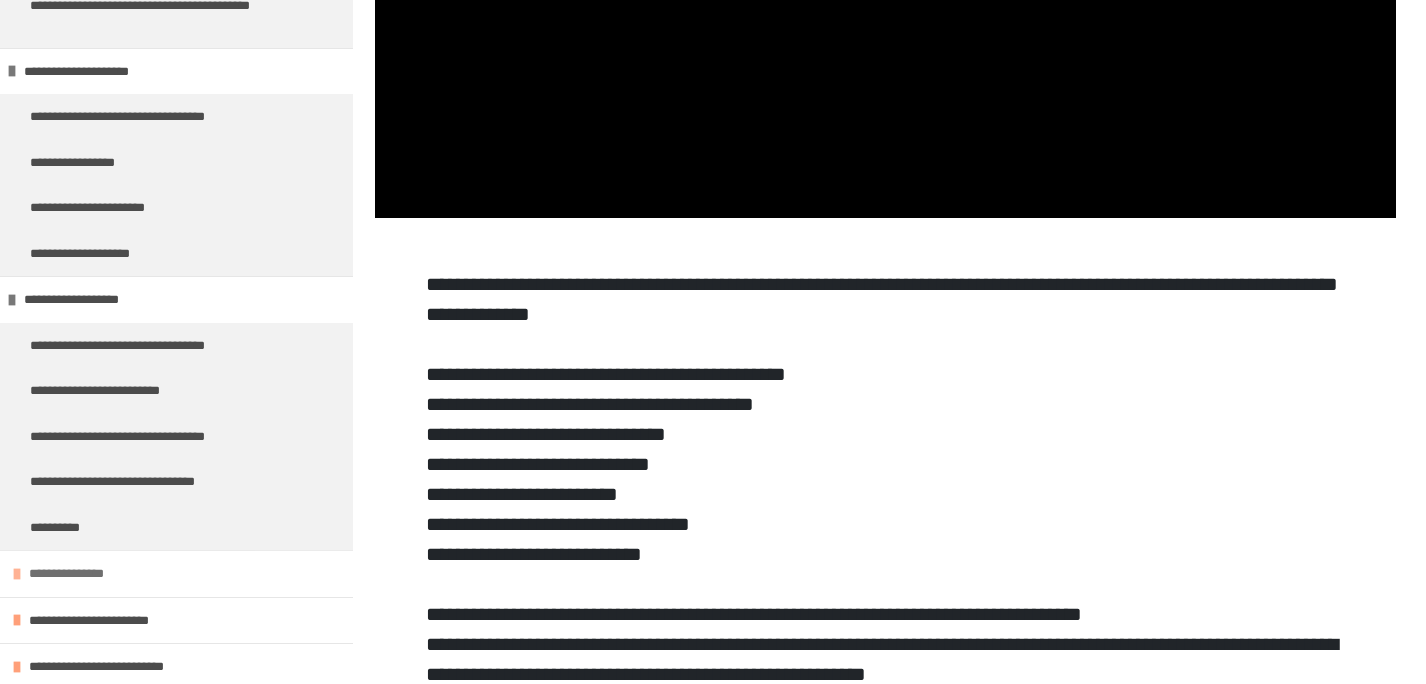 click on "**********" at bounding box center [79, 574] 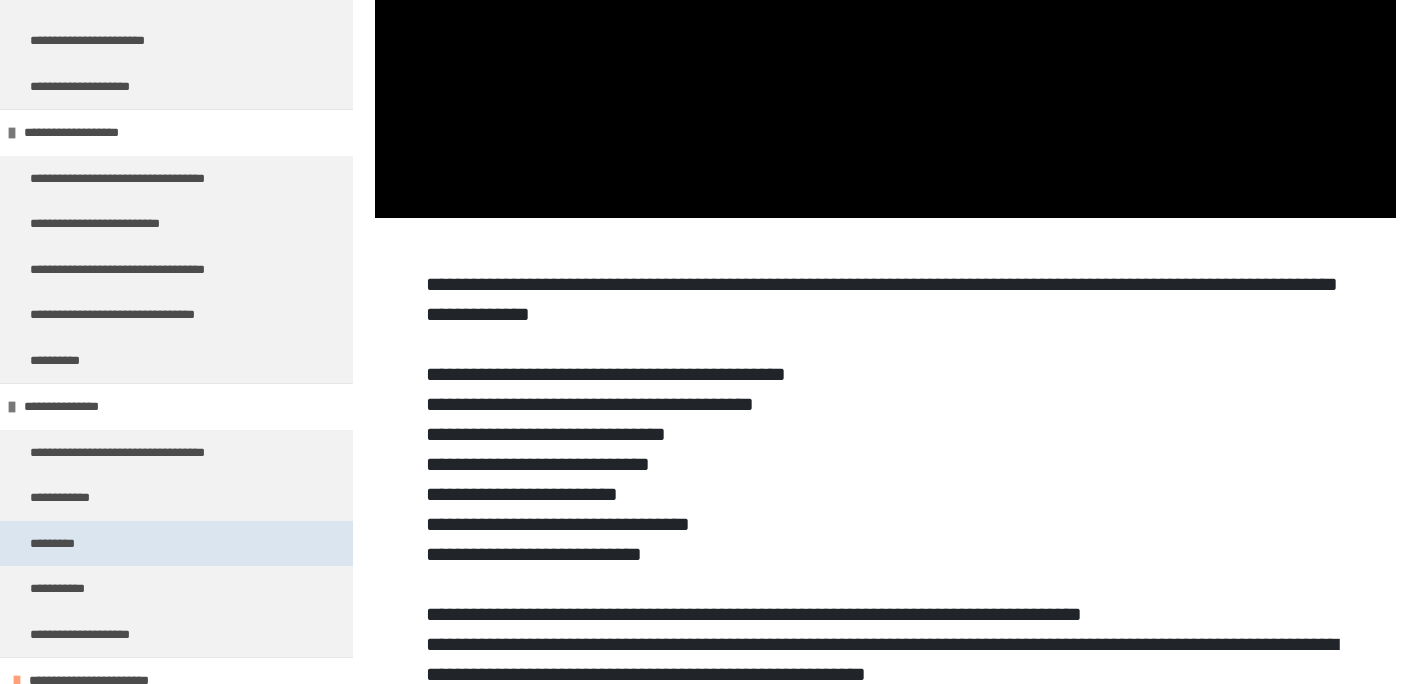scroll, scrollTop: 781, scrollLeft: 0, axis: vertical 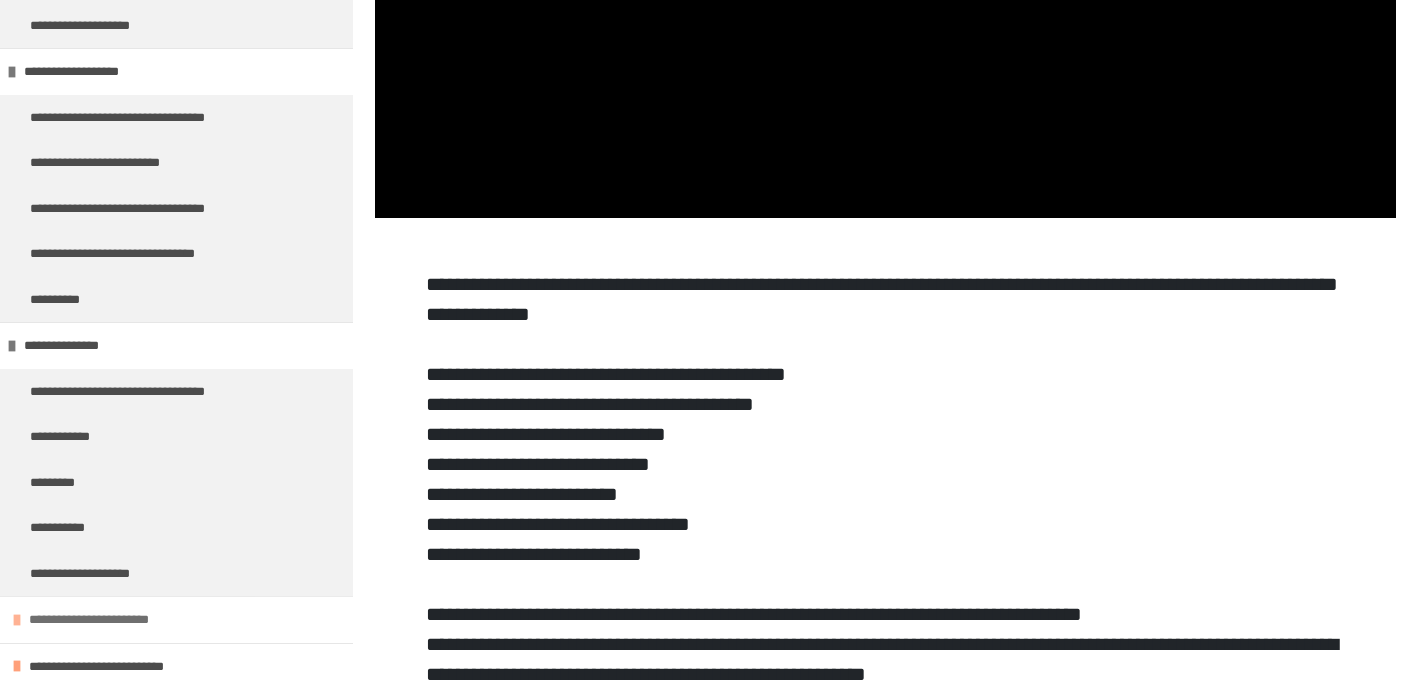 click on "**********" at bounding box center (105, 620) 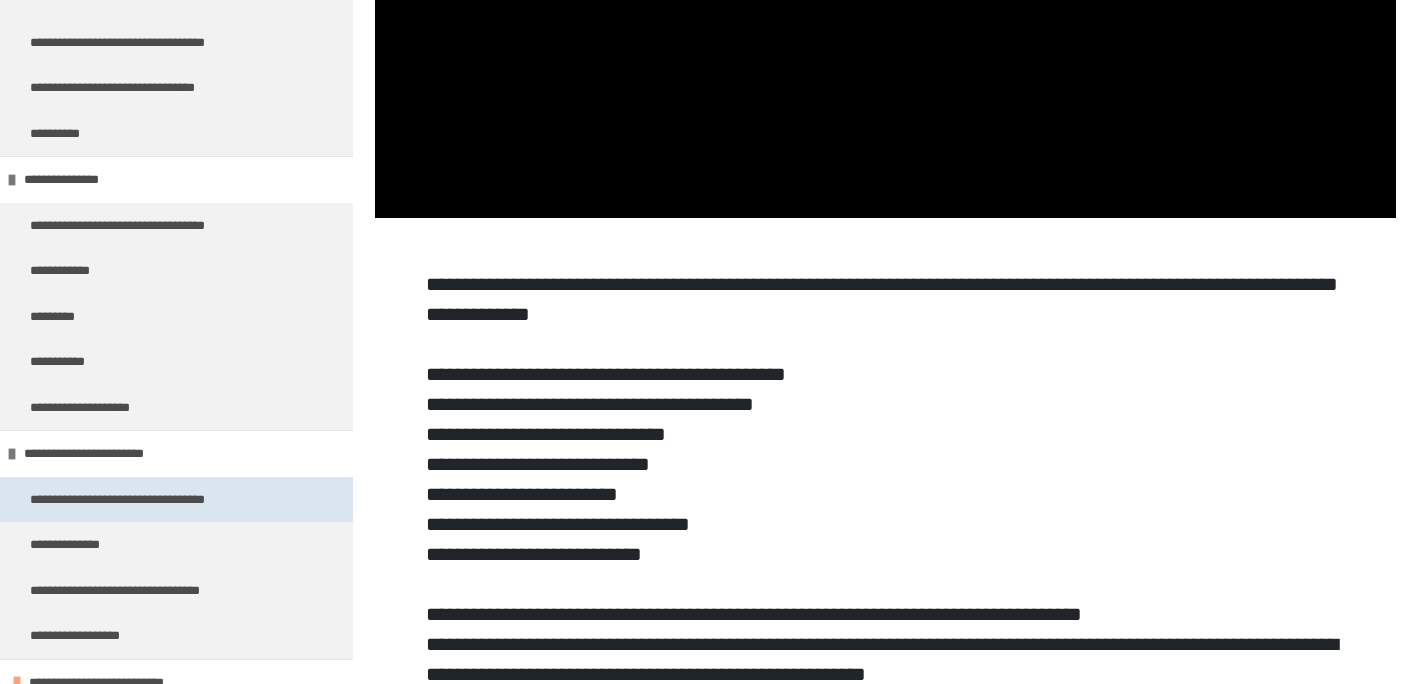 scroll, scrollTop: 963, scrollLeft: 0, axis: vertical 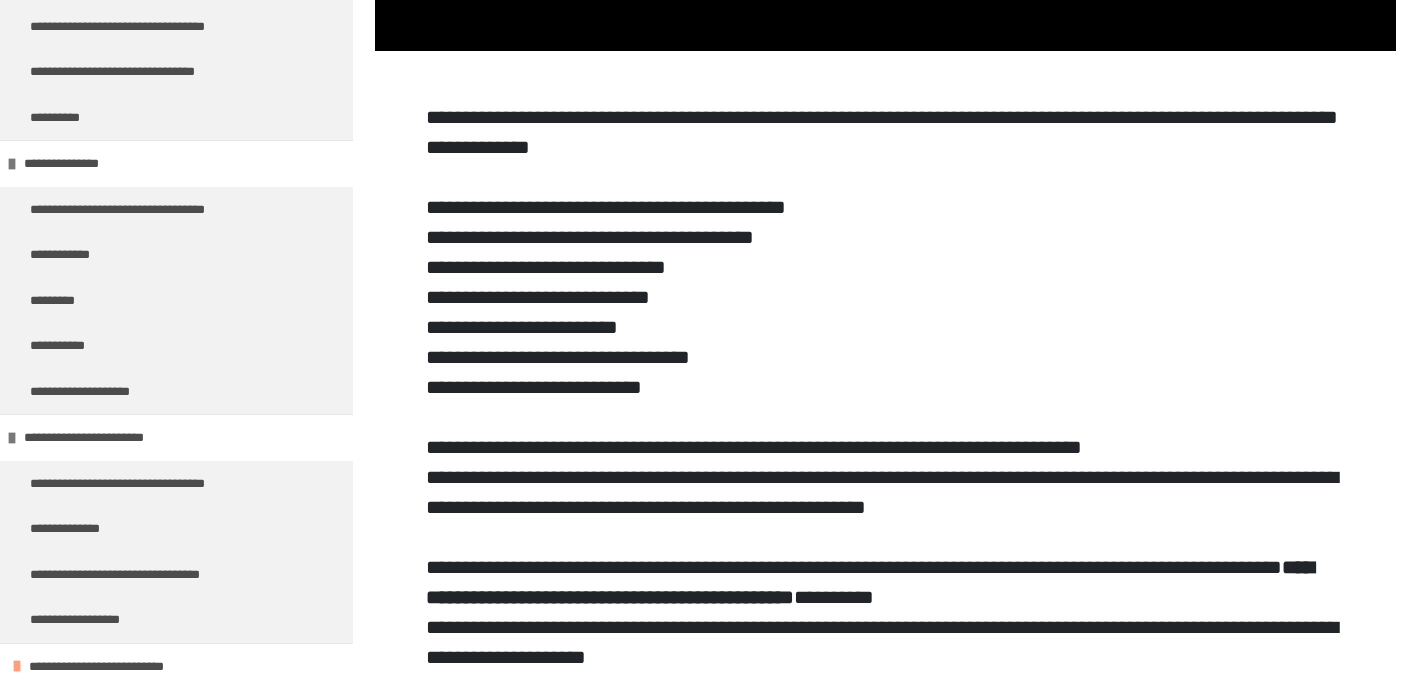 click on "**********" at bounding box center [754, 372] 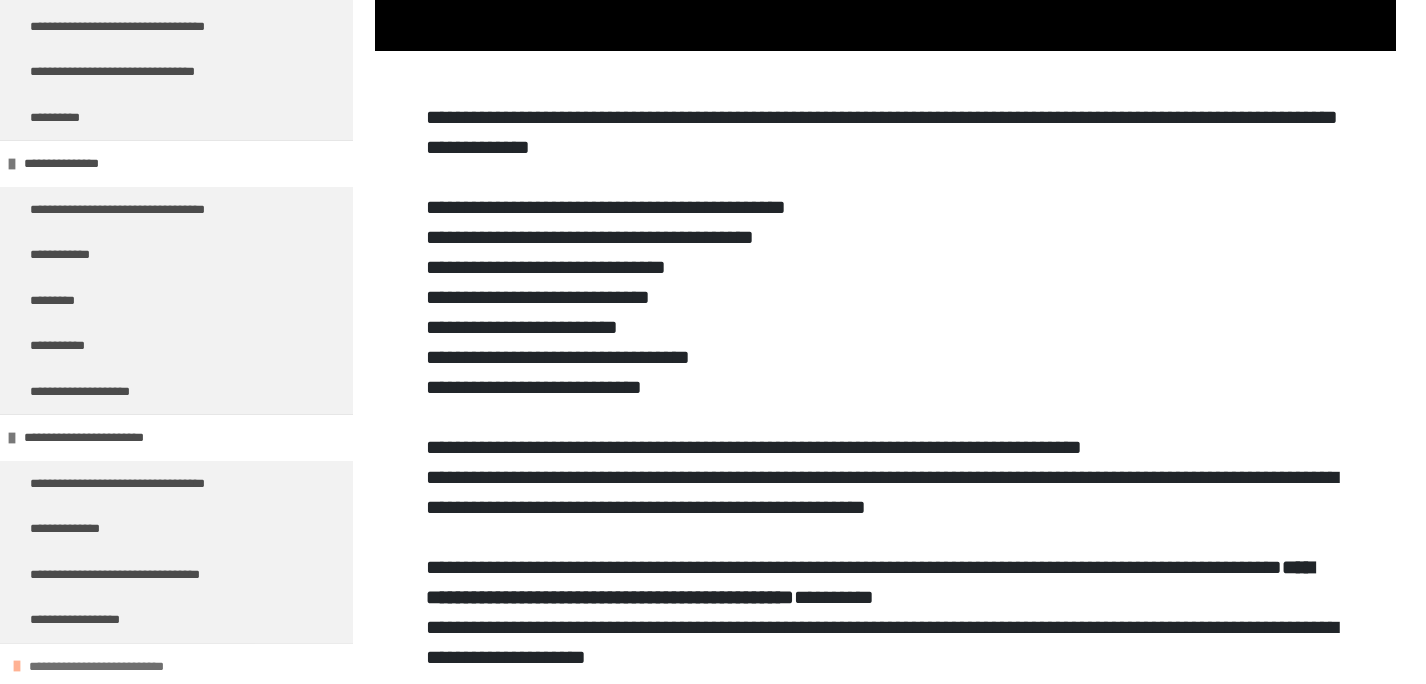 click on "**********" at bounding box center (119, 667) 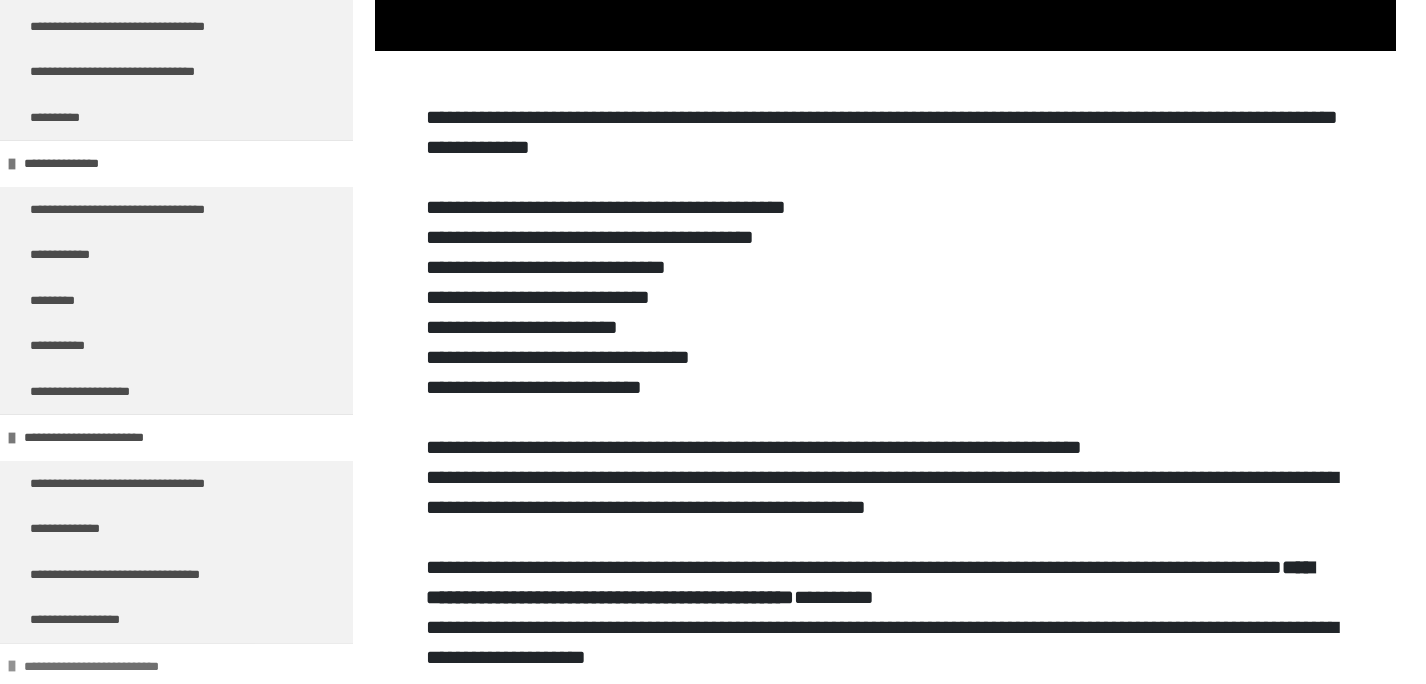 click on "**********" at bounding box center (114, 667) 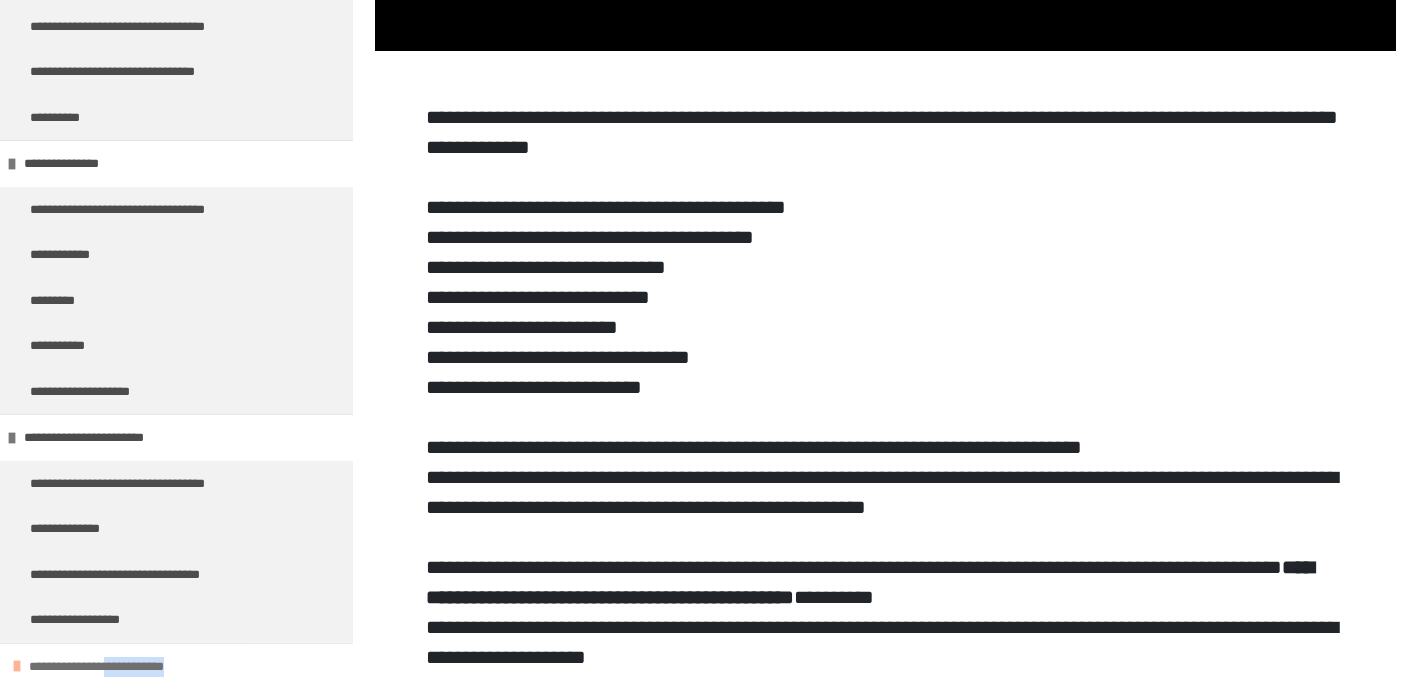 click on "**********" at bounding box center [119, 667] 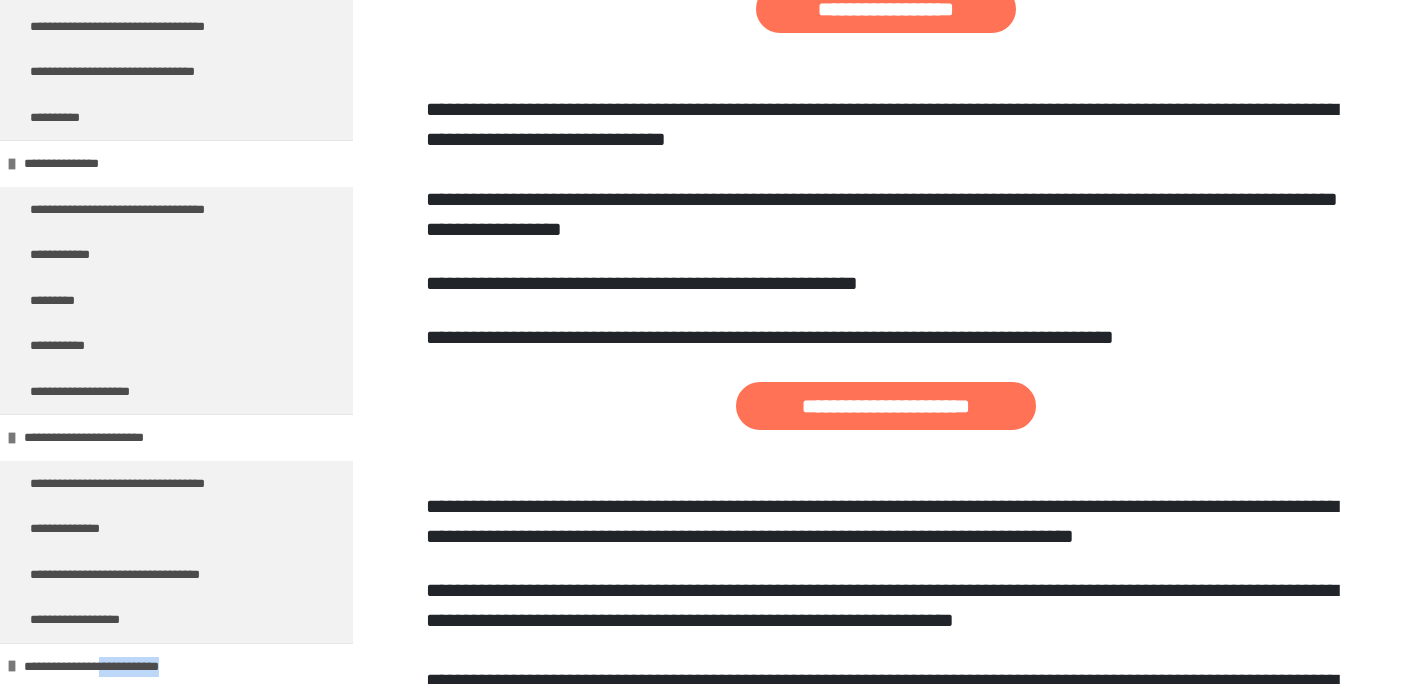 scroll, scrollTop: 2238, scrollLeft: 0, axis: vertical 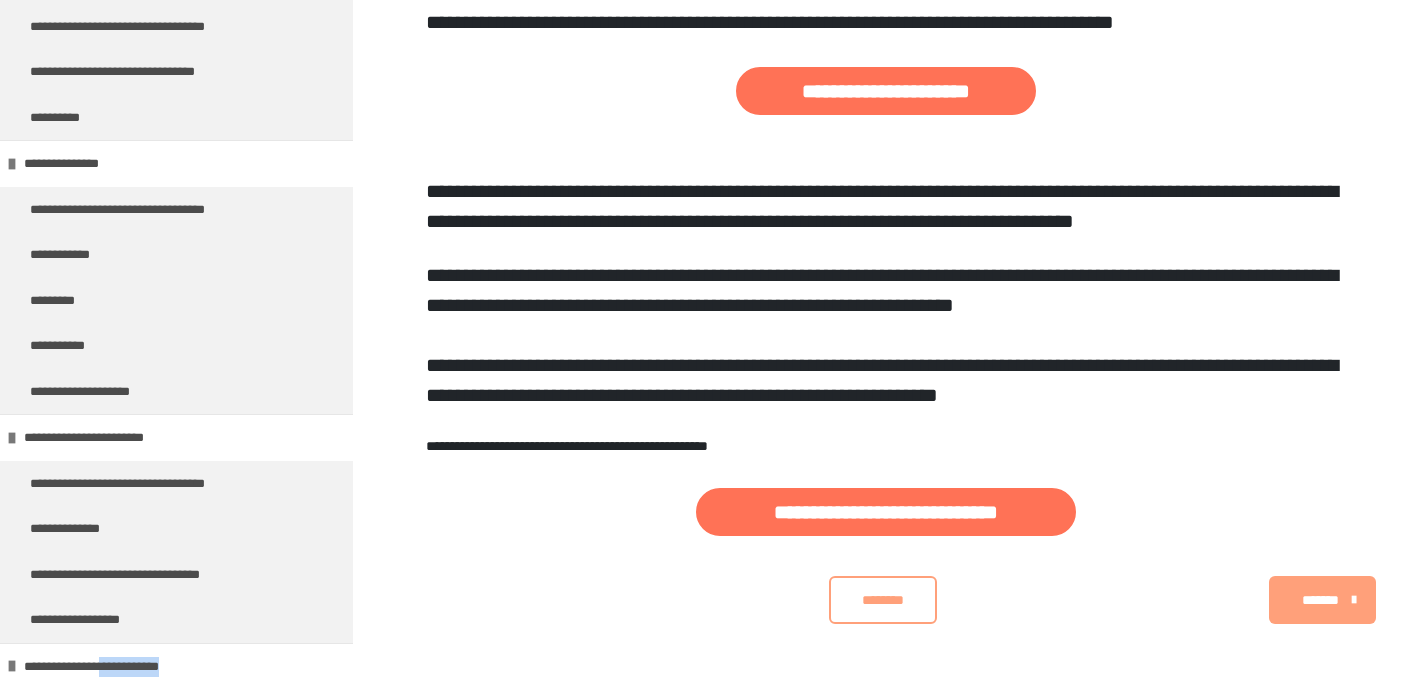 click on "*******" at bounding box center [1320, 600] 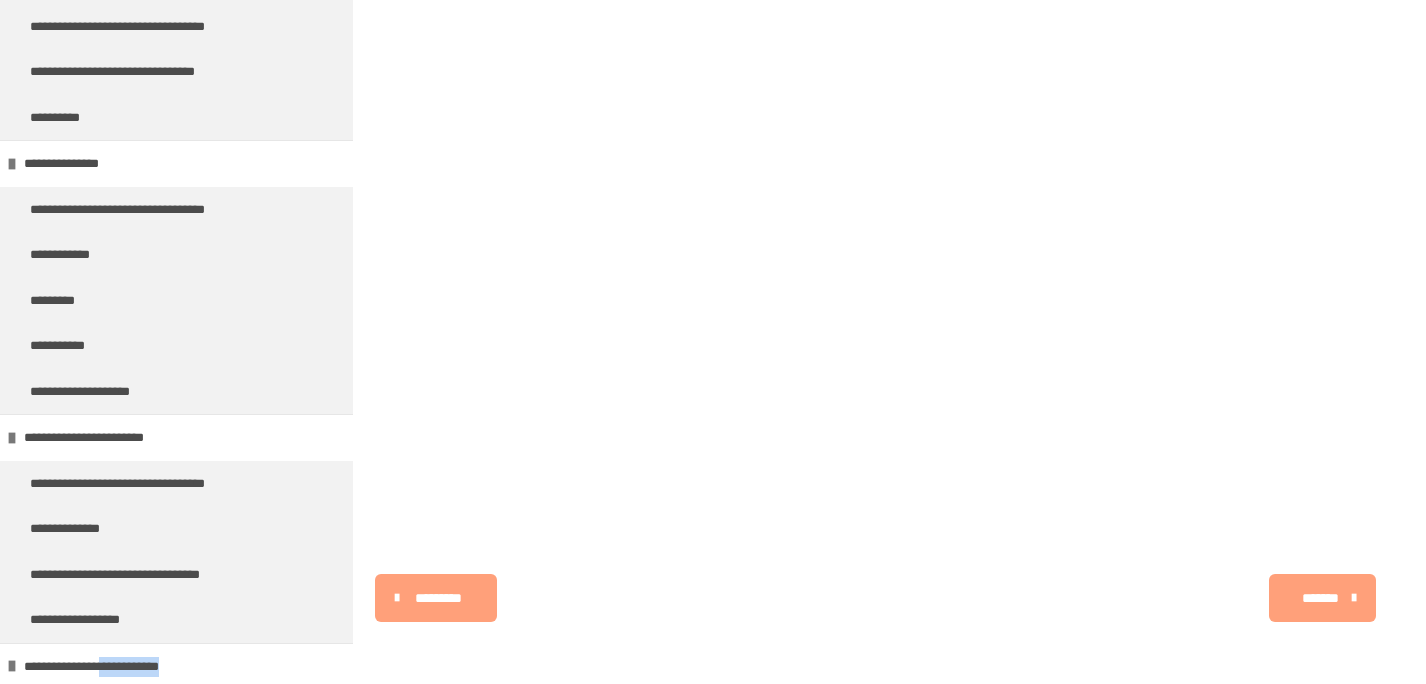 scroll, scrollTop: 340, scrollLeft: 0, axis: vertical 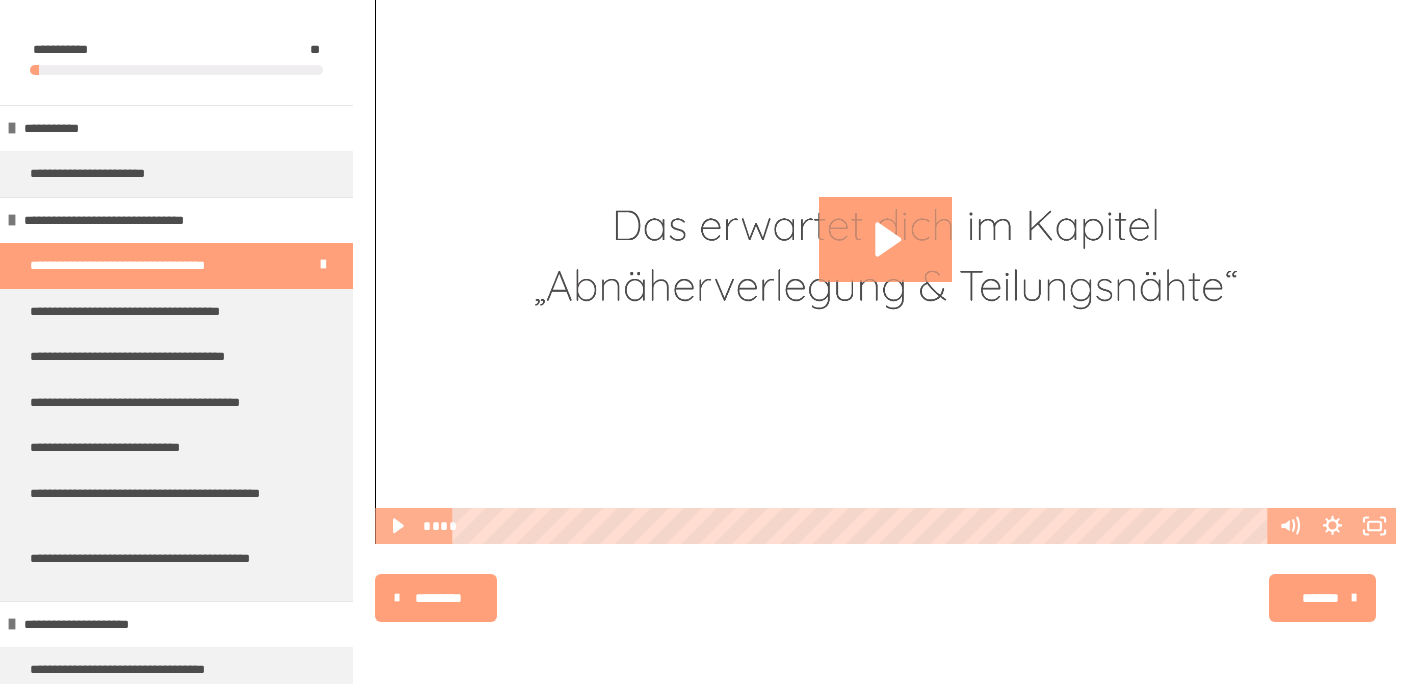 click on "*******" at bounding box center (1320, 598) 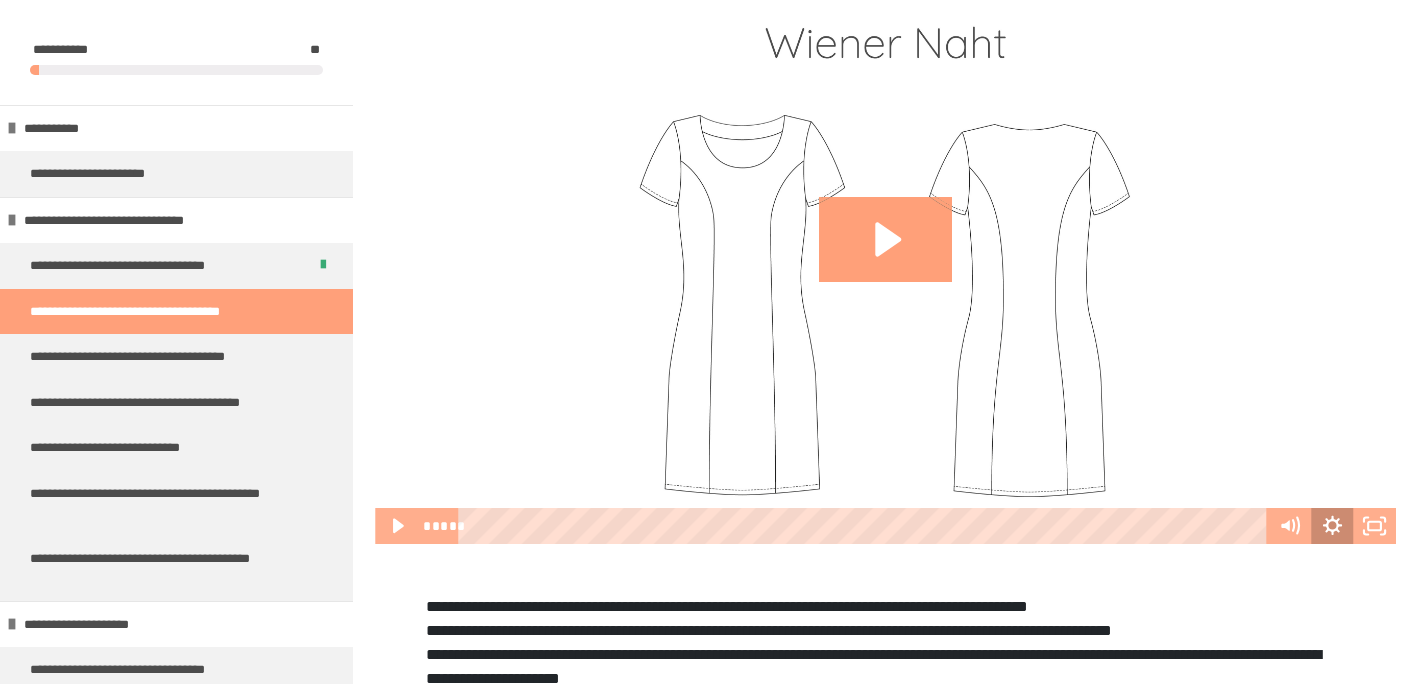 click 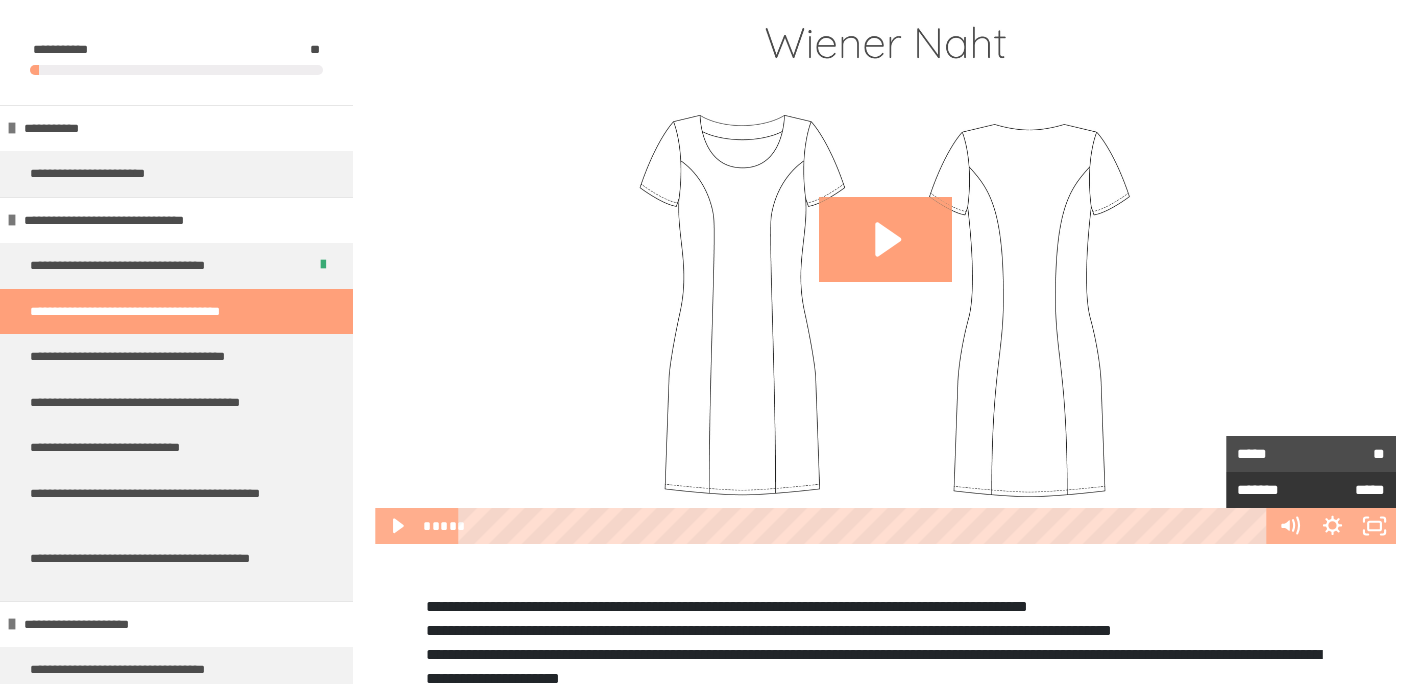 click on "*******" at bounding box center [1274, 489] 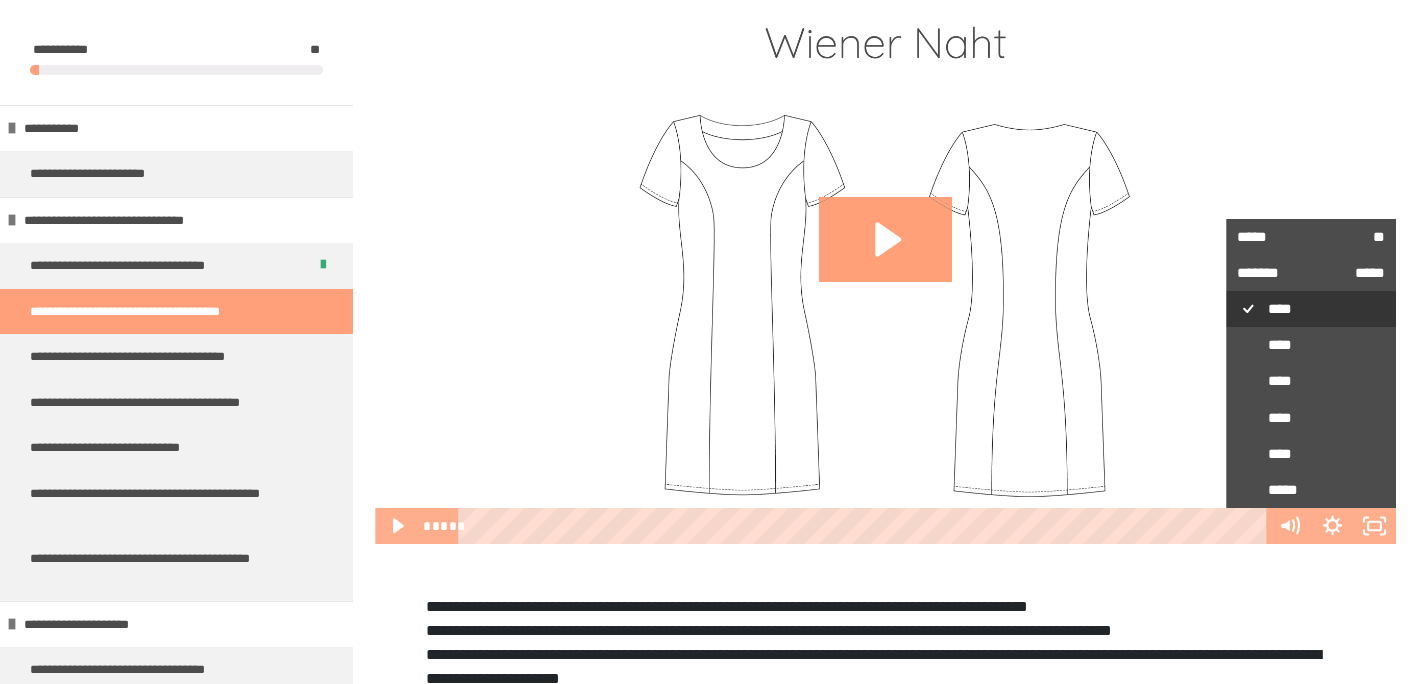 click on "****" at bounding box center [1311, 310] 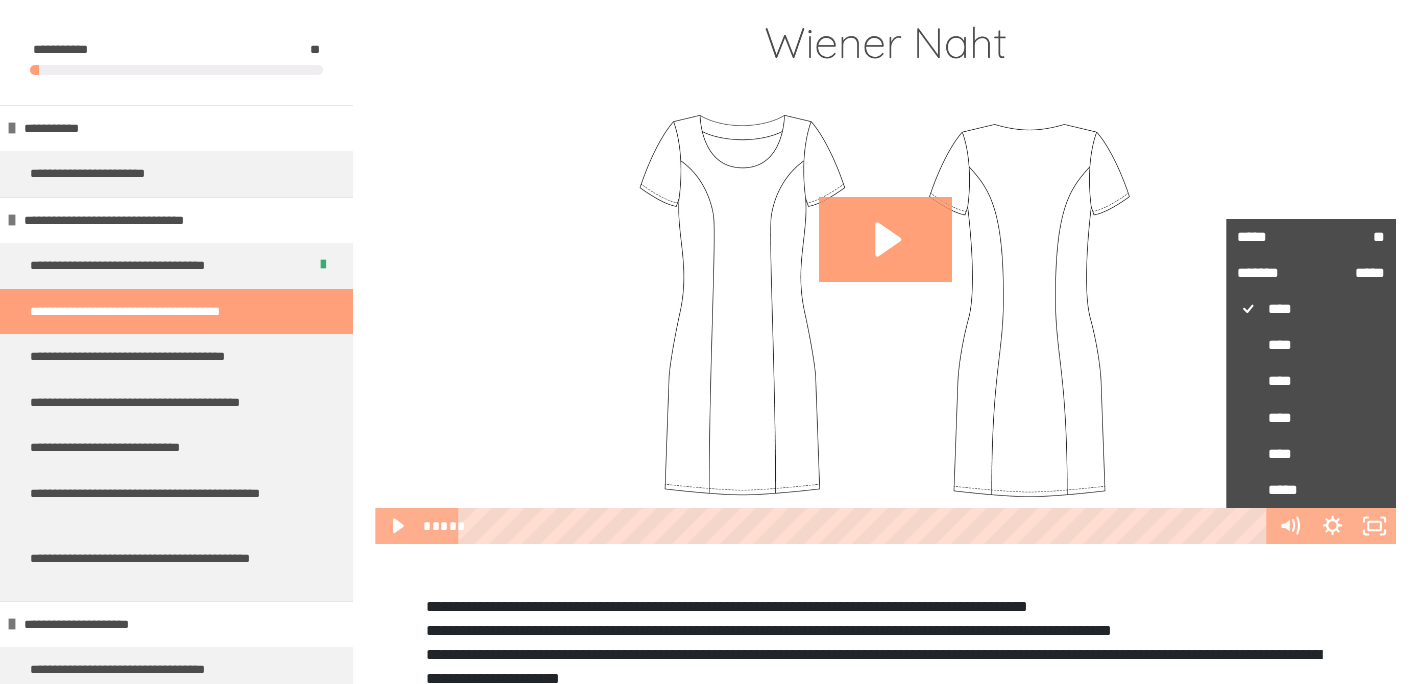 click on "**********" at bounding box center (885, 667) 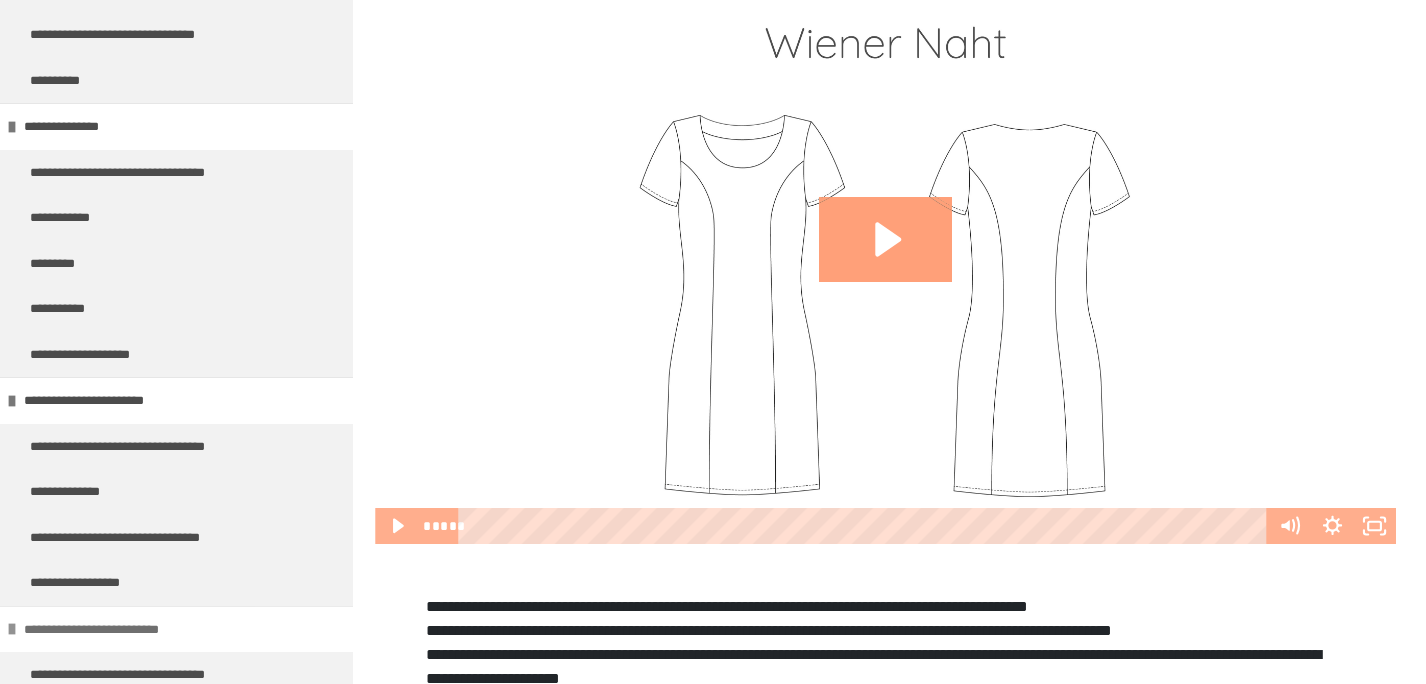 scroll, scrollTop: 1145, scrollLeft: 0, axis: vertical 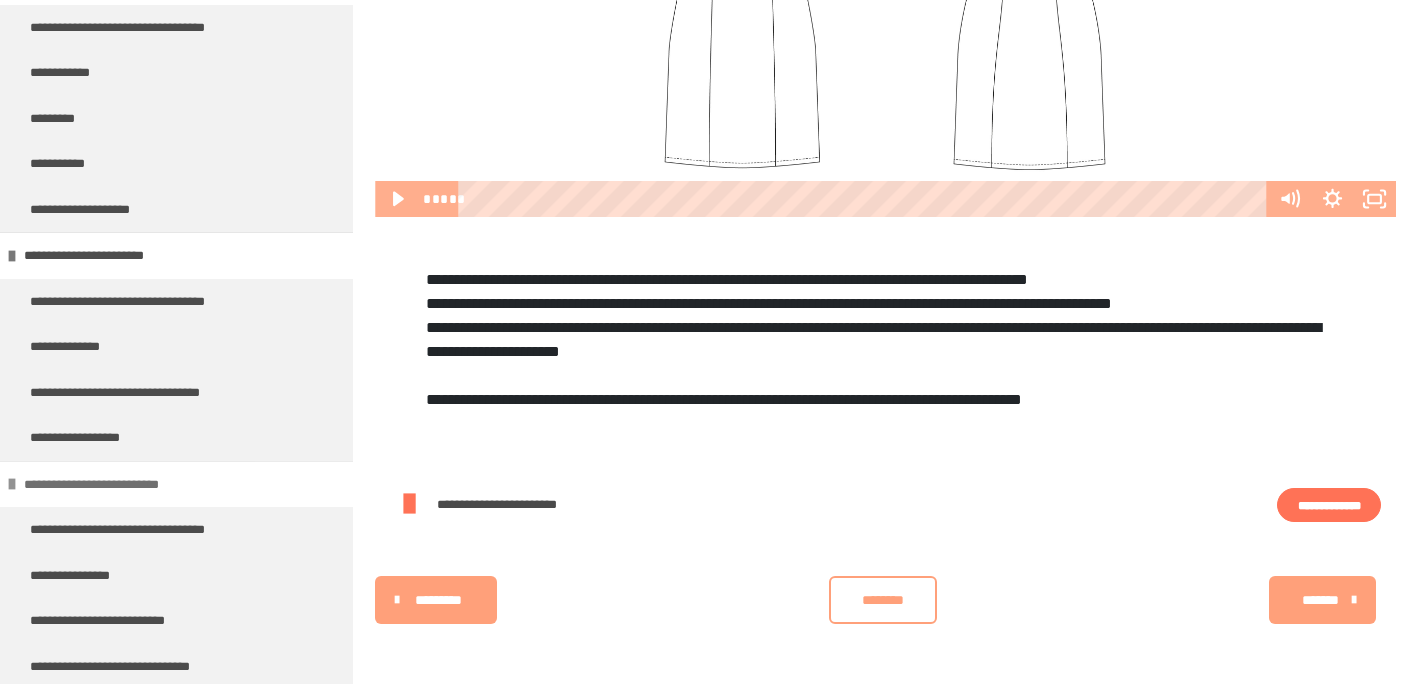 click on "**********" at bounding box center (114, 485) 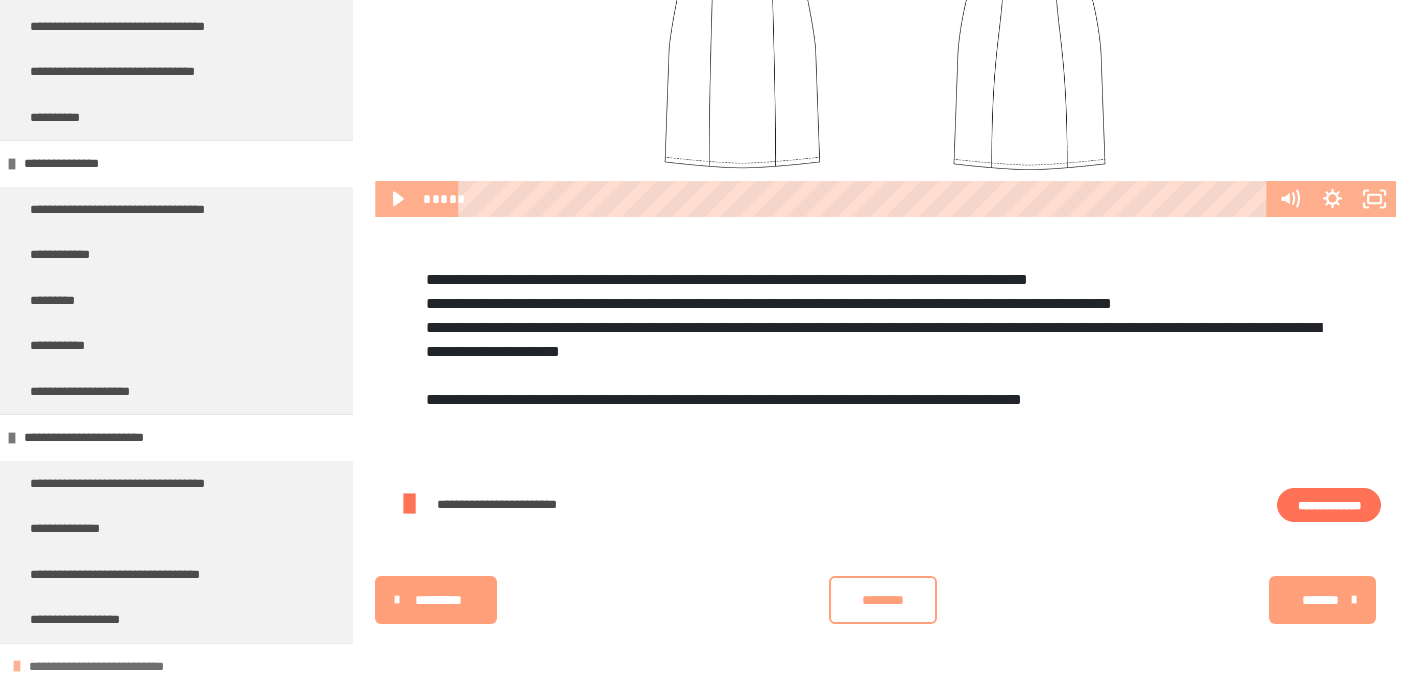 scroll, scrollTop: 963, scrollLeft: 0, axis: vertical 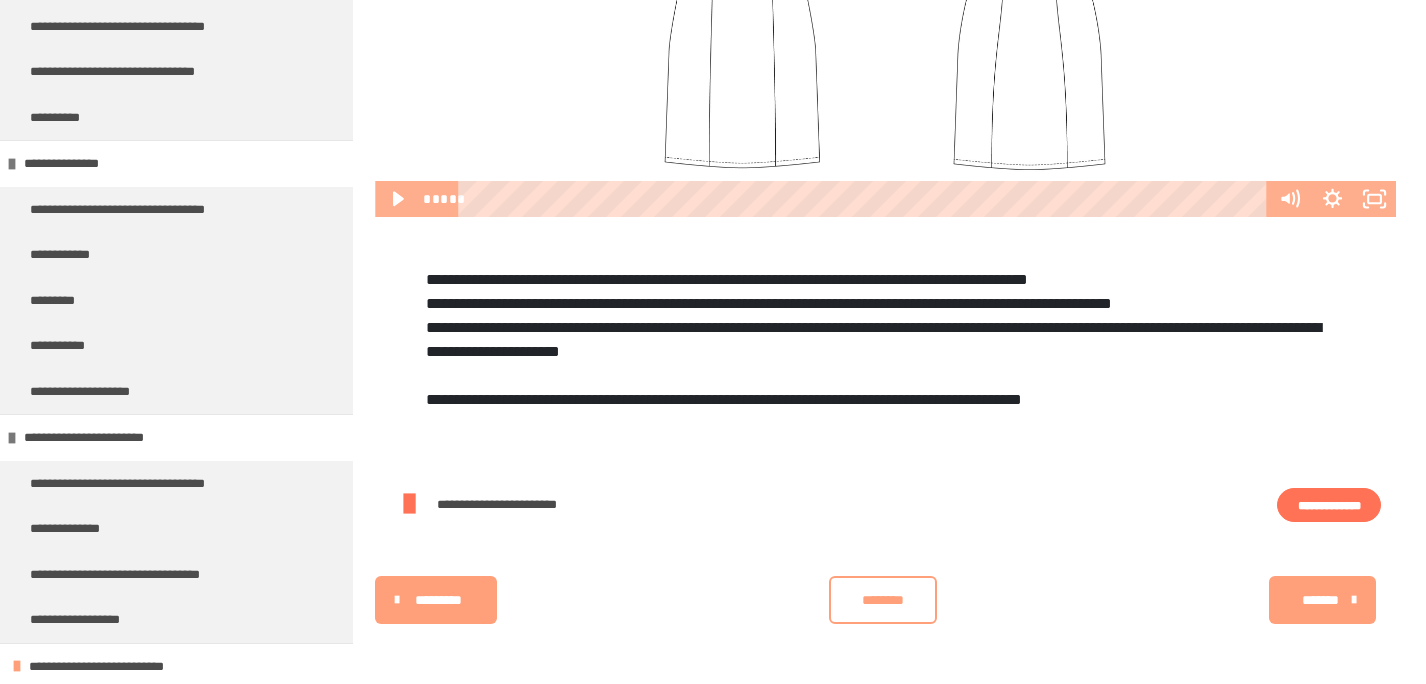 click on "*******" at bounding box center (1320, 600) 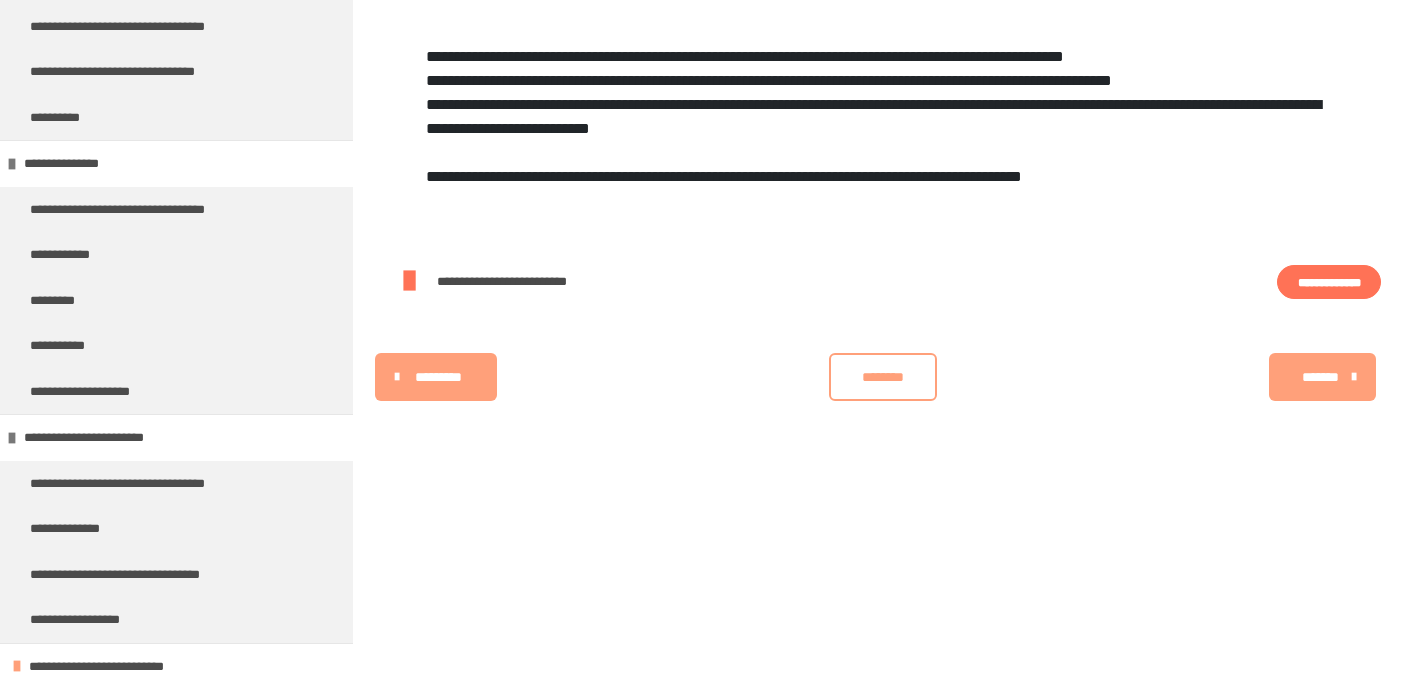 scroll, scrollTop: 340, scrollLeft: 0, axis: vertical 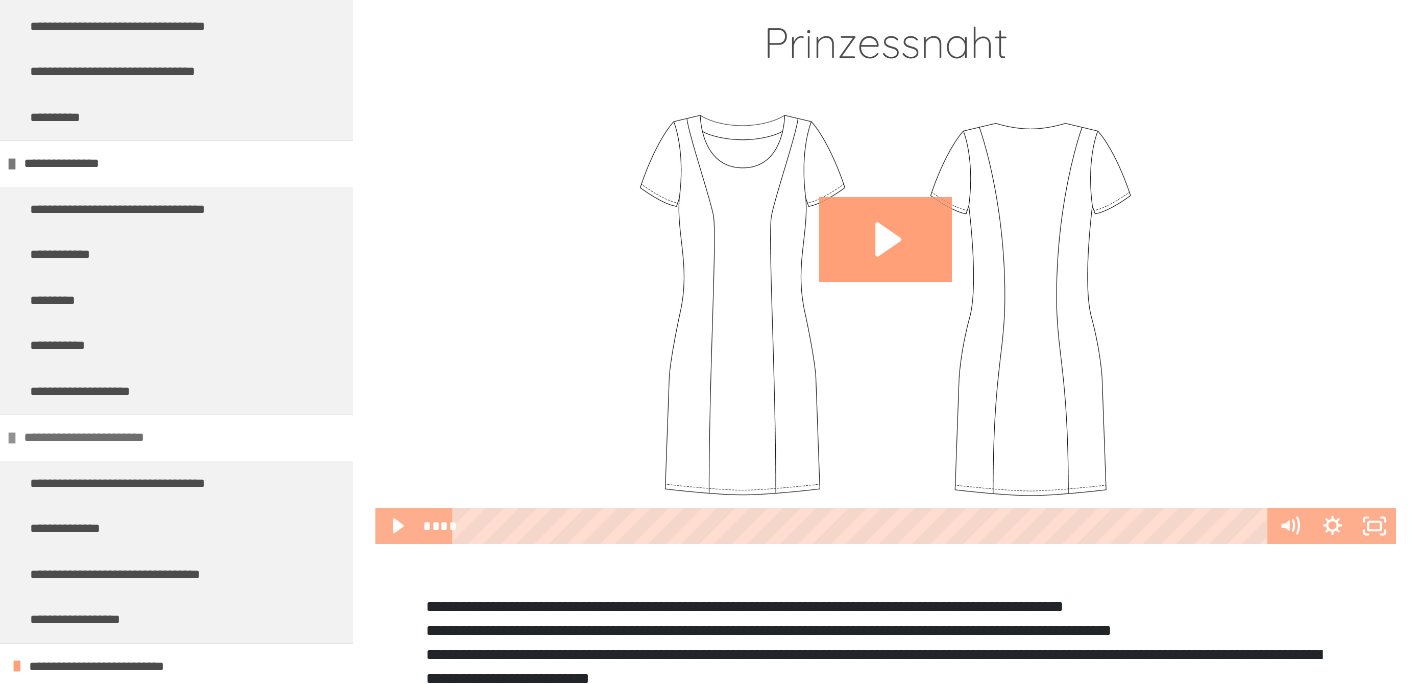 click on "**********" at bounding box center [100, 438] 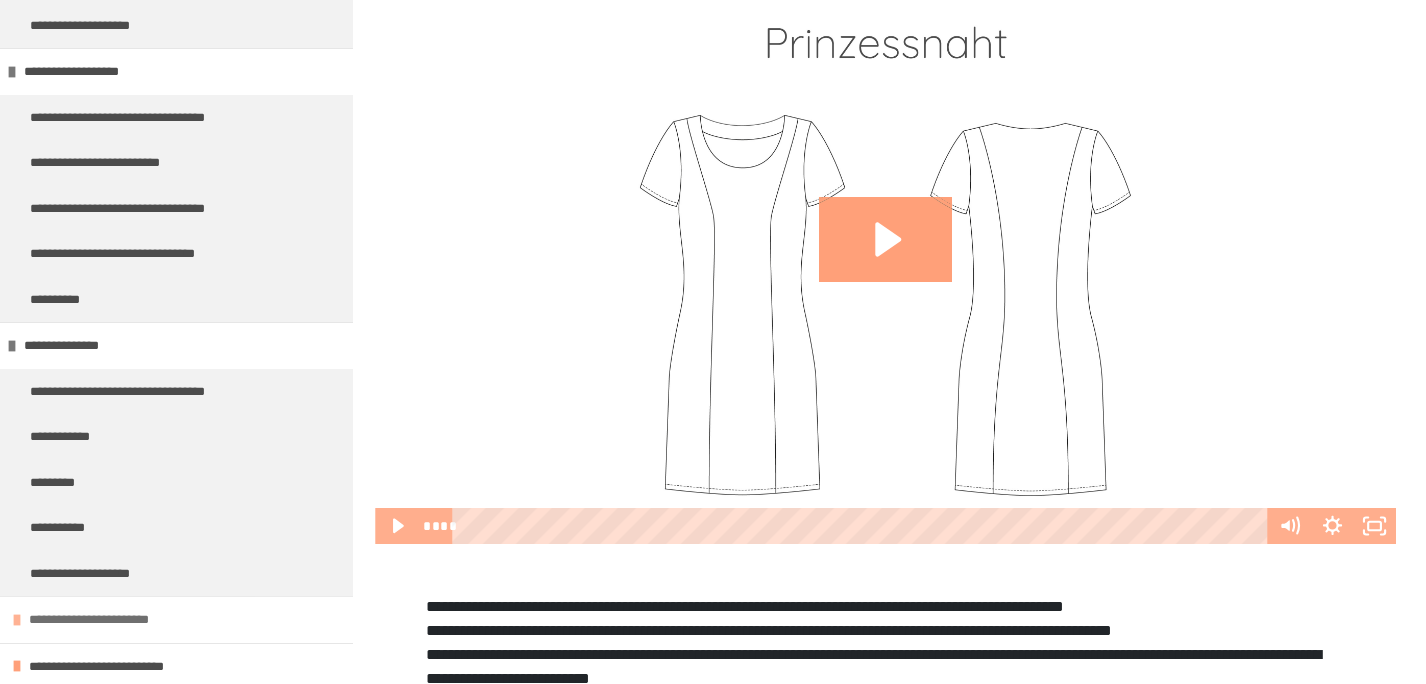 click on "**********" at bounding box center (176, 437) 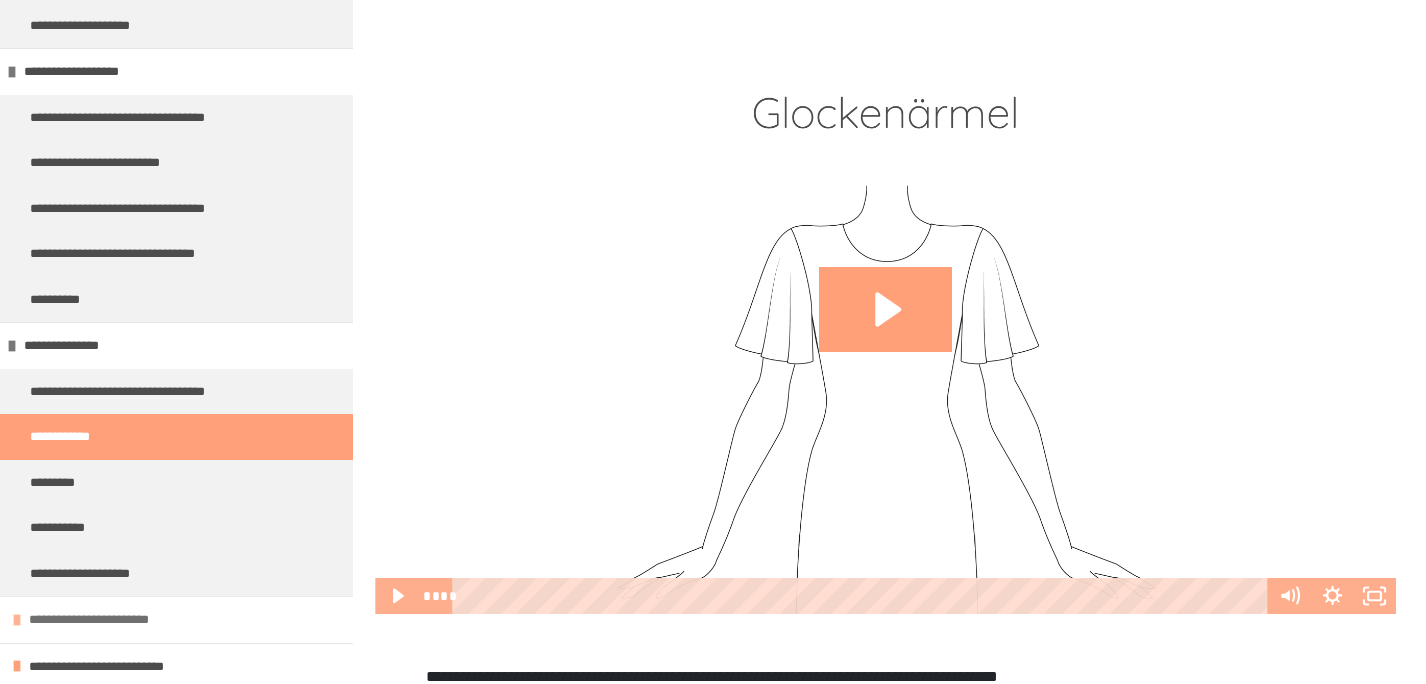 click on "**********" at bounding box center [105, 620] 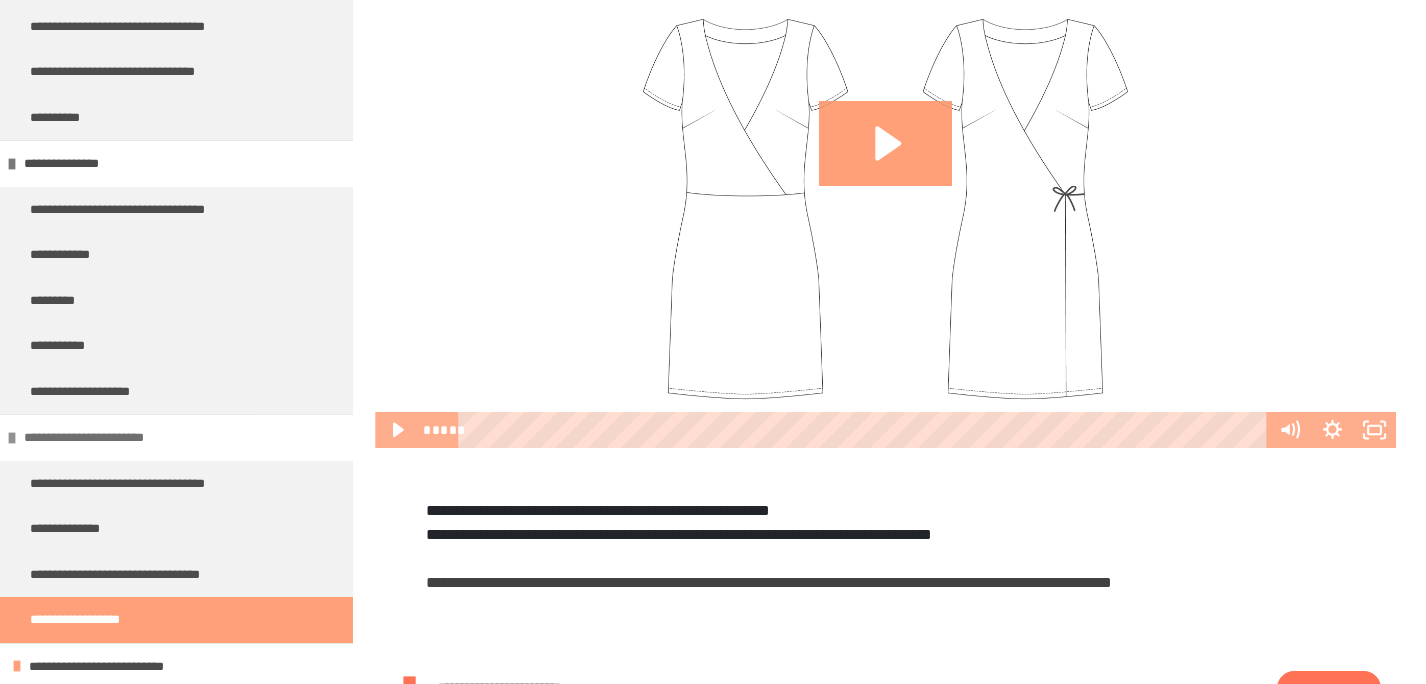 scroll, scrollTop: 603, scrollLeft: 0, axis: vertical 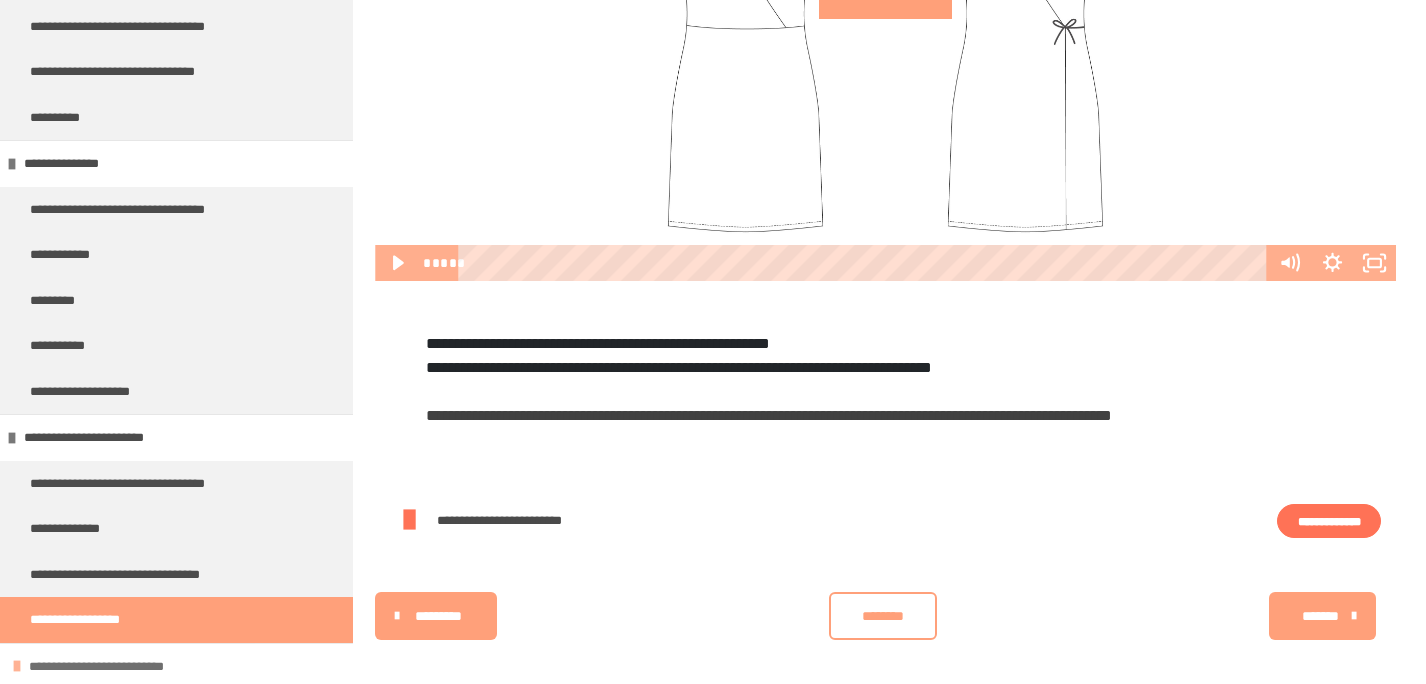 click on "**********" at bounding box center (119, 667) 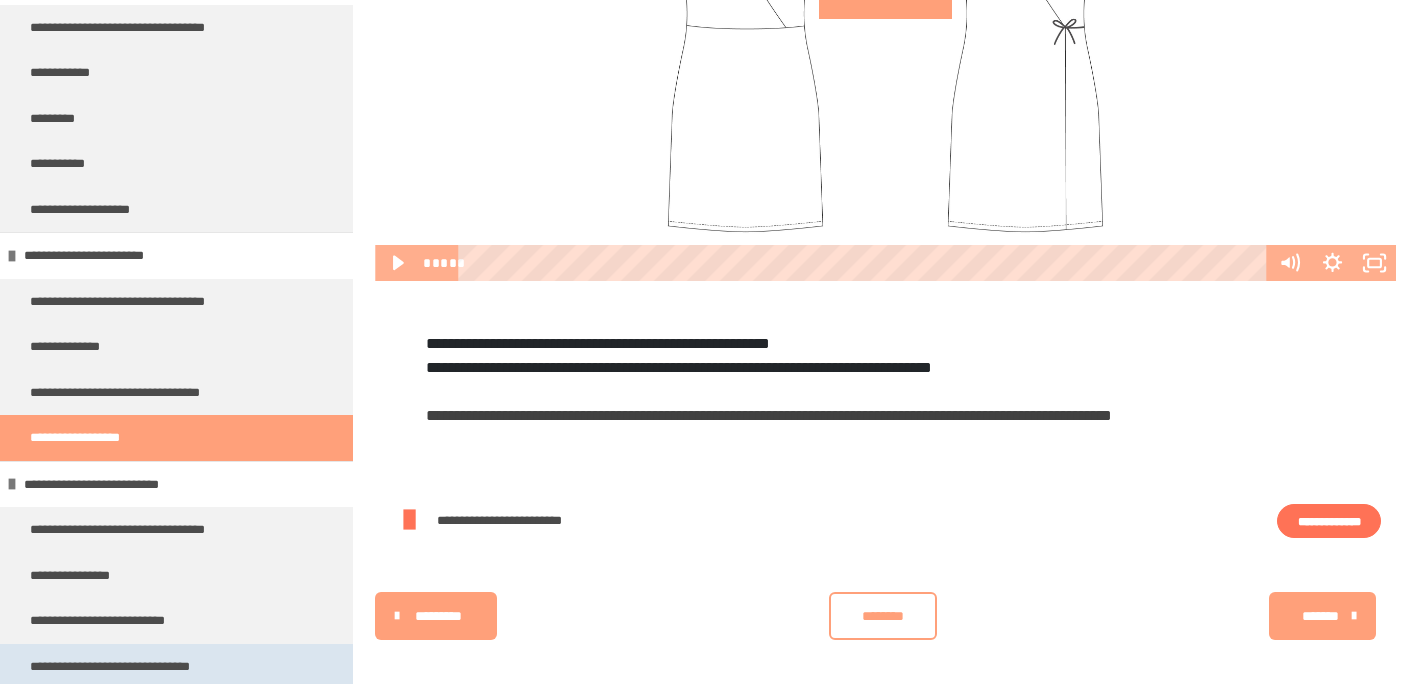 scroll, scrollTop: 270, scrollLeft: 0, axis: vertical 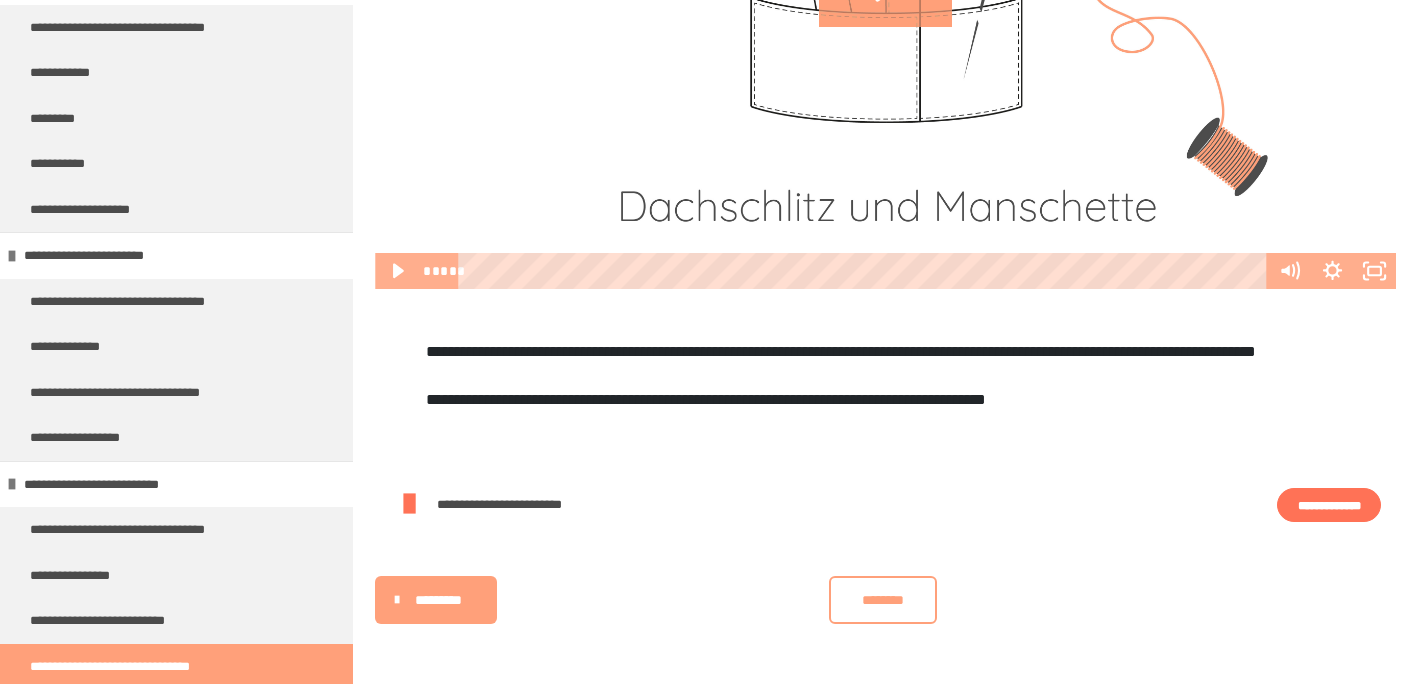 click on "**********" at bounding box center (1329, 505) 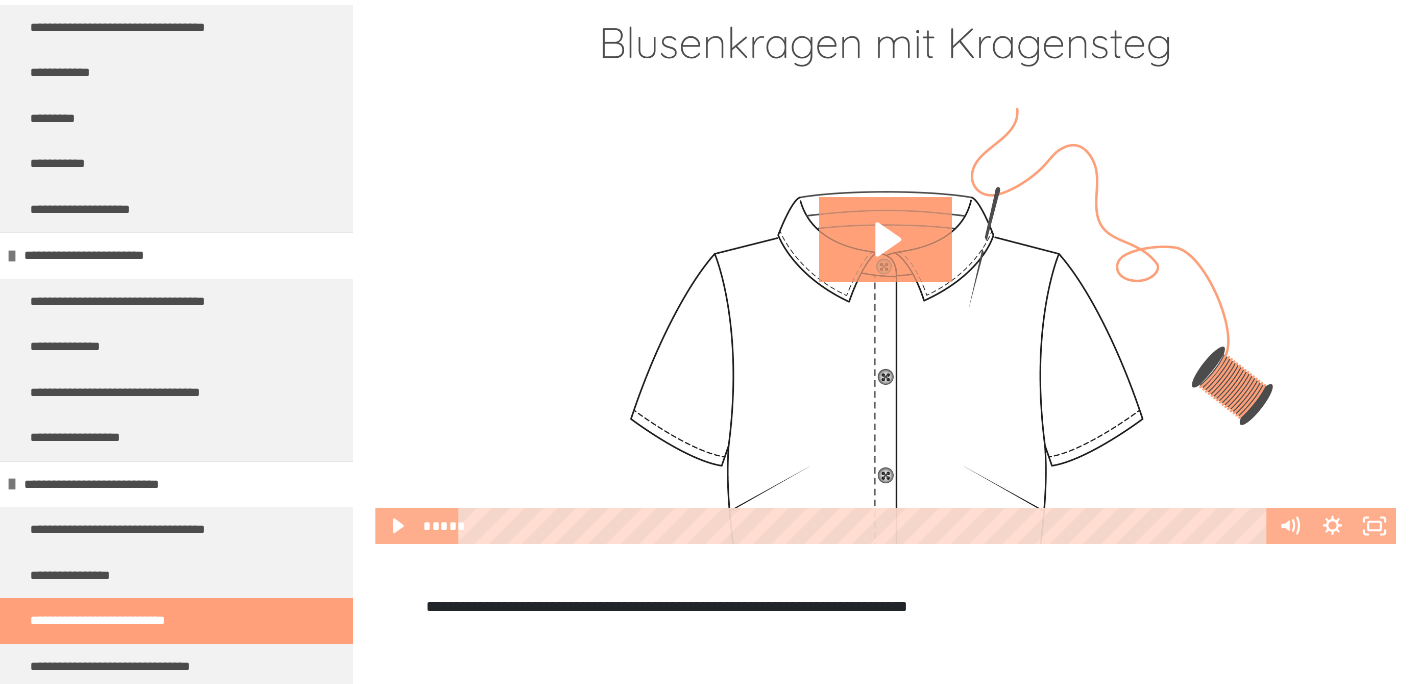 scroll, scrollTop: 464, scrollLeft: 0, axis: vertical 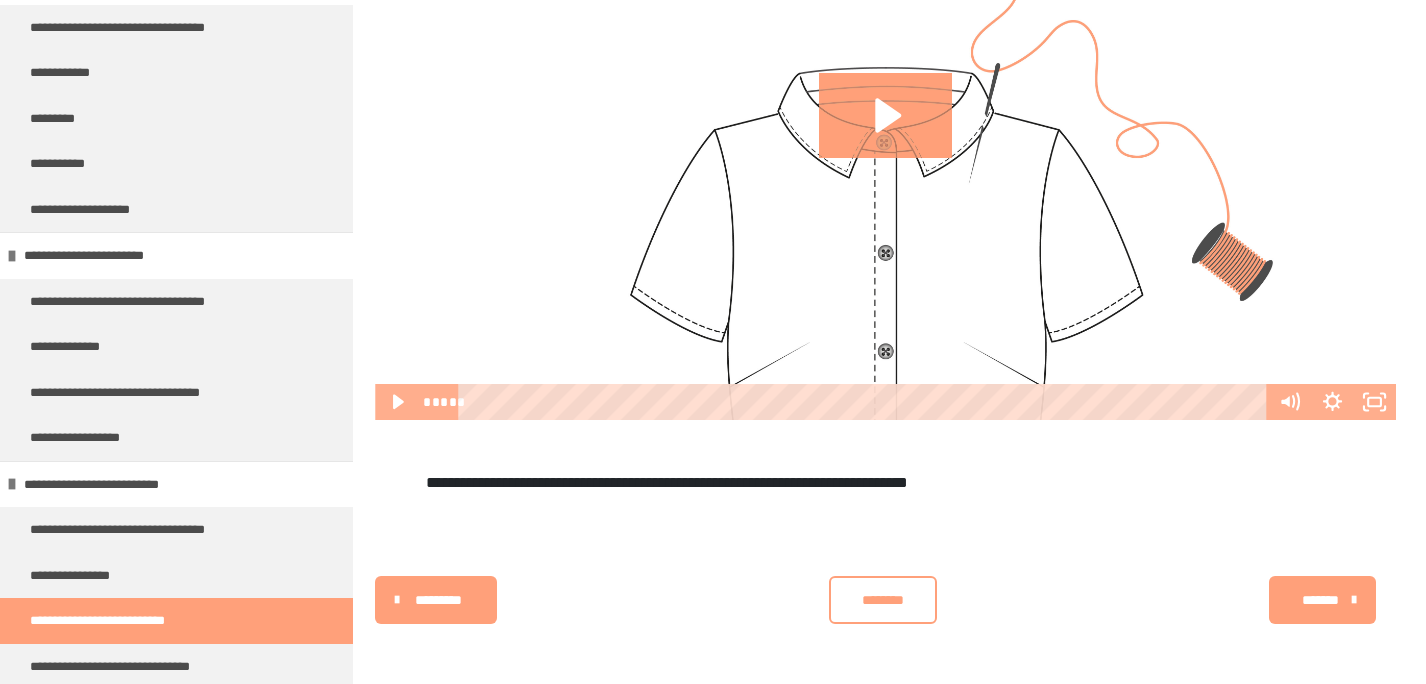 click on "*********" at bounding box center (438, 600) 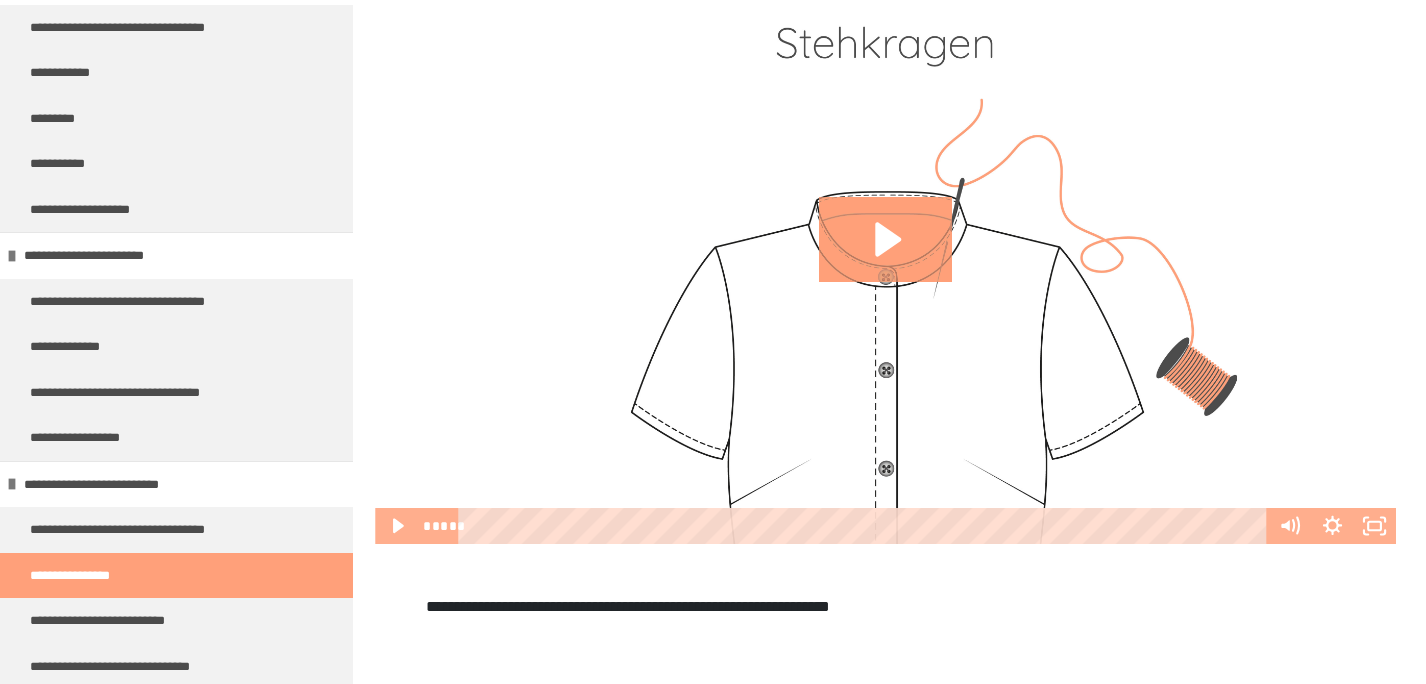 scroll, scrollTop: 464, scrollLeft: 0, axis: vertical 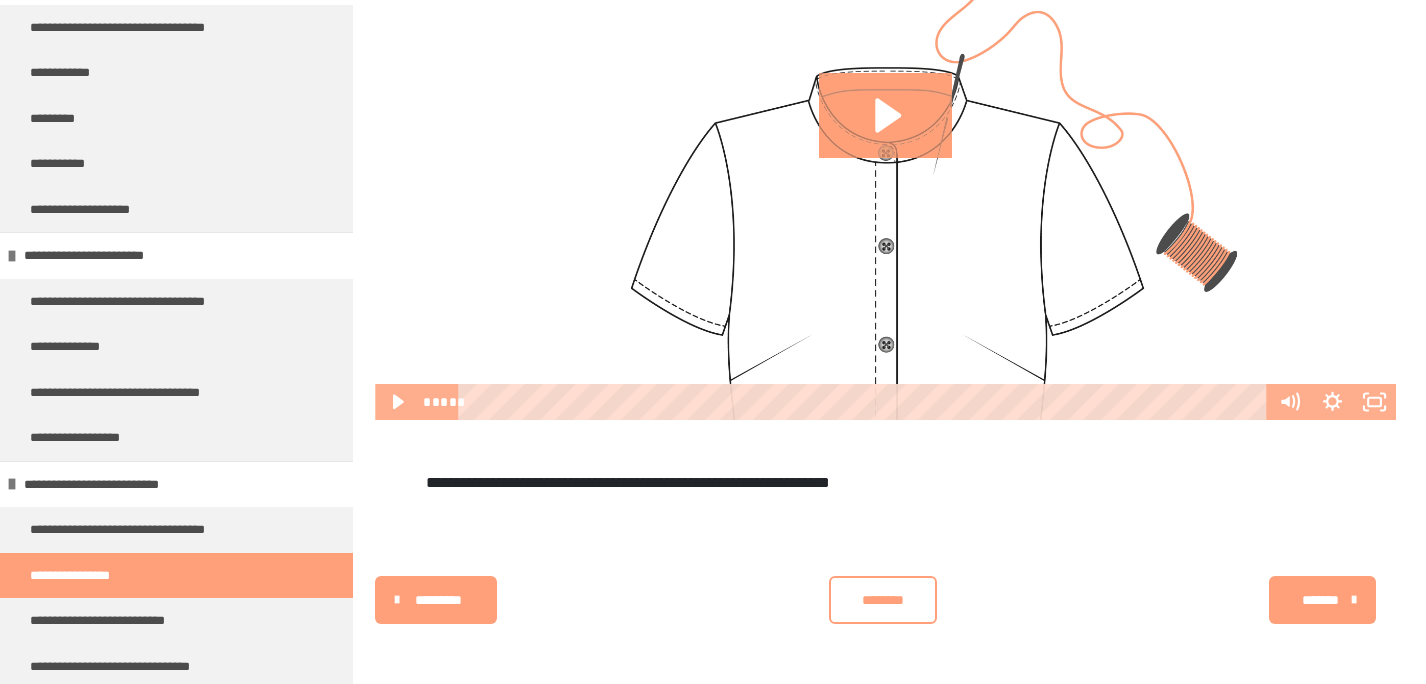 click on "*******" at bounding box center (1320, 600) 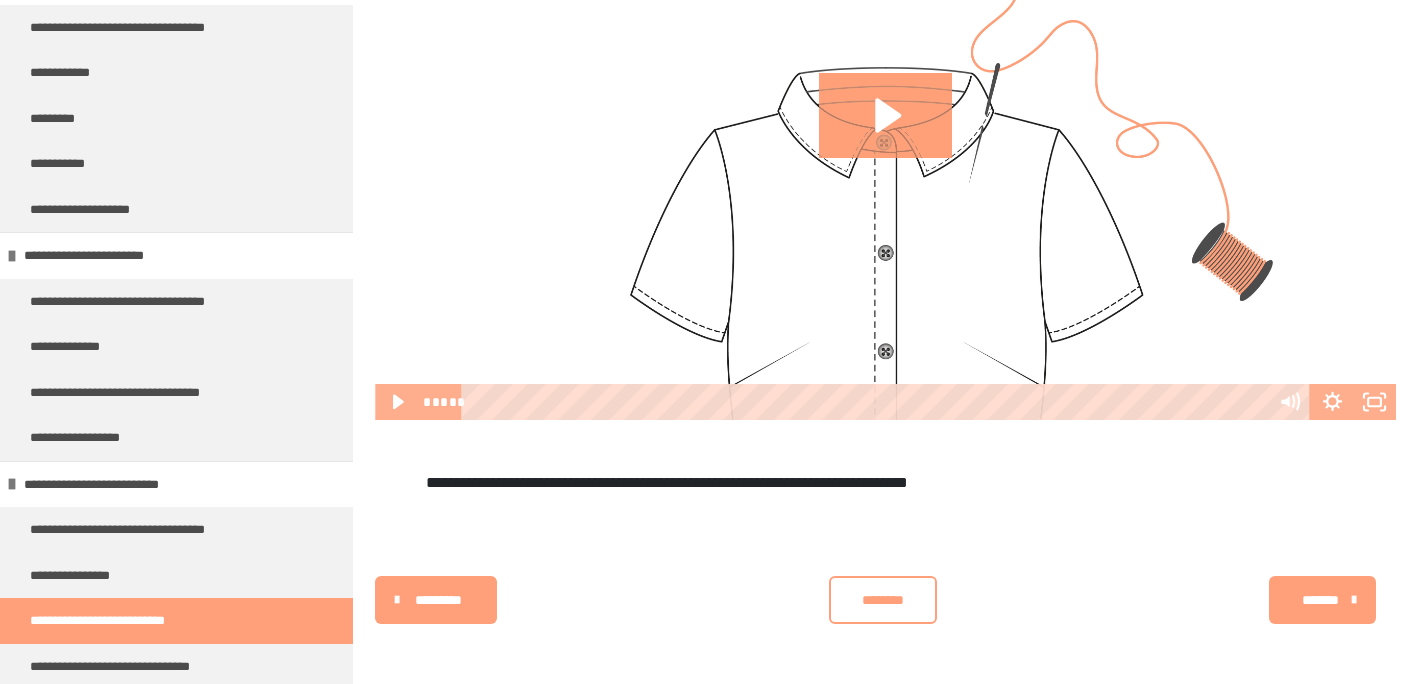 scroll, scrollTop: 340, scrollLeft: 0, axis: vertical 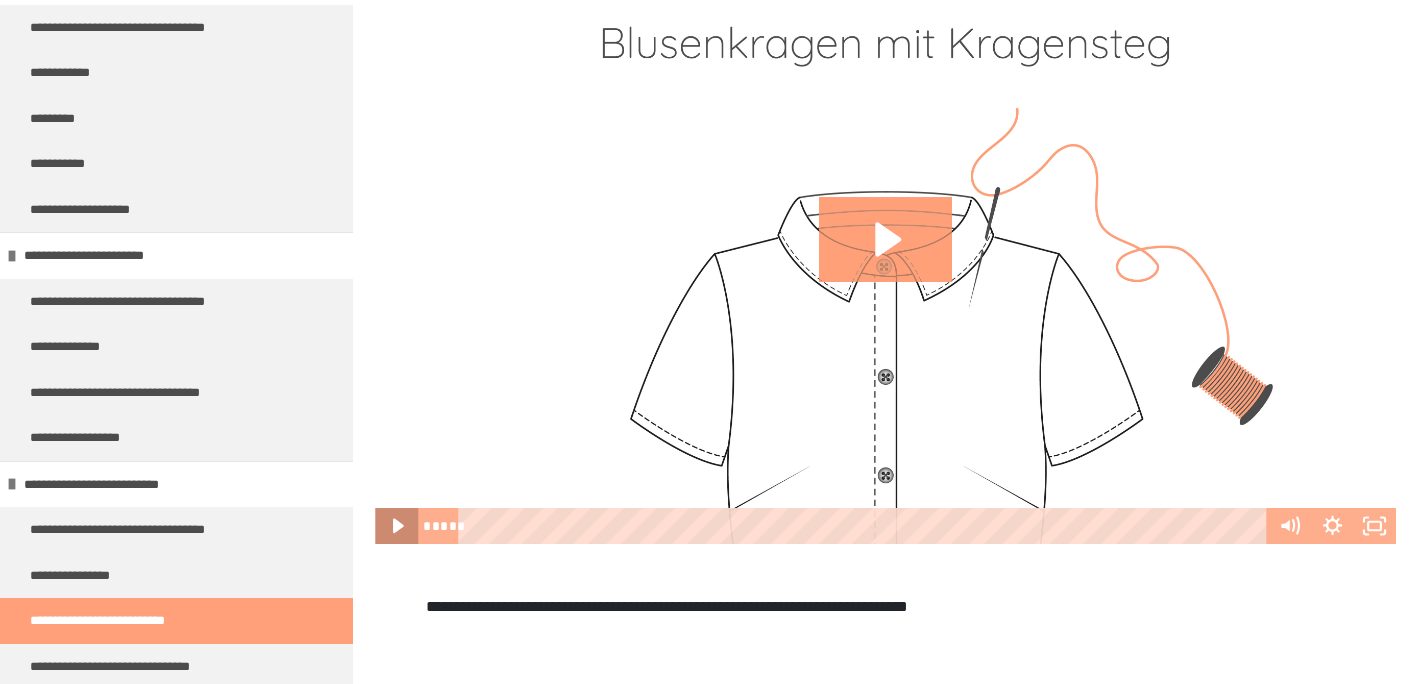 click 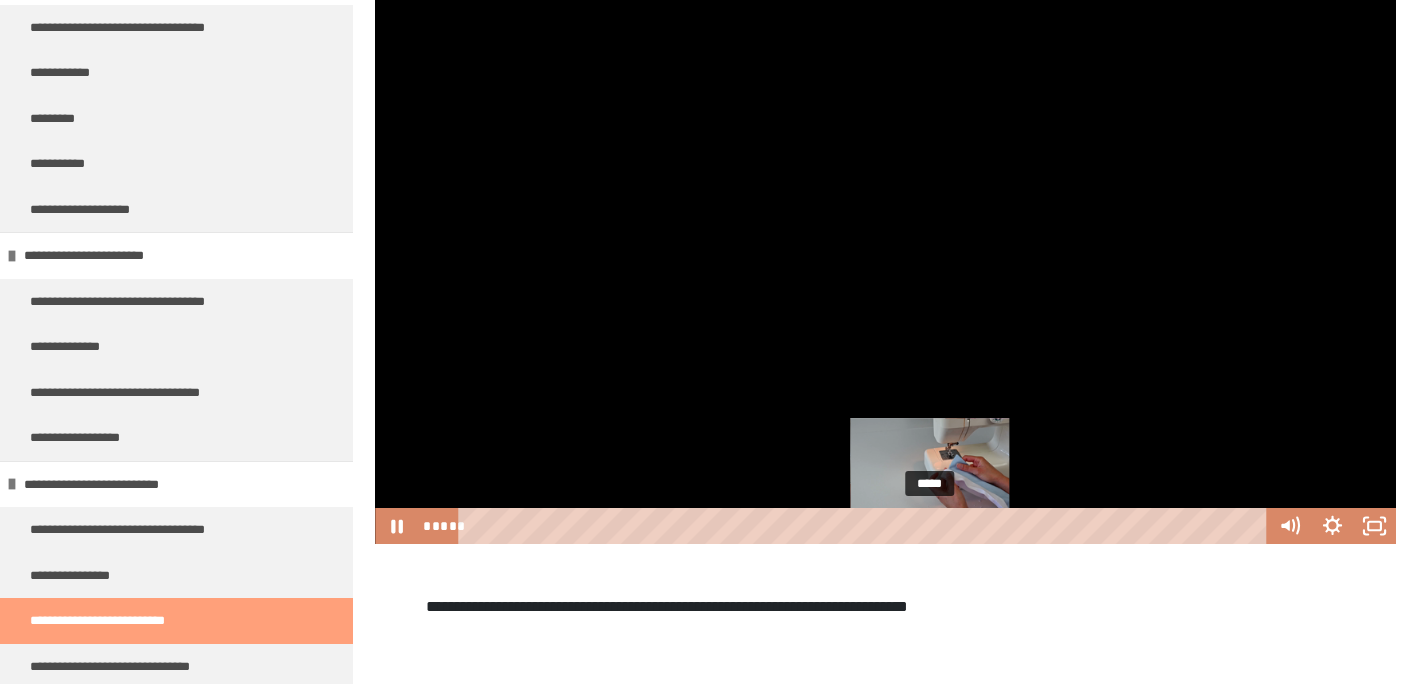 click on "*****" at bounding box center (866, 526) 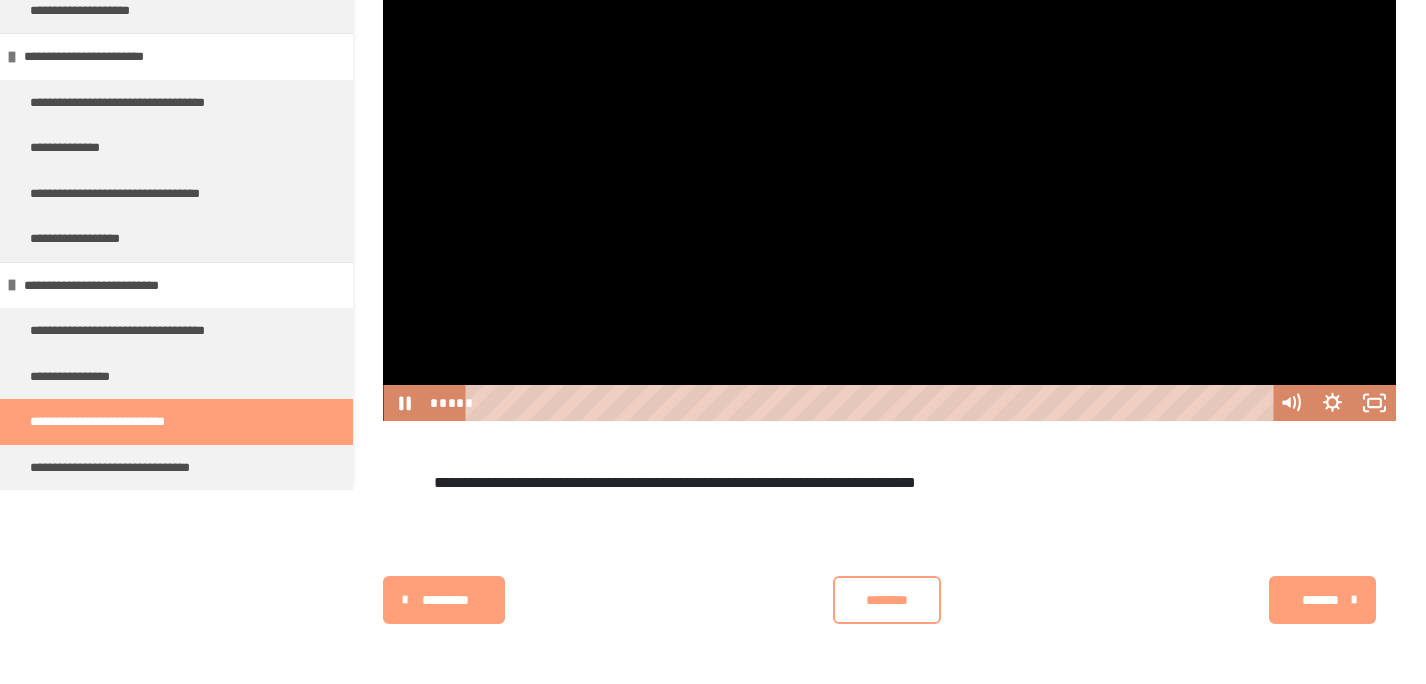 scroll, scrollTop: 0, scrollLeft: 0, axis: both 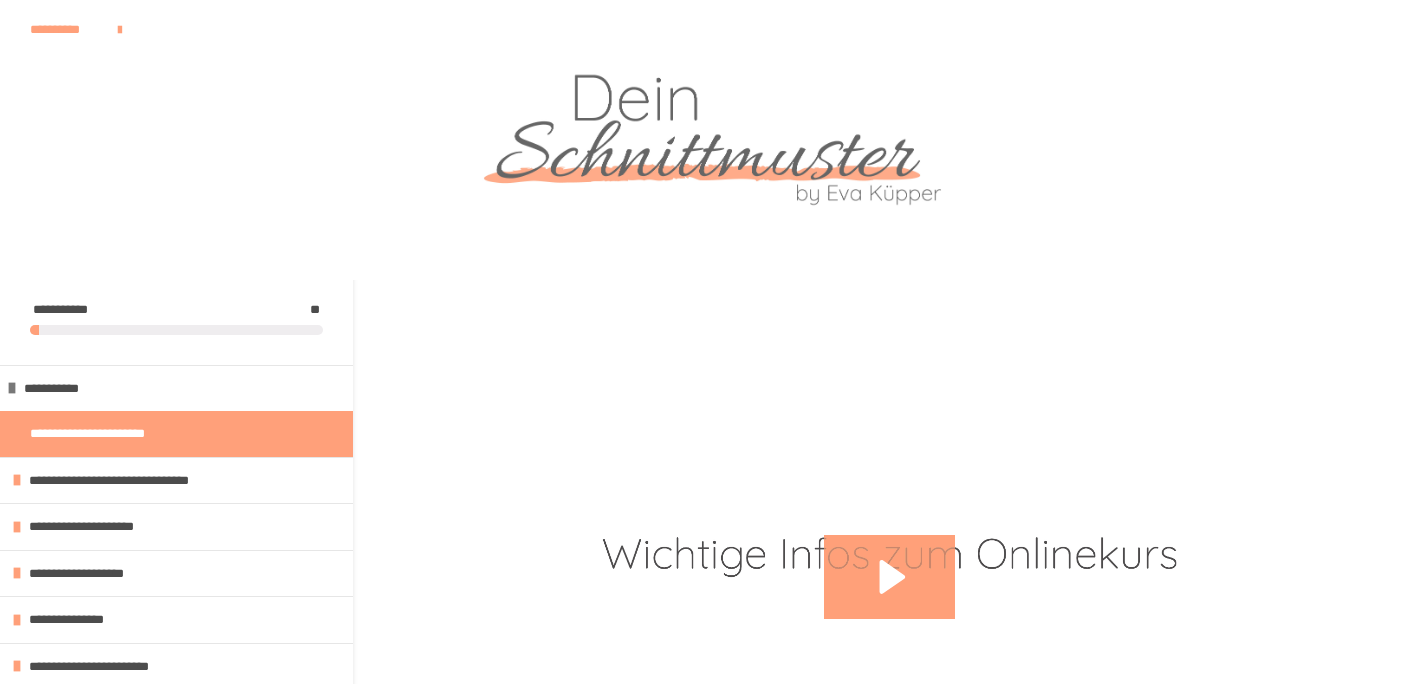 click on "**********" at bounding box center [176, 434] 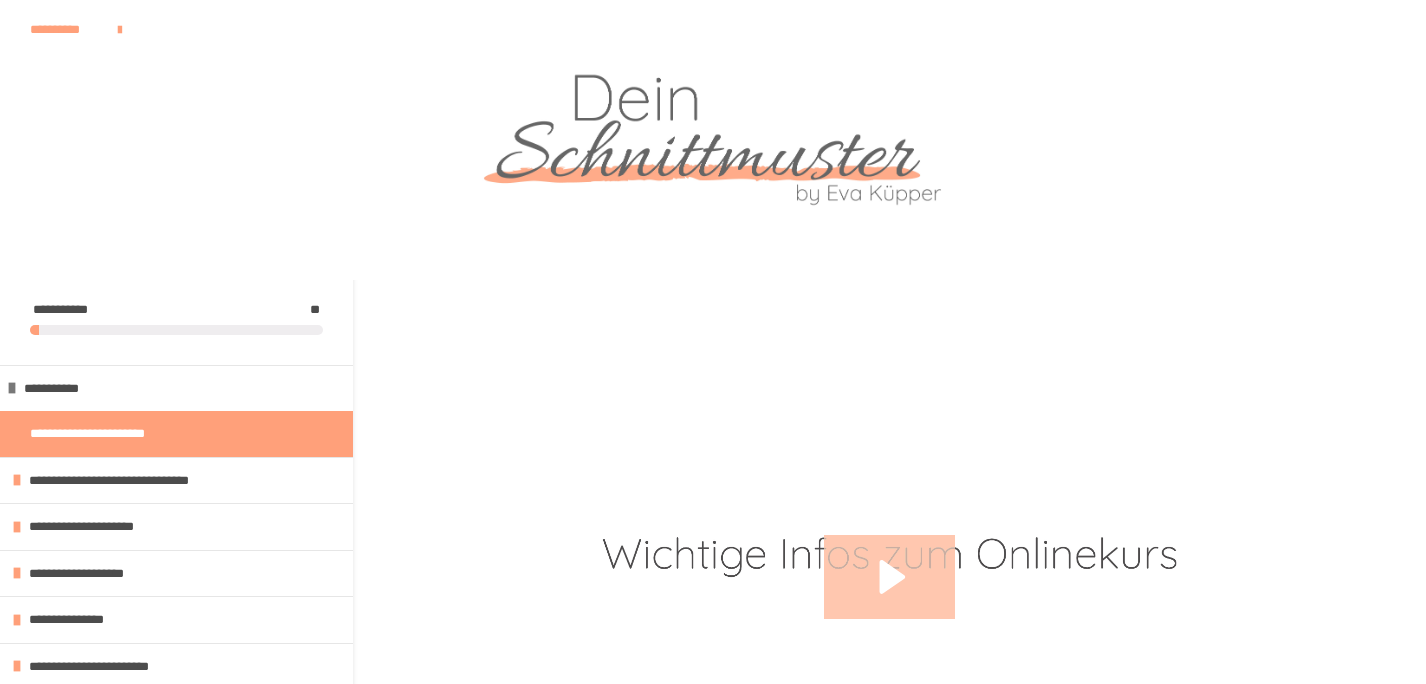 click 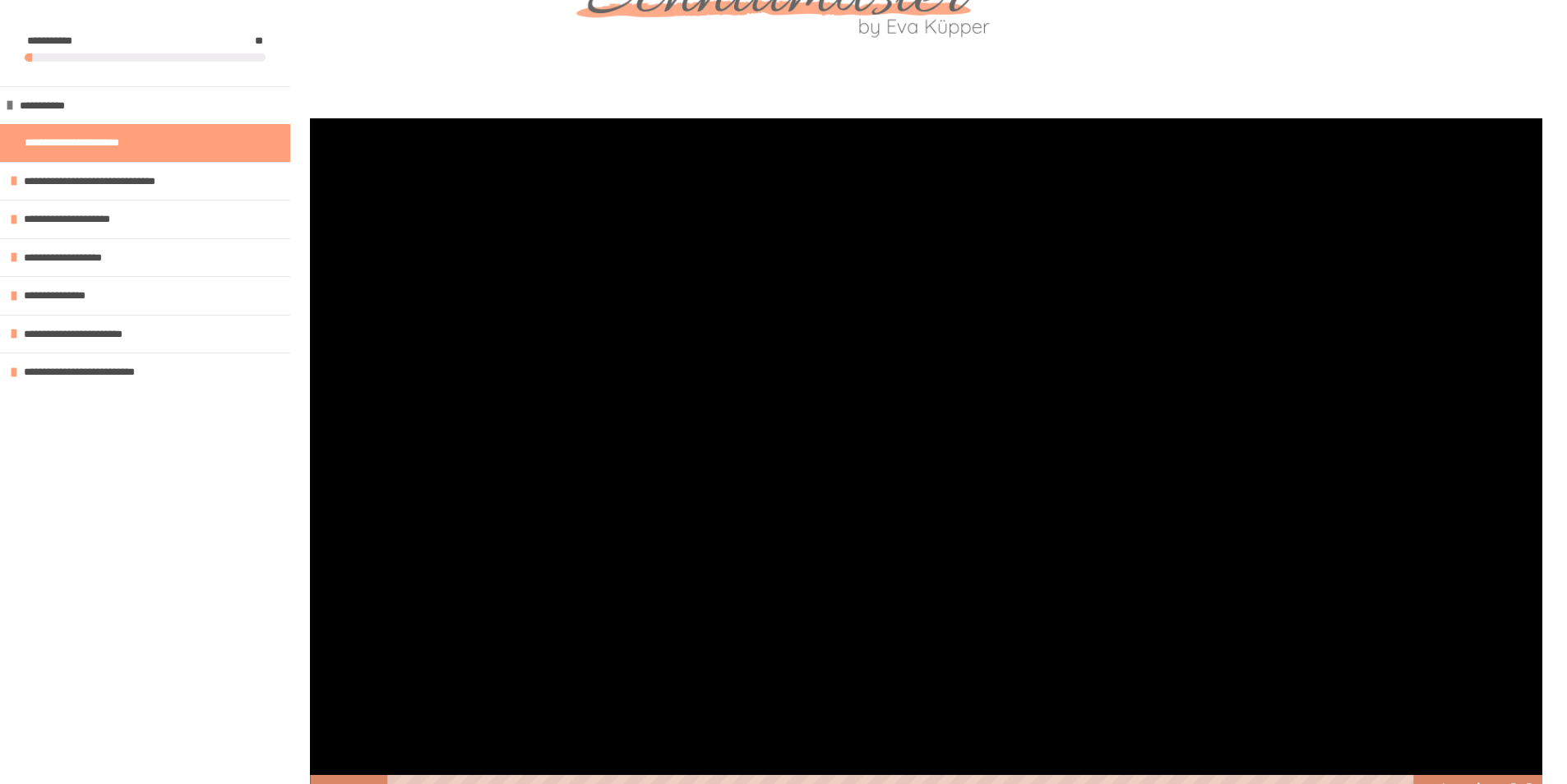 scroll, scrollTop: 274, scrollLeft: 0, axis: vertical 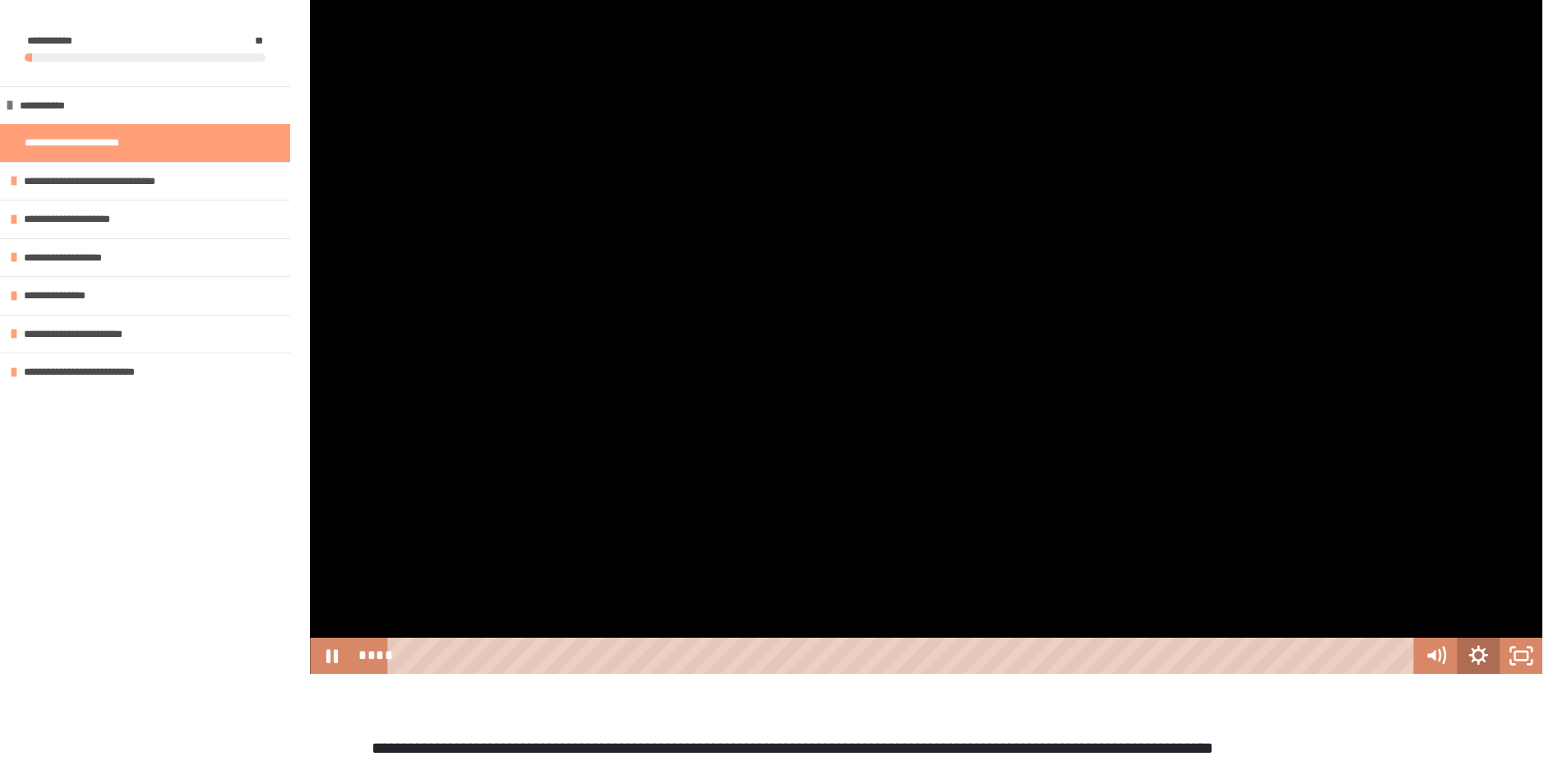 click 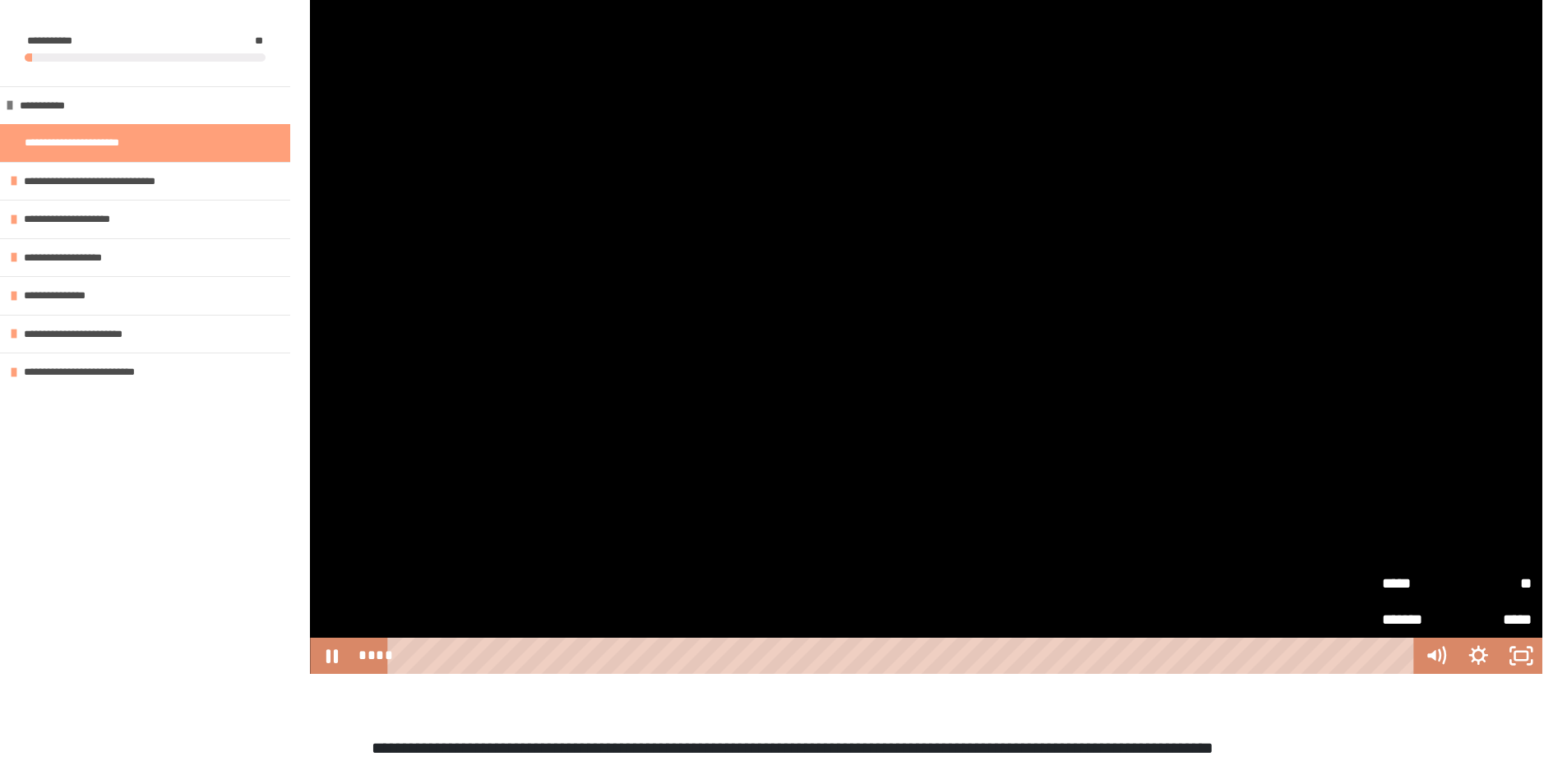 click on "**********" at bounding box center [926, 914] 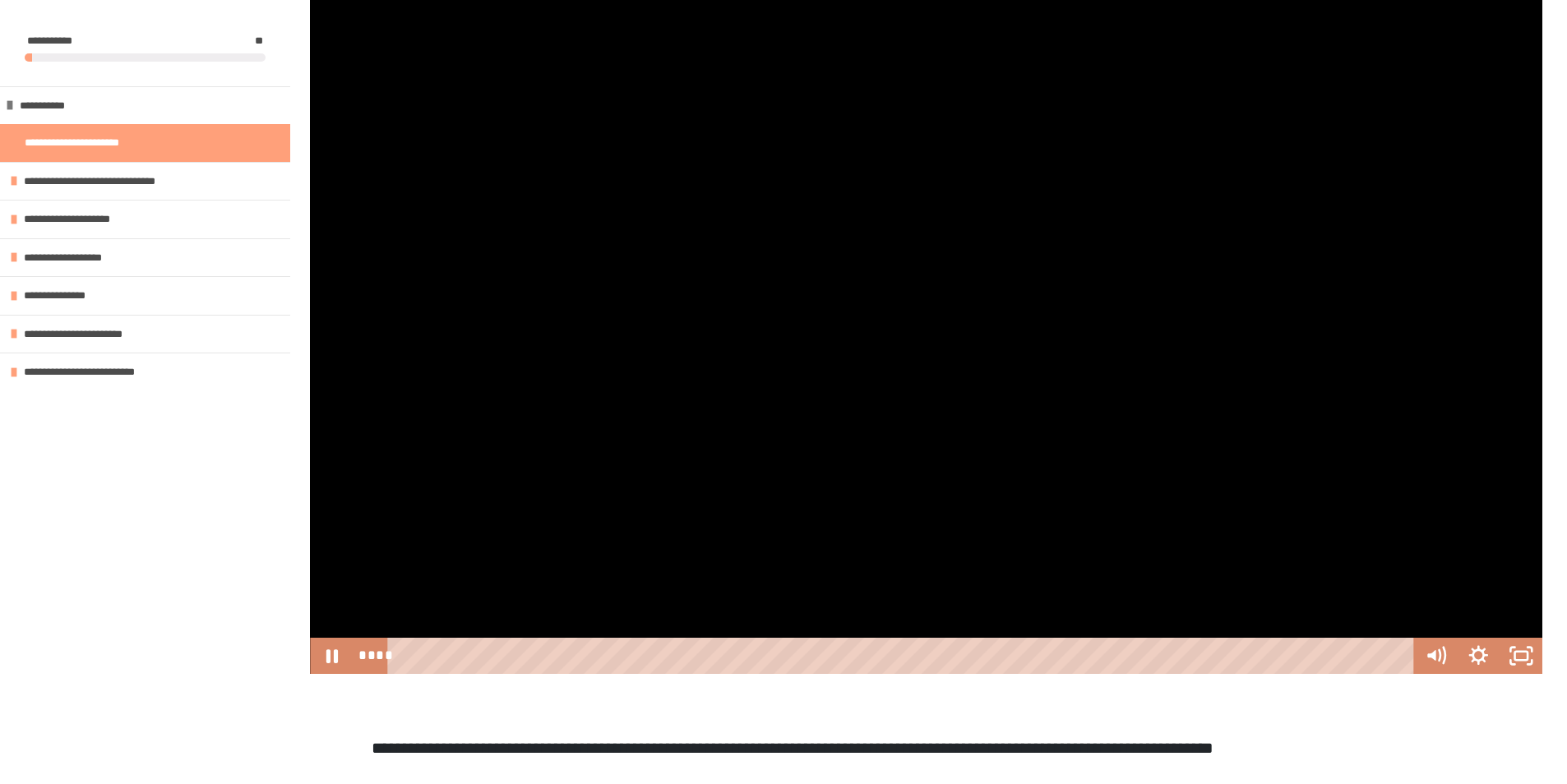 click at bounding box center (926, 327) 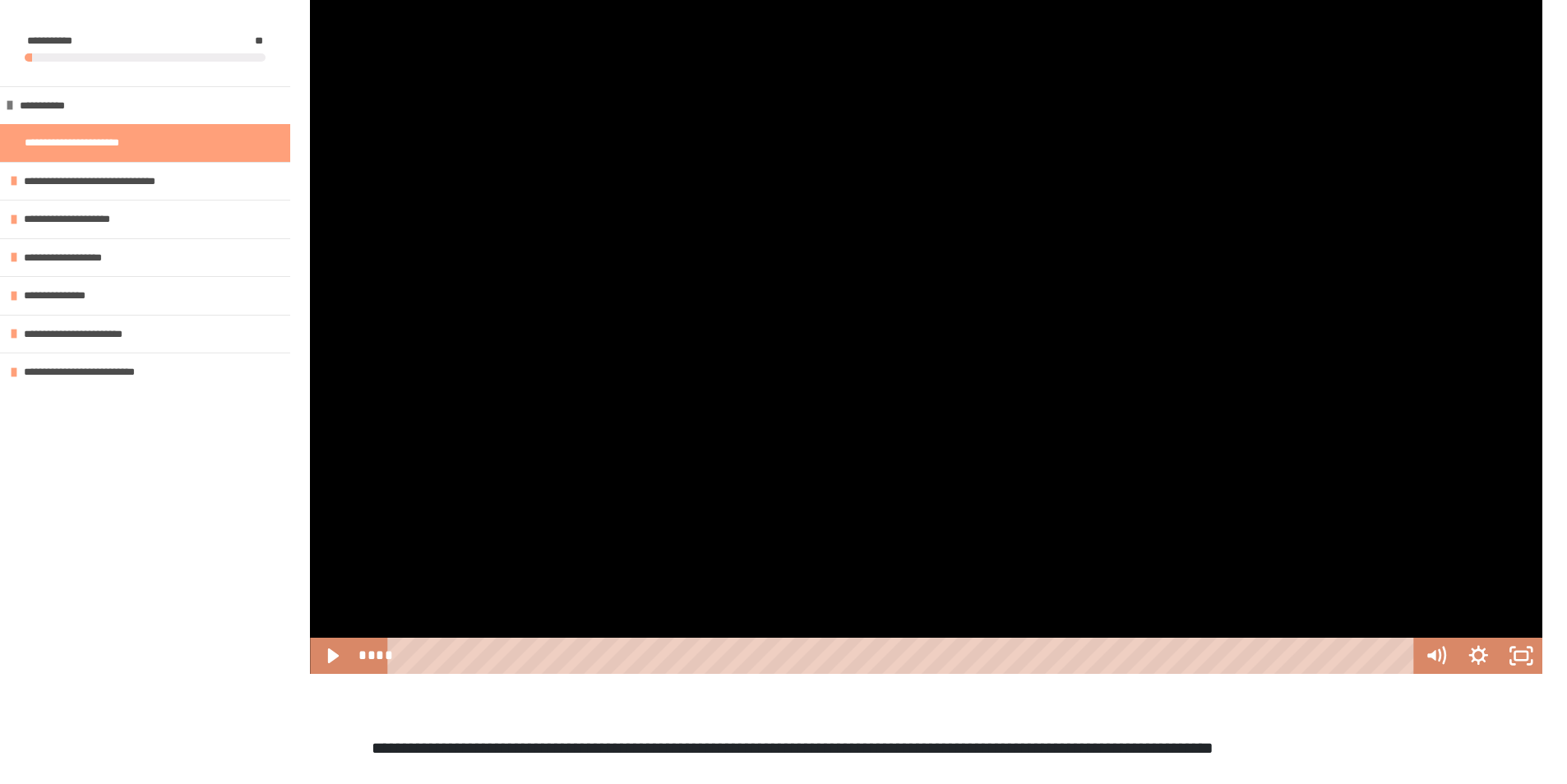 click at bounding box center [926, 327] 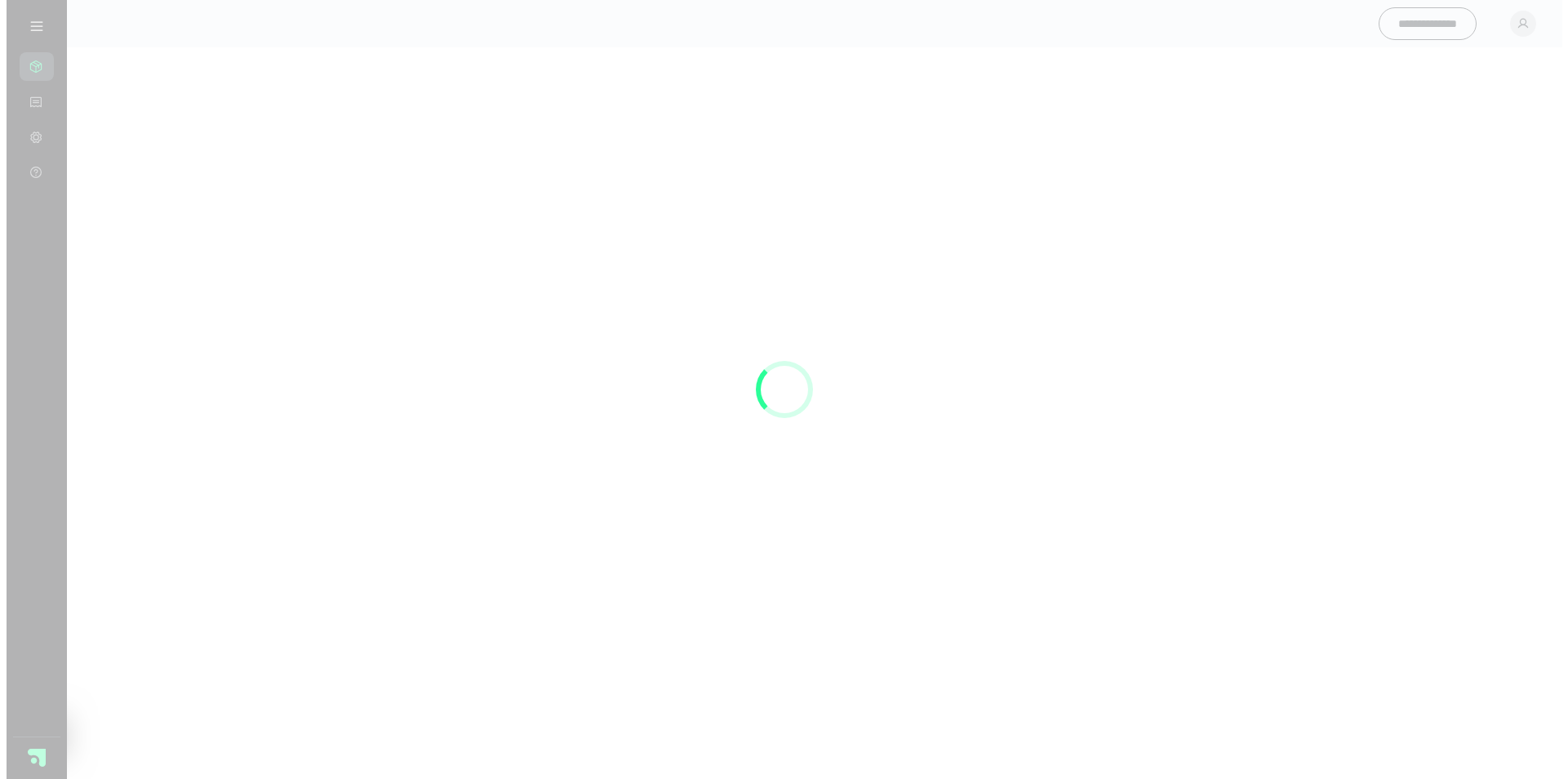 scroll, scrollTop: 0, scrollLeft: 0, axis: both 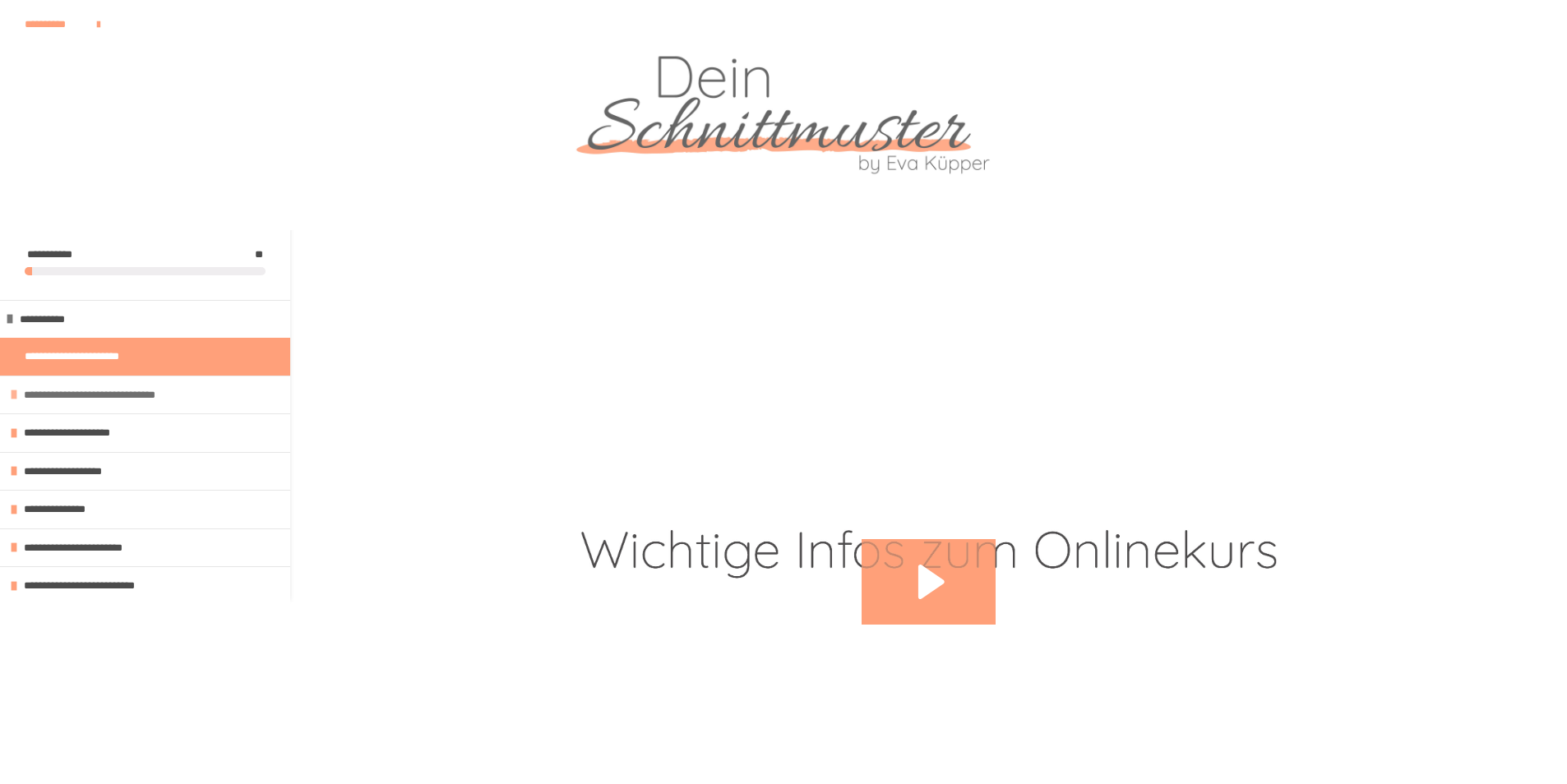 click on "**********" at bounding box center (110, 395) 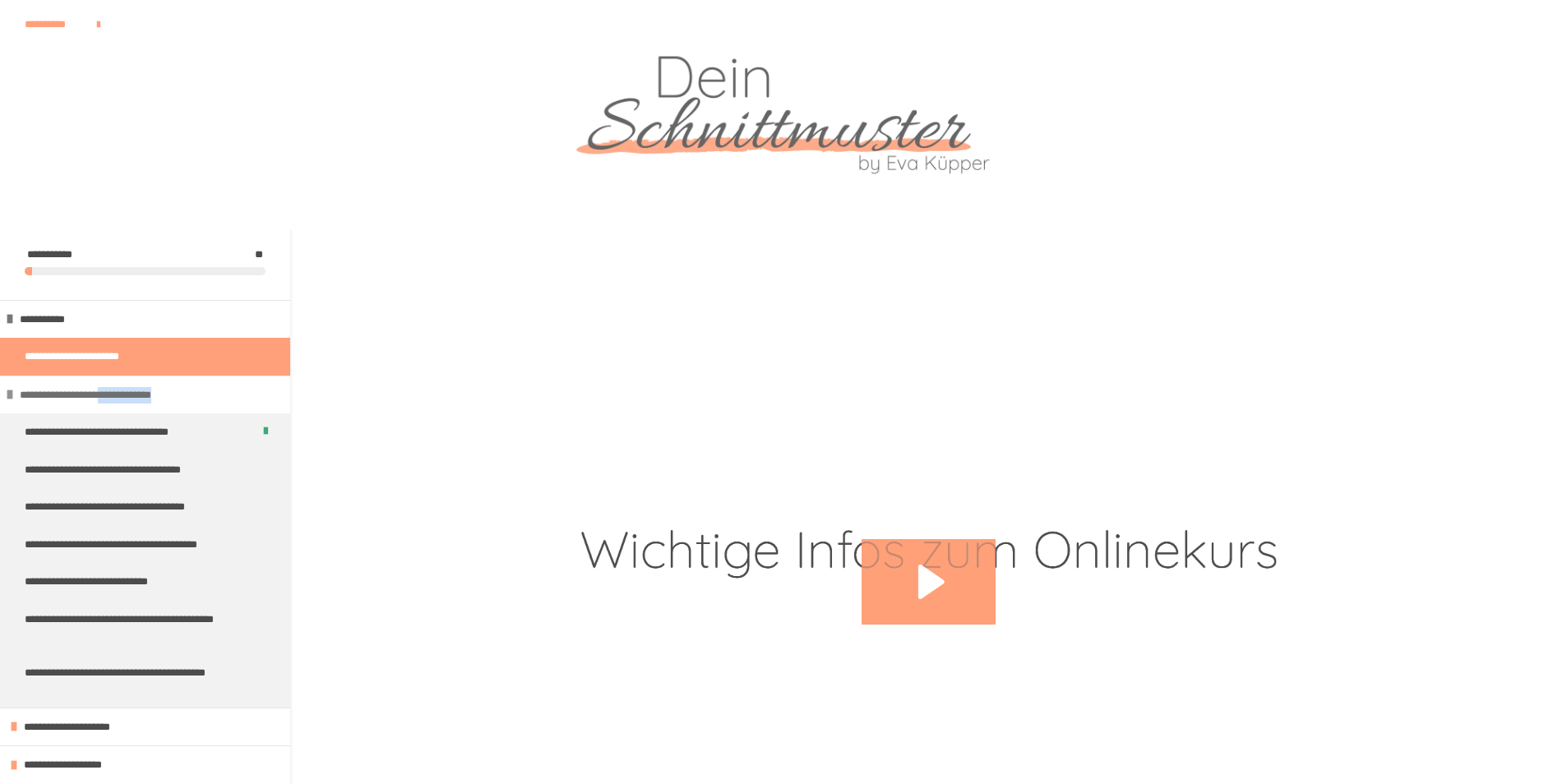 click on "**********" at bounding box center (106, 395) 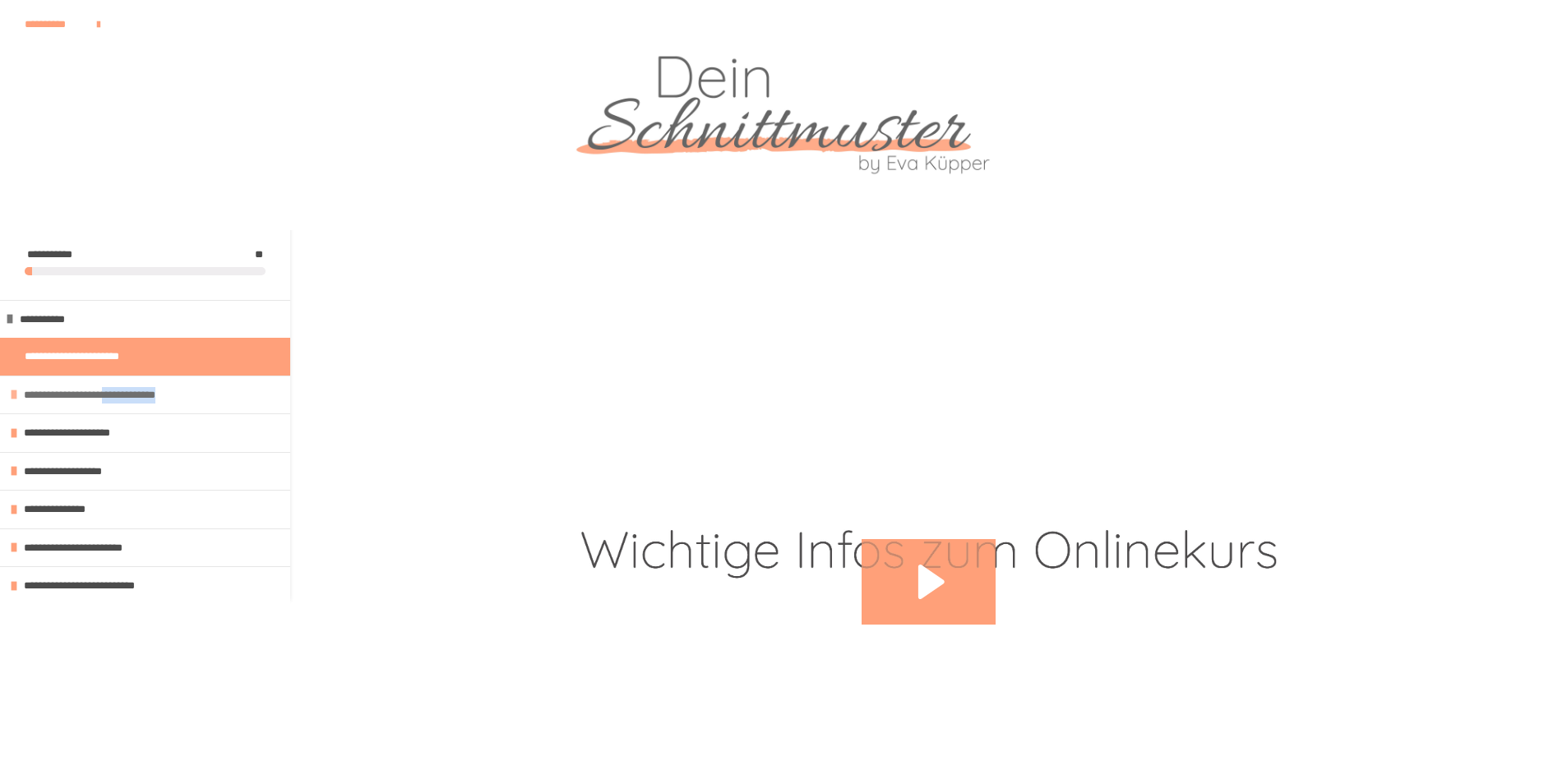 click on "**********" at bounding box center [110, 395] 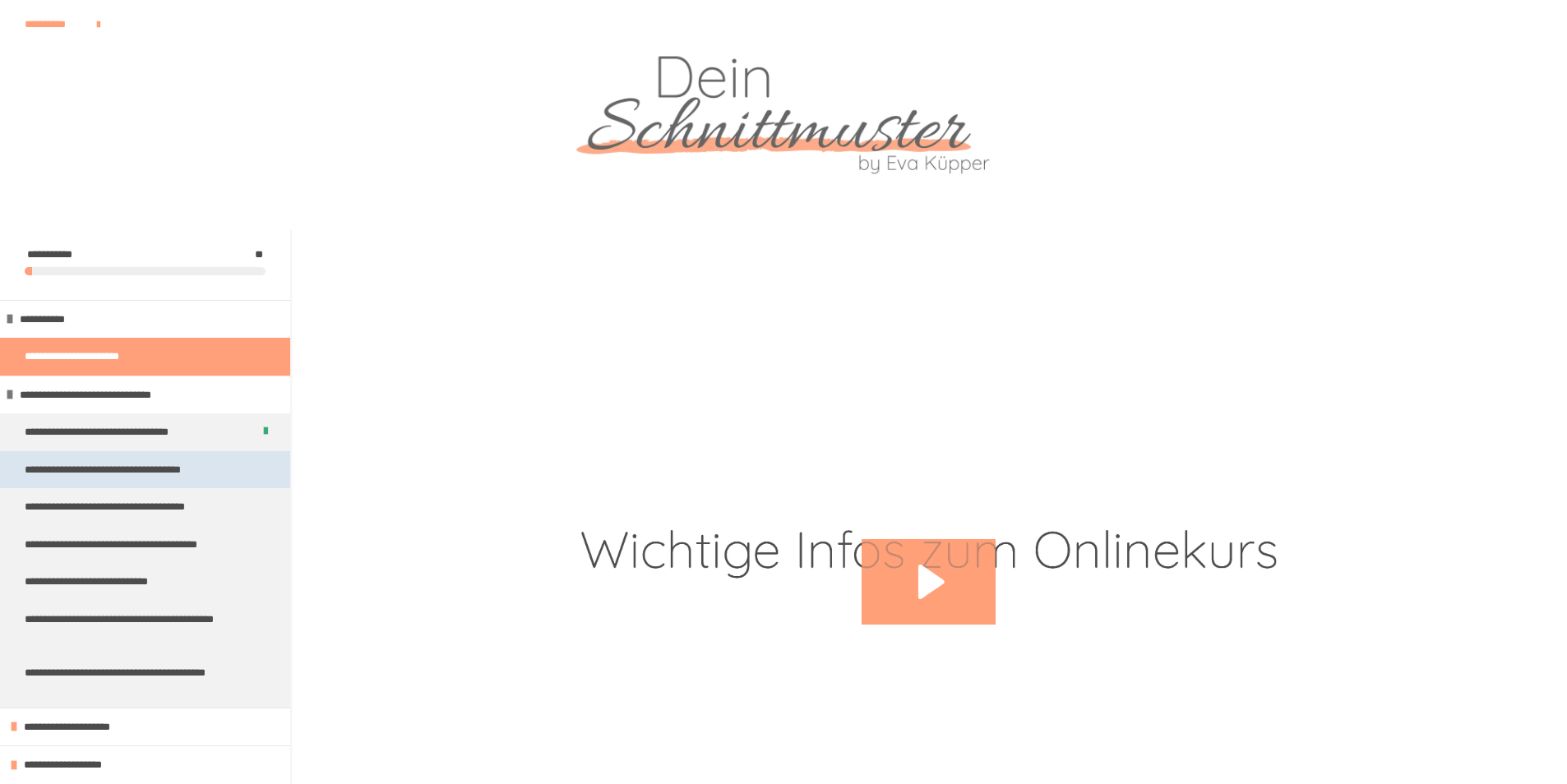 click on "**********" at bounding box center [124, 470] 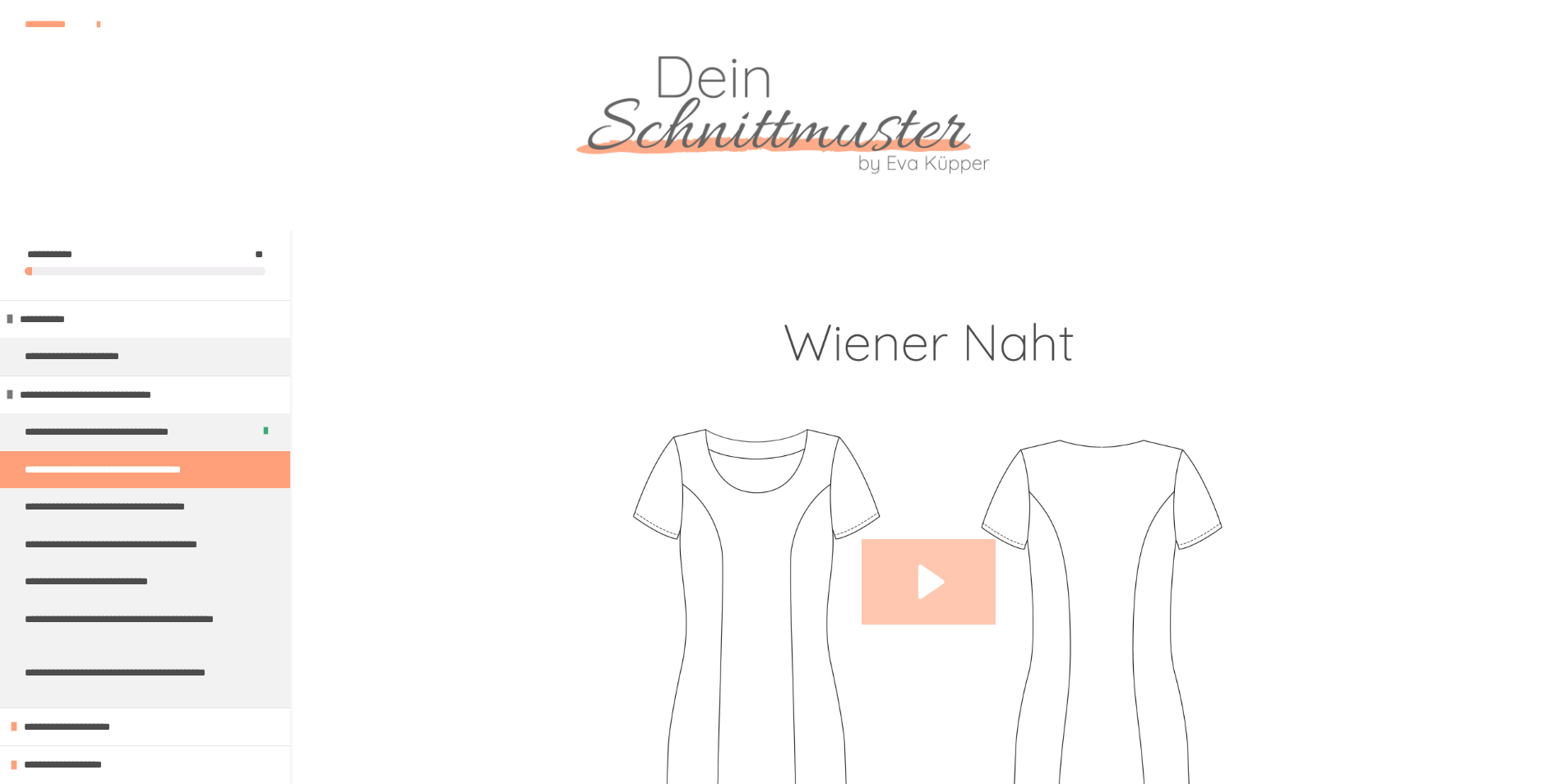 click 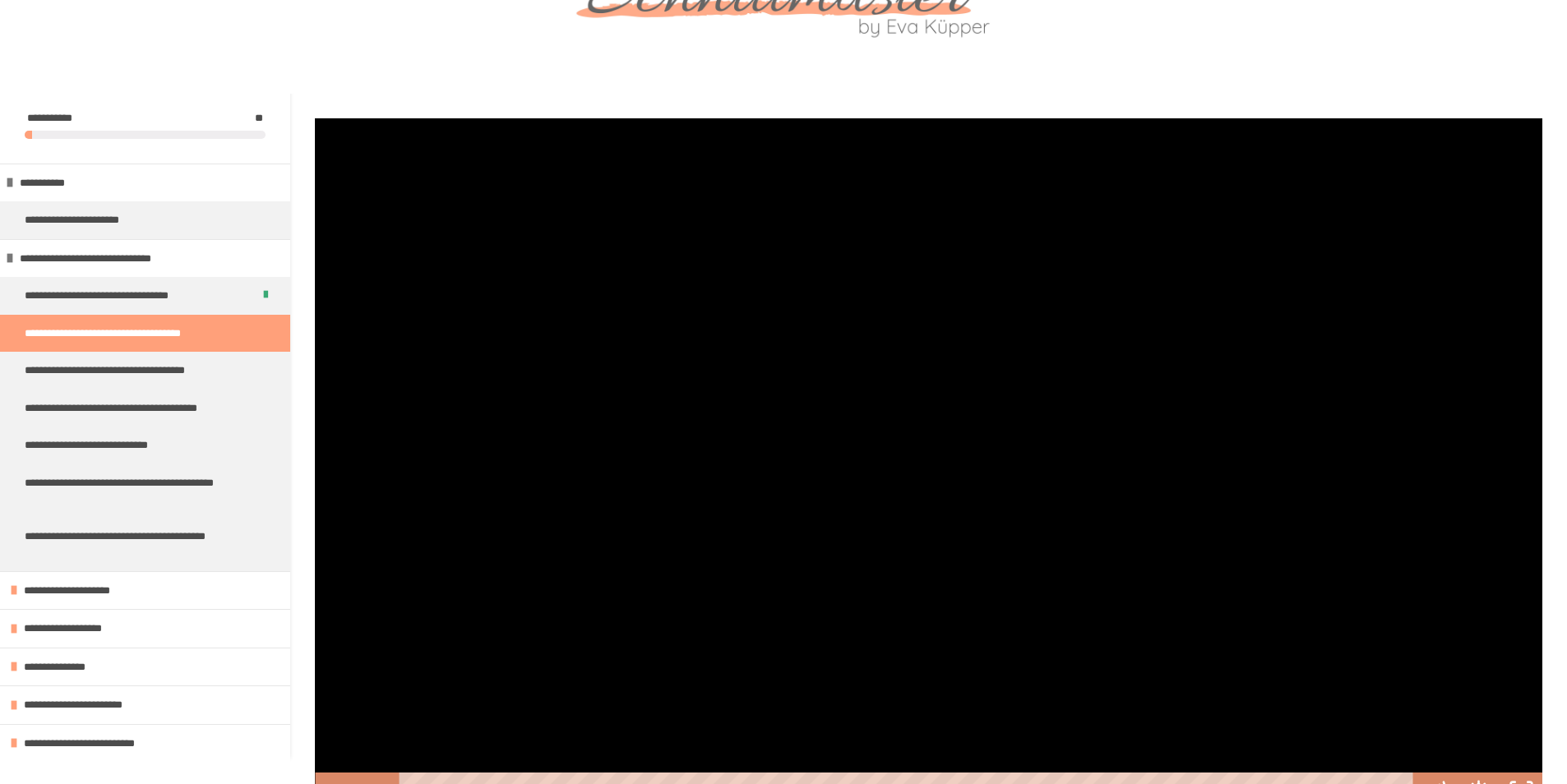 scroll, scrollTop: 0, scrollLeft: 0, axis: both 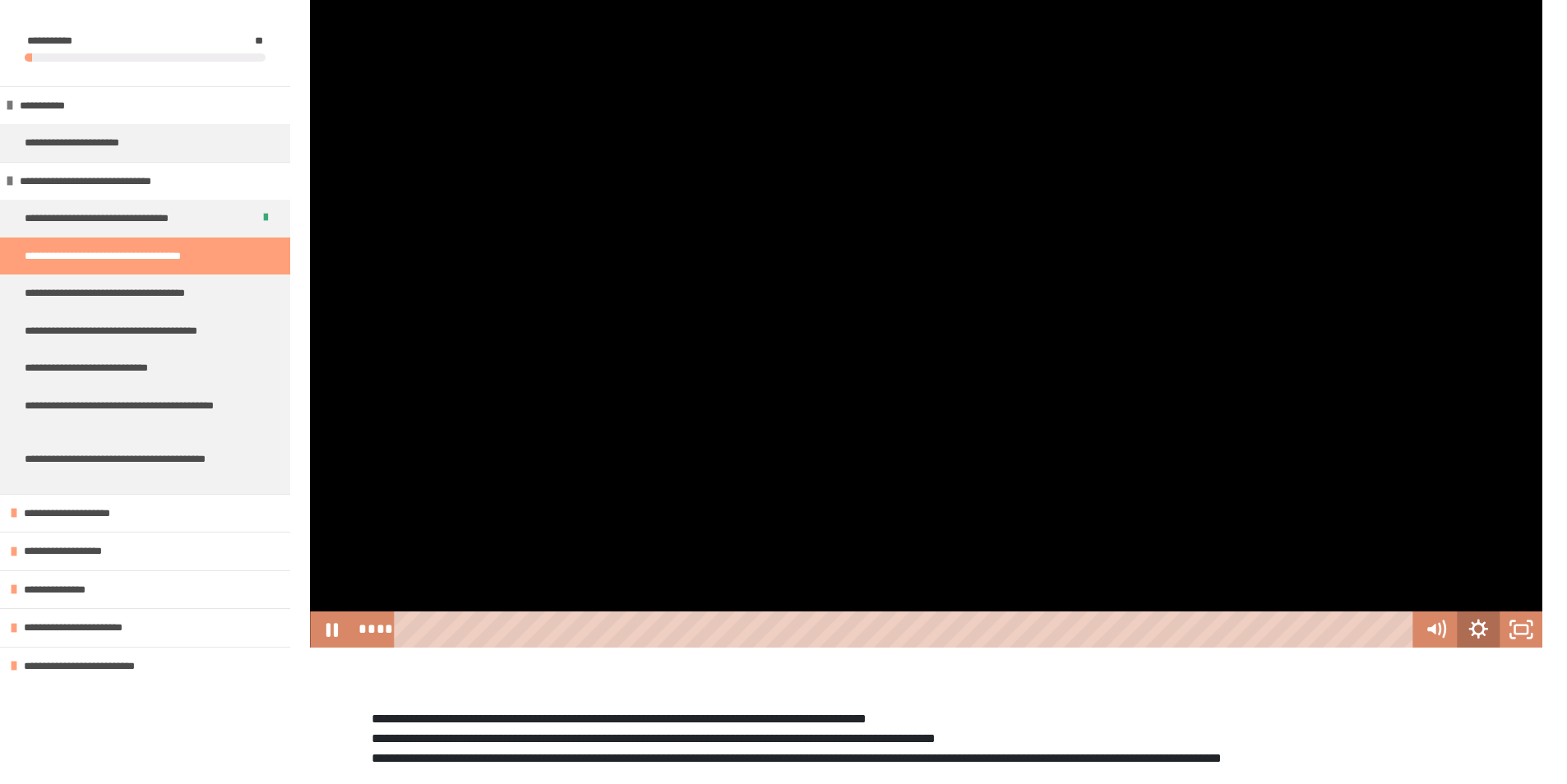 click 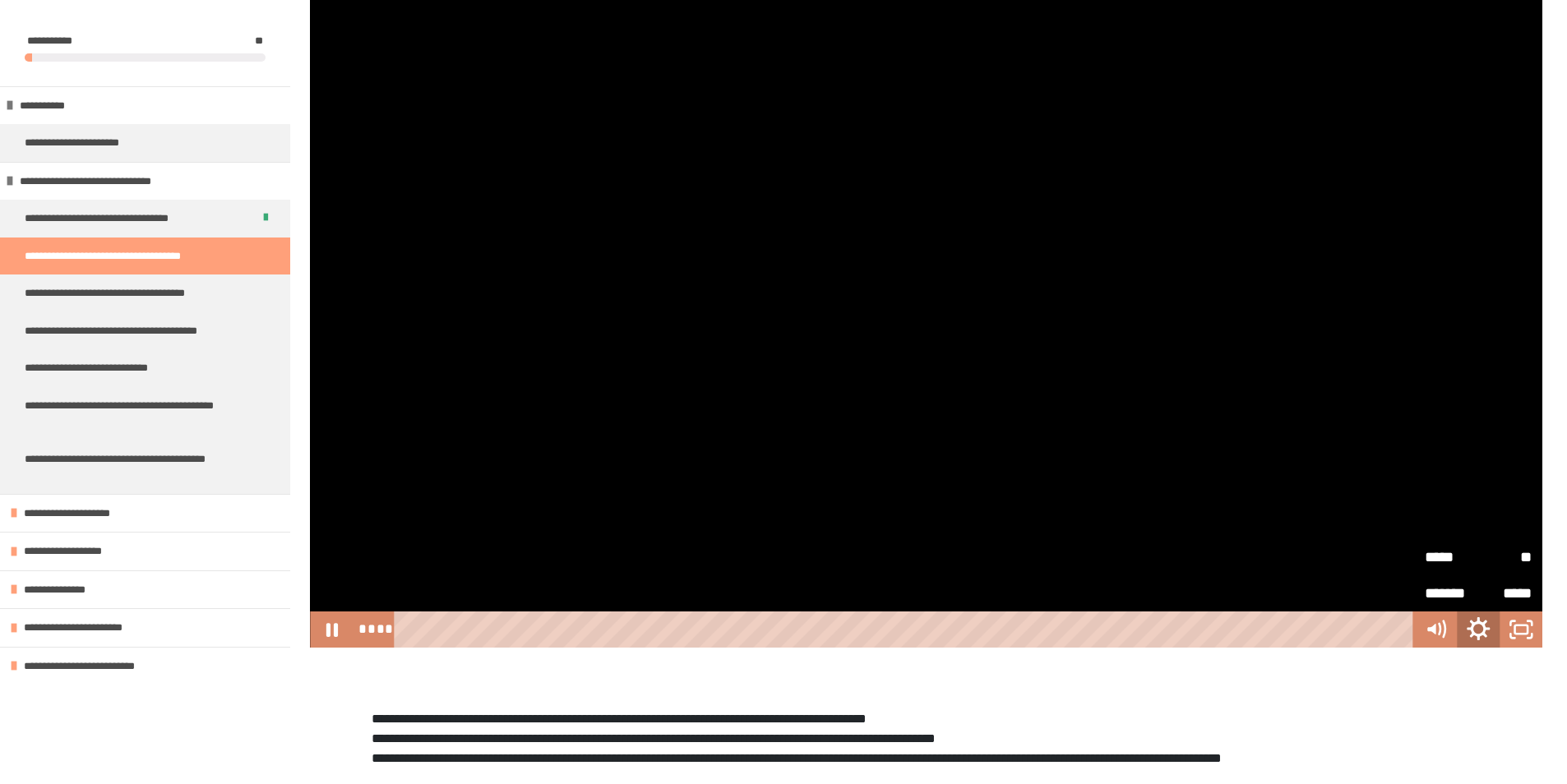 click 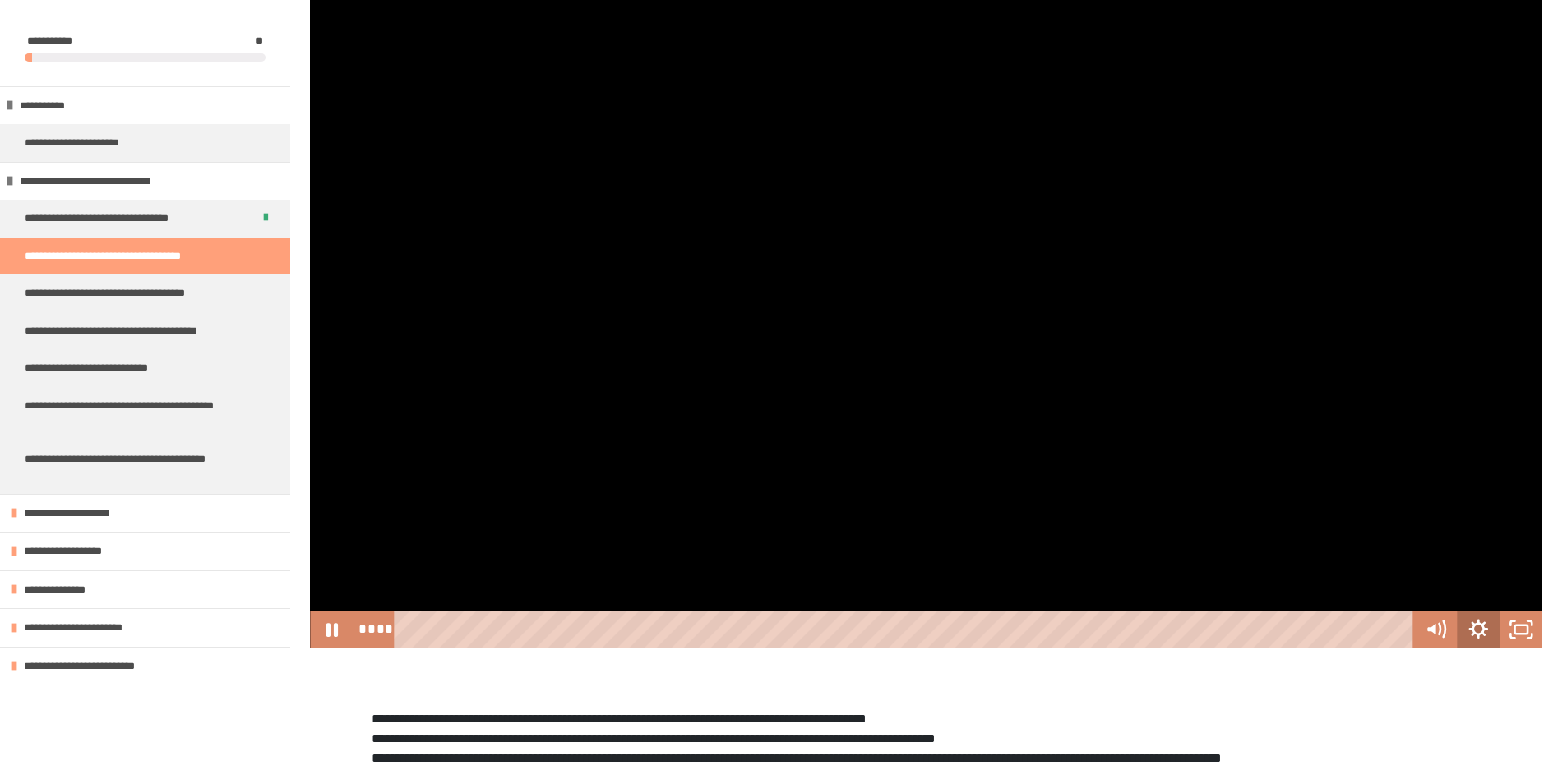 click 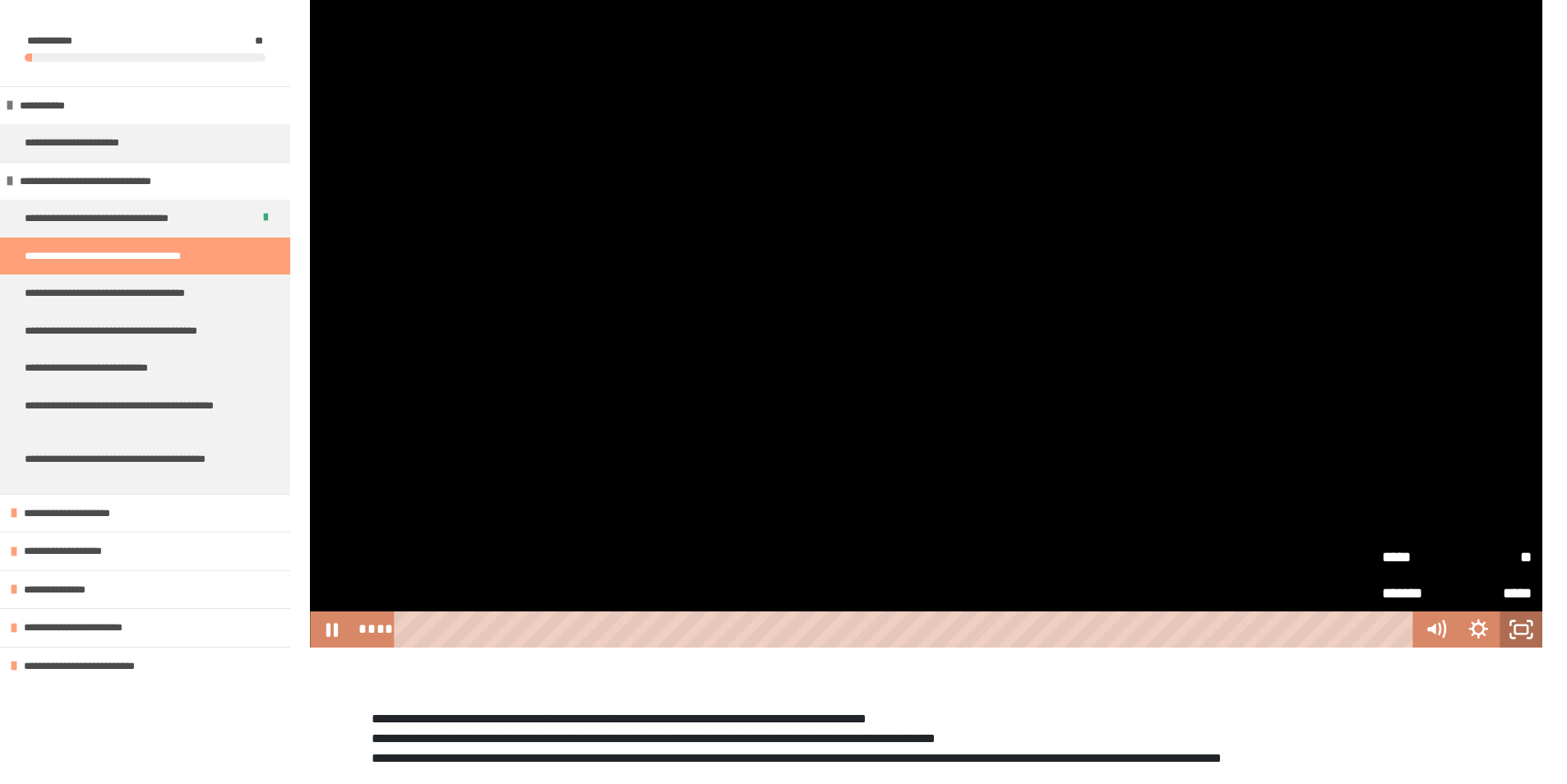 click 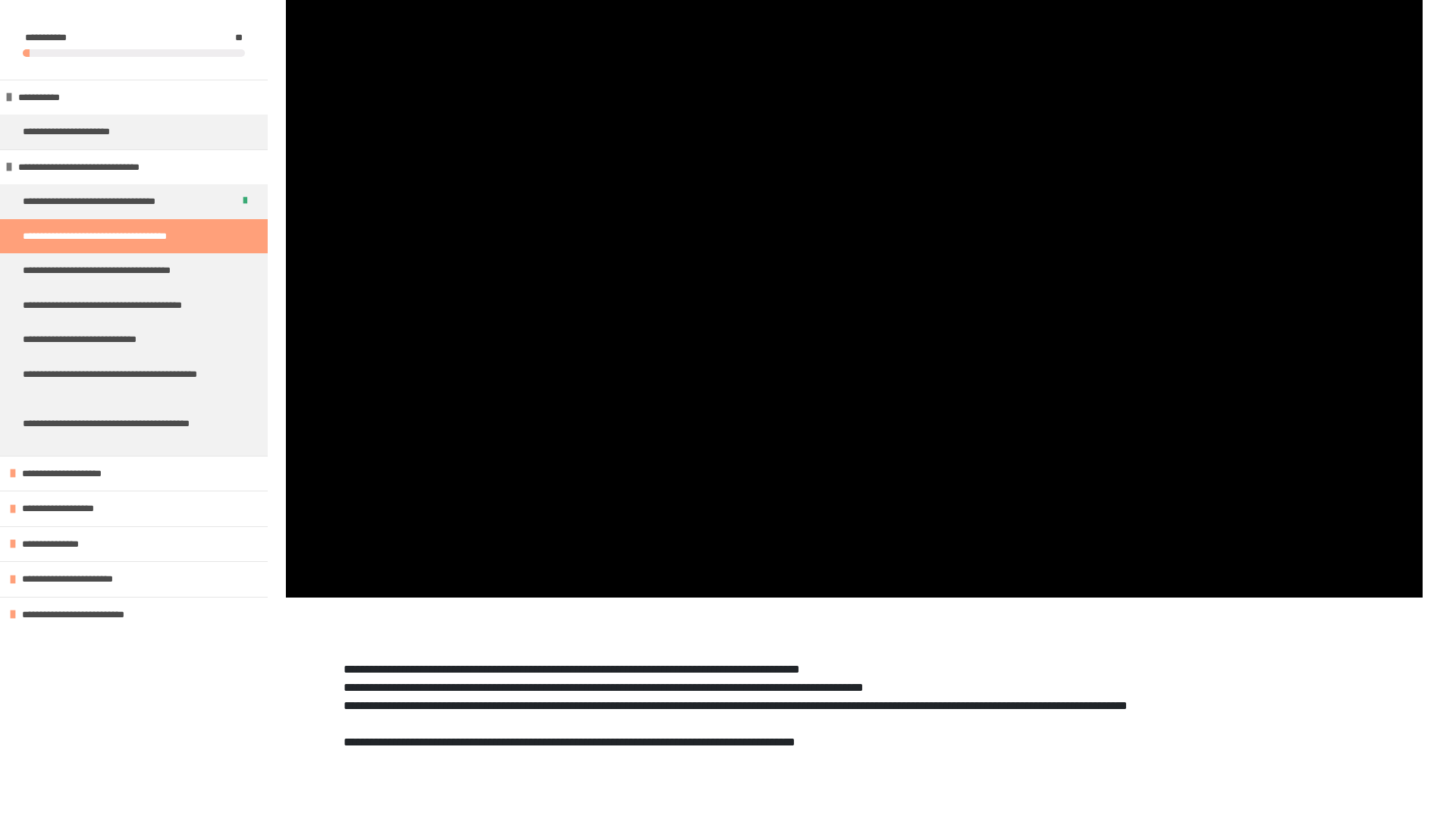 type 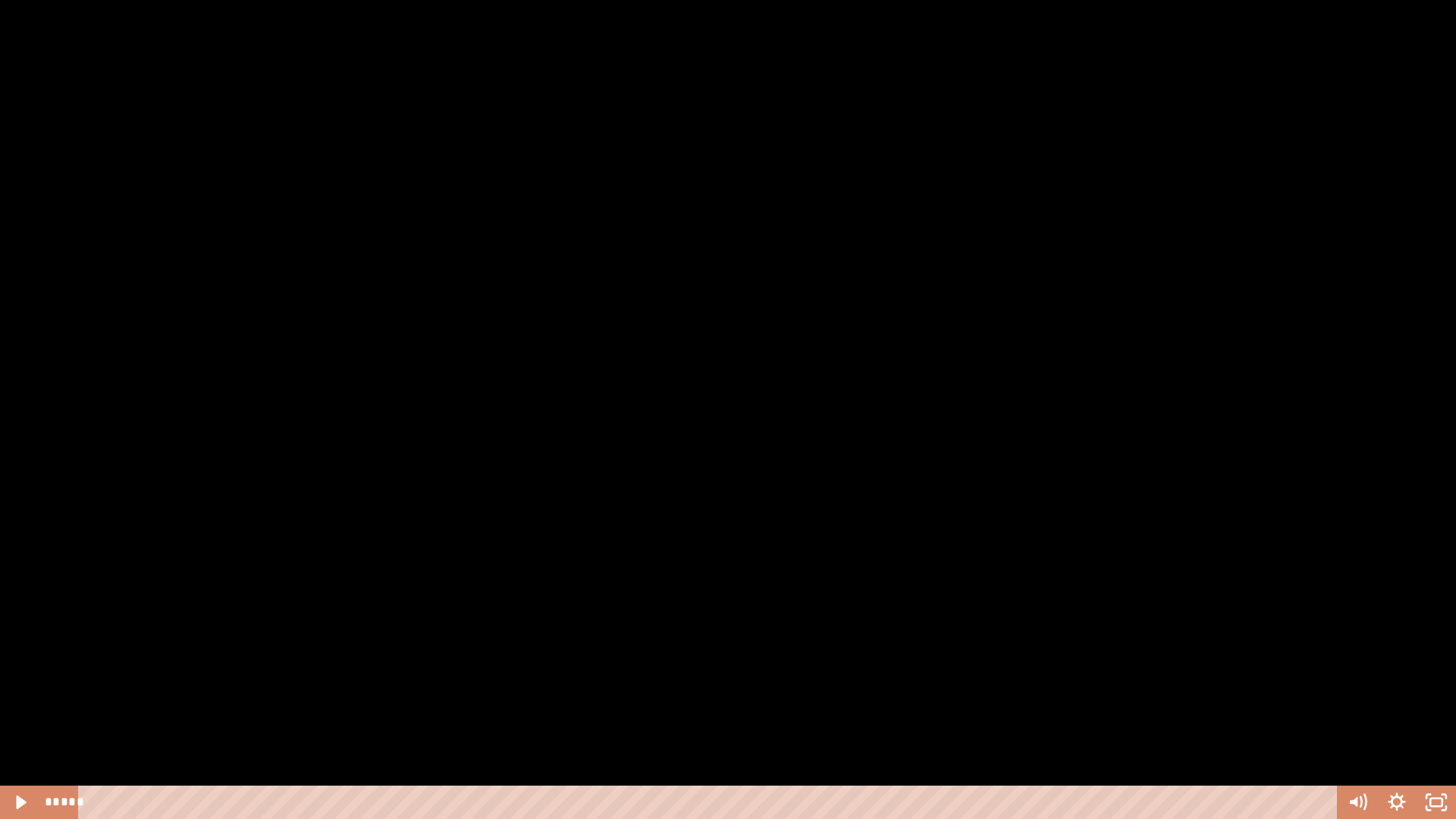 drag, startPoint x: 745, startPoint y: 400, endPoint x: 738, endPoint y: 413, distance: 14.76482 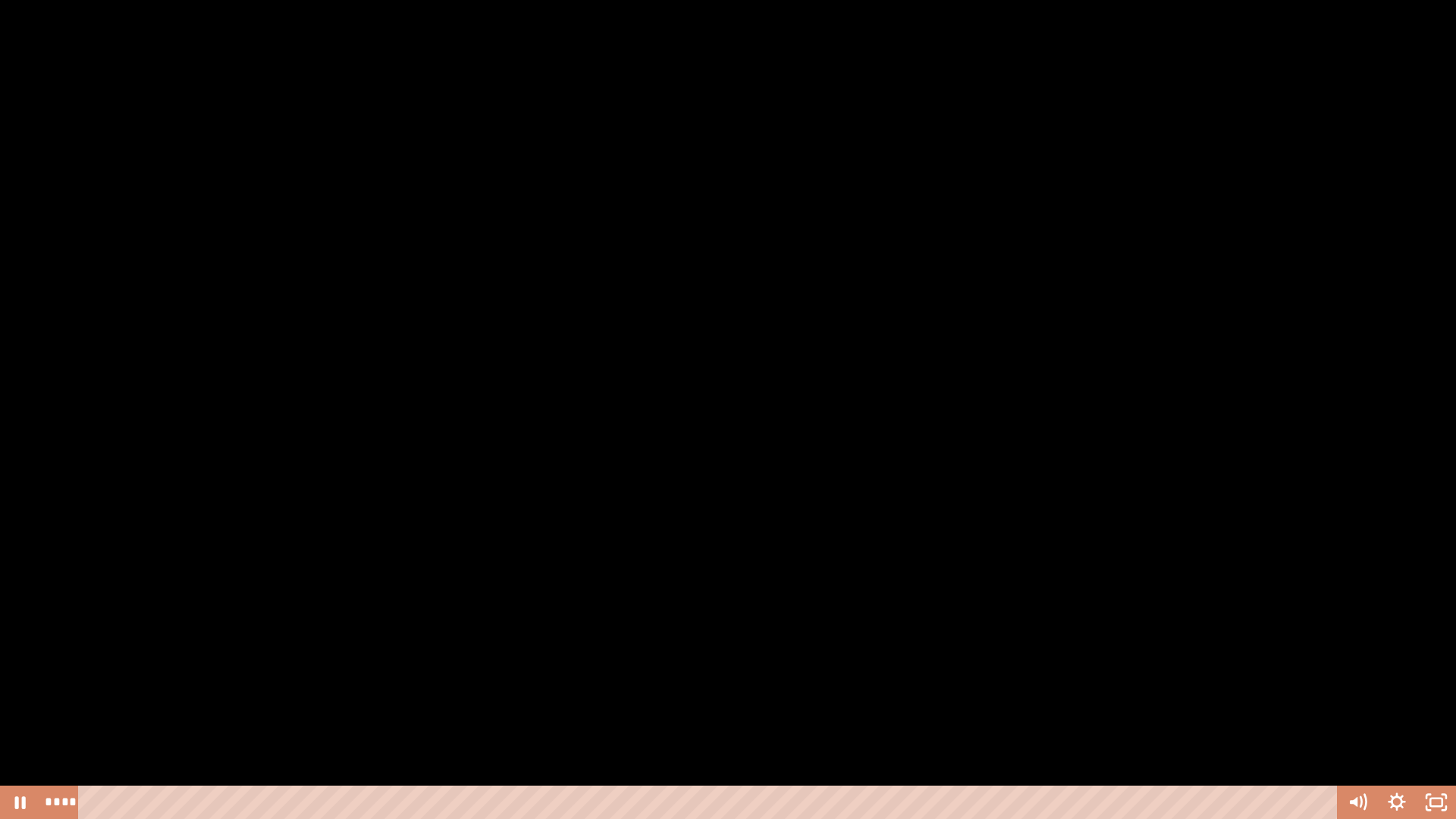 click at bounding box center (728, 410) 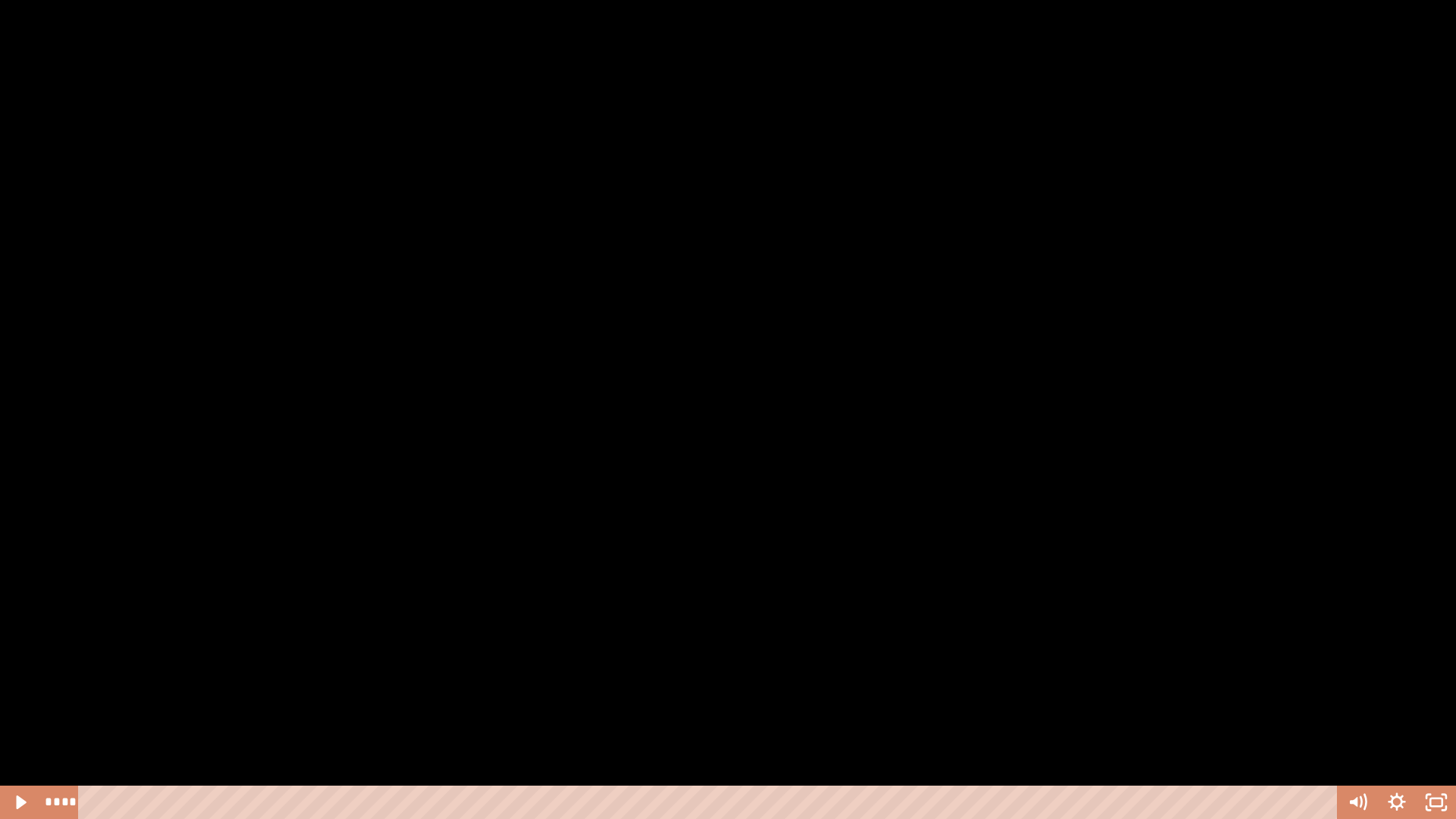 click at bounding box center [728, 410] 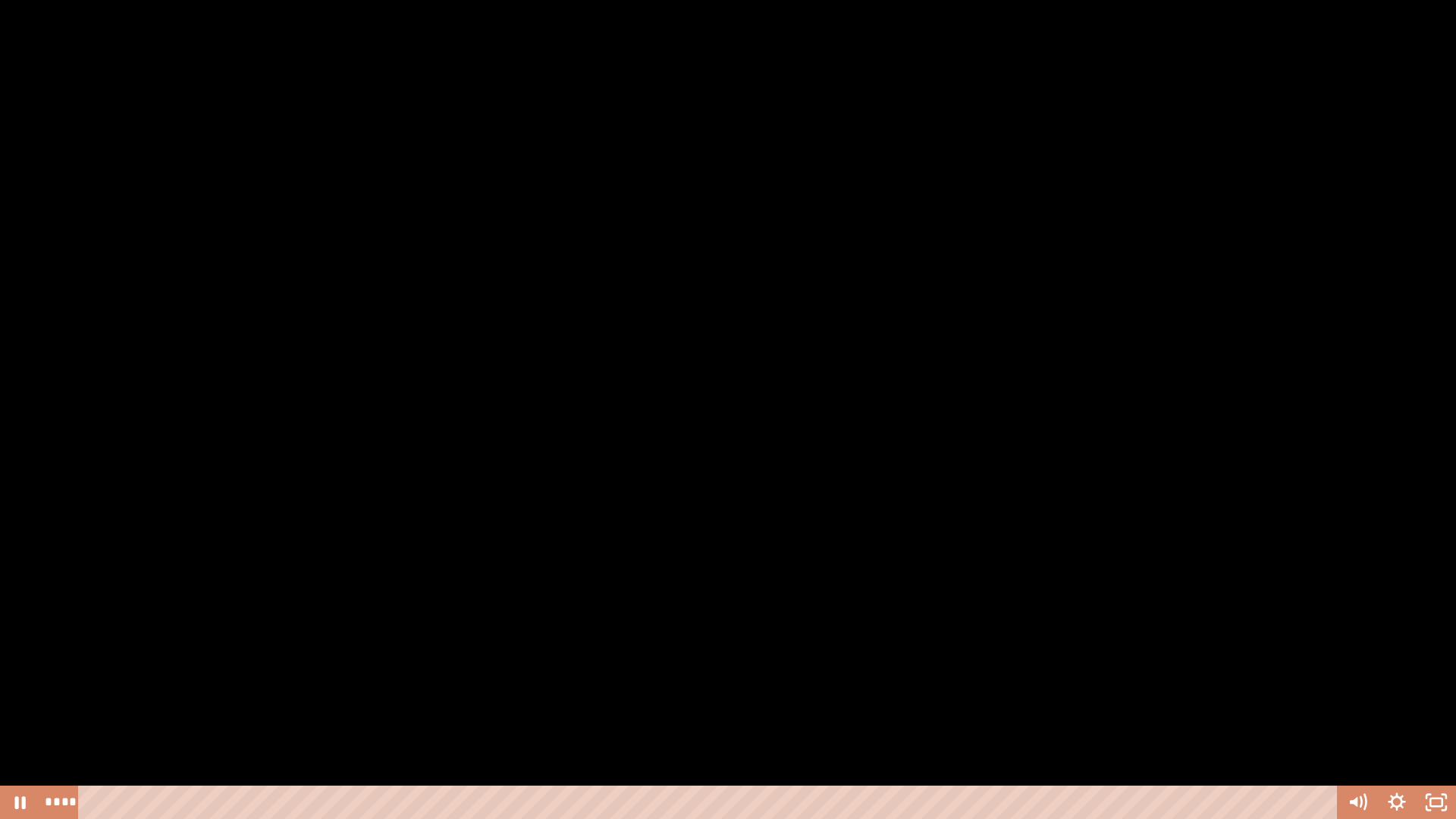 click at bounding box center (728, 410) 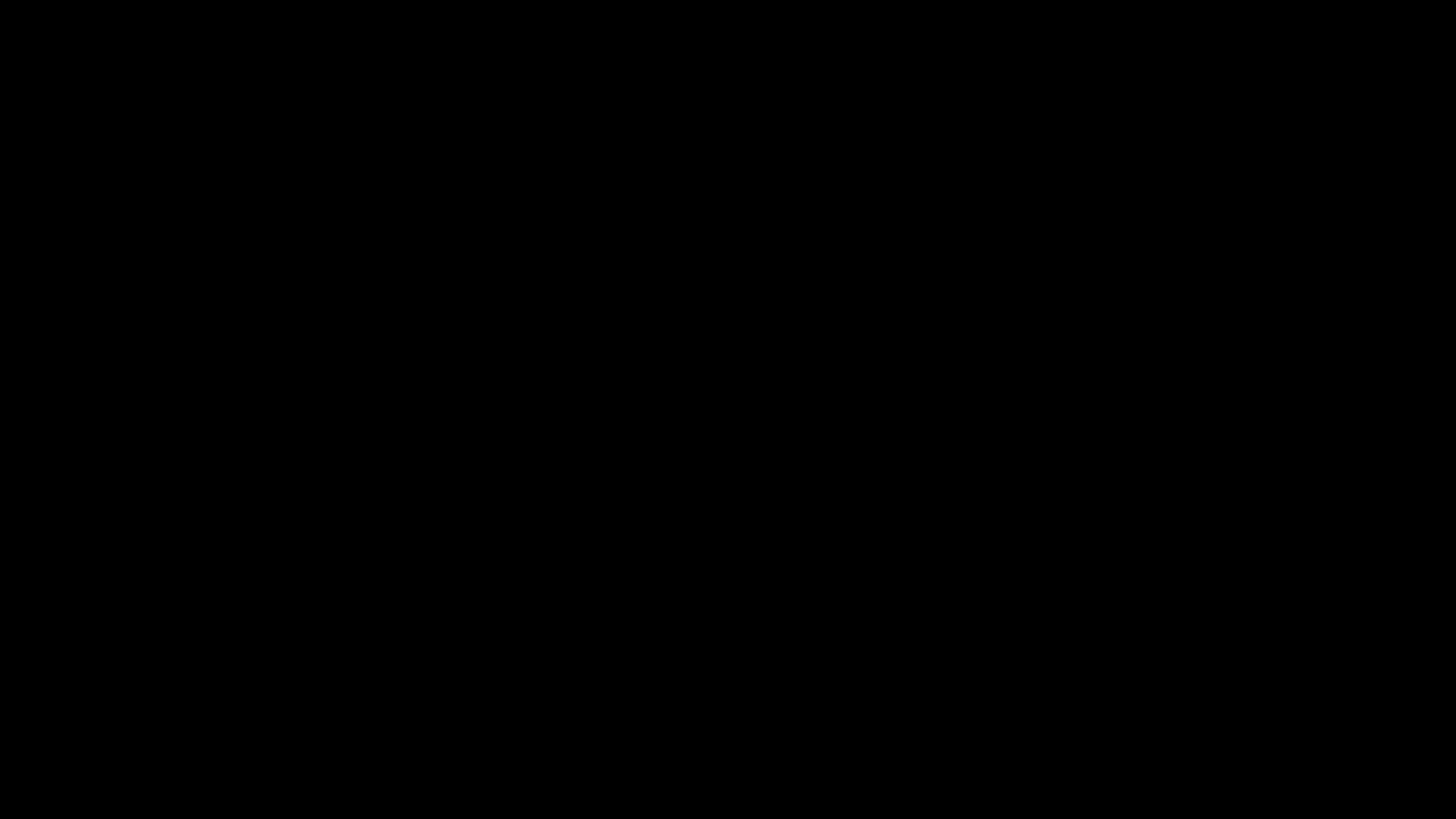type 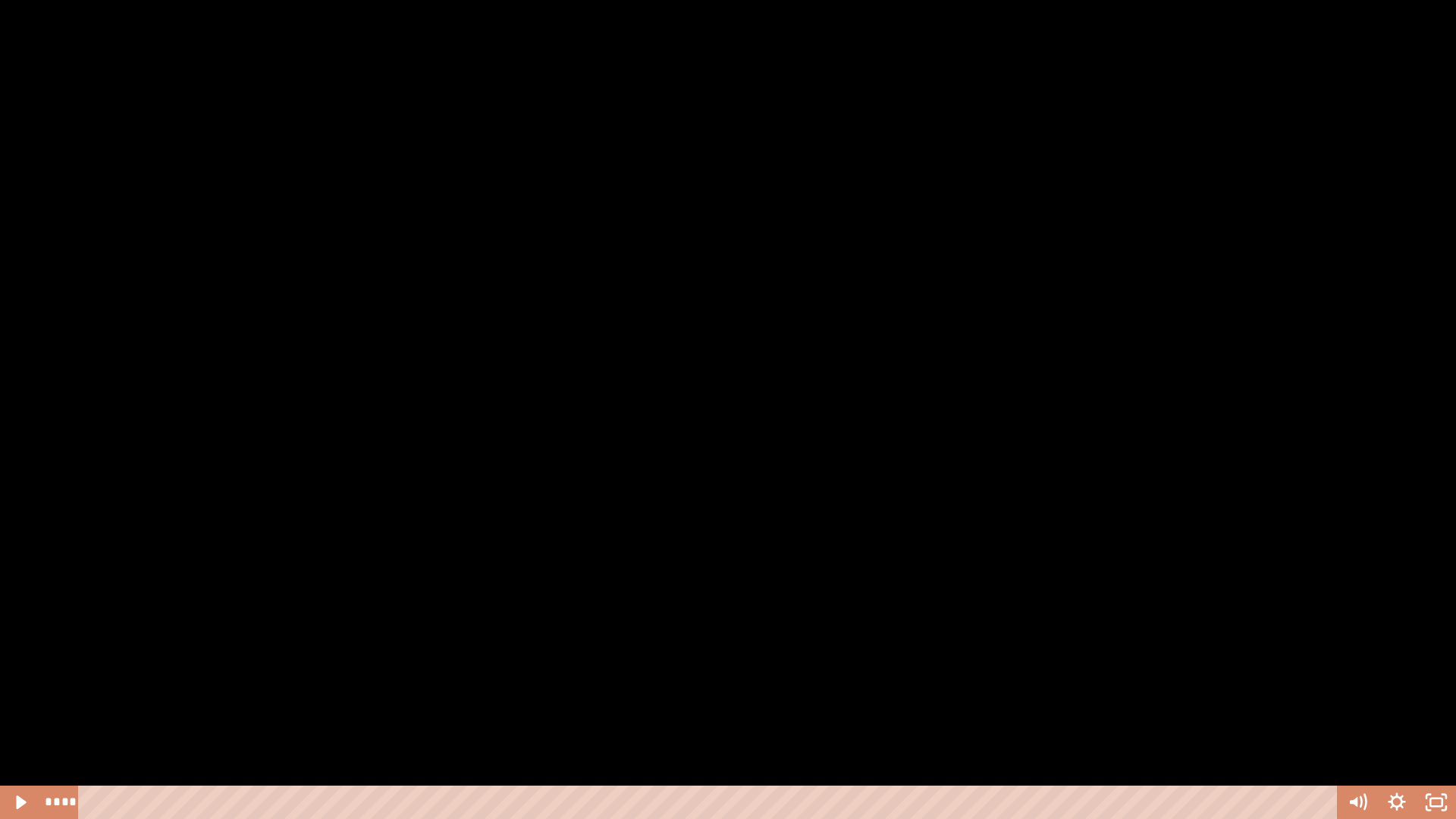 drag, startPoint x: 116, startPoint y: 802, endPoint x: 74, endPoint y: 802, distance: 42 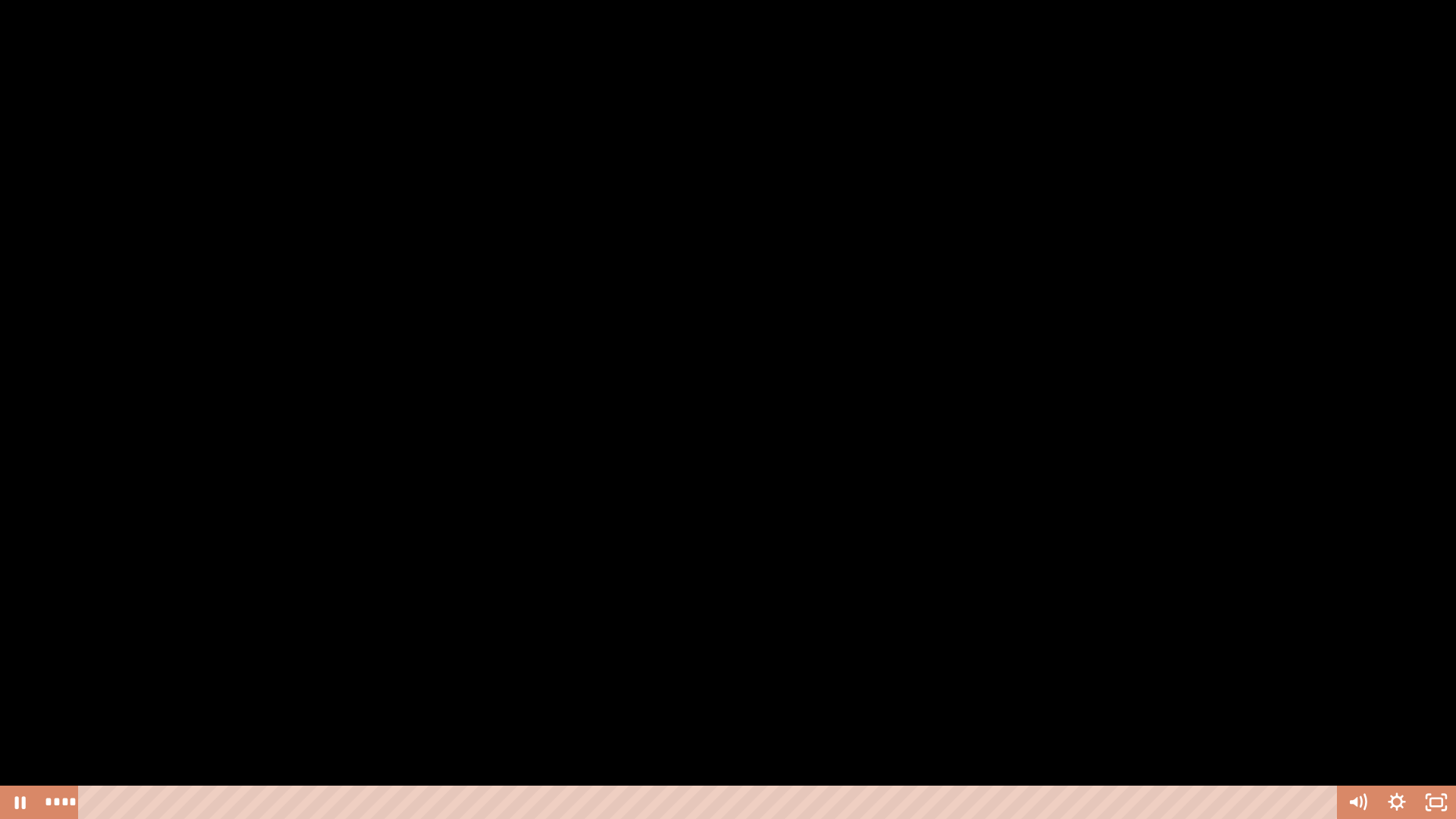 drag, startPoint x: 991, startPoint y: 592, endPoint x: 939, endPoint y: 568, distance: 57.27128 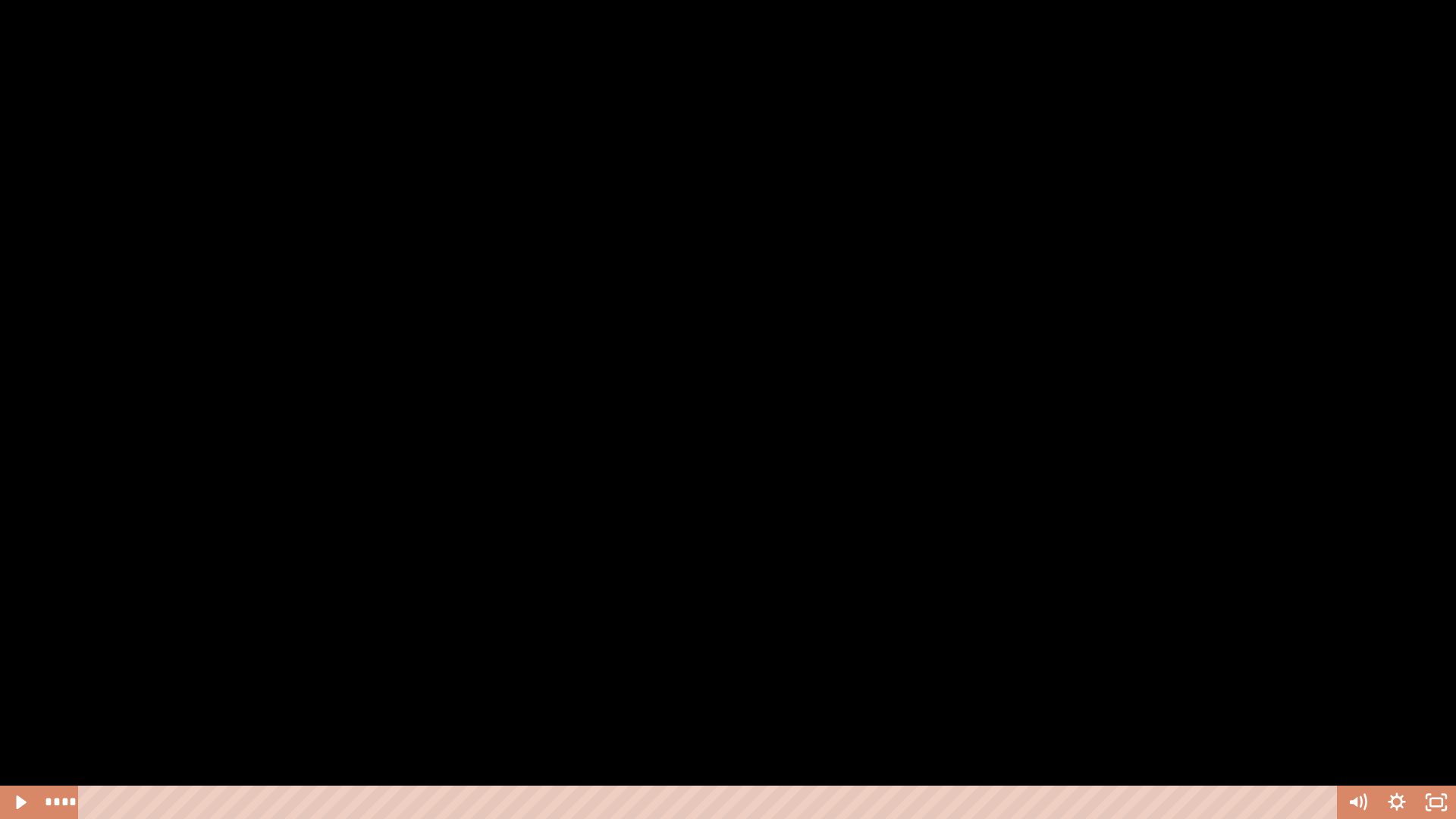 drag, startPoint x: 716, startPoint y: 377, endPoint x: 938, endPoint y: 291, distance: 238.07562 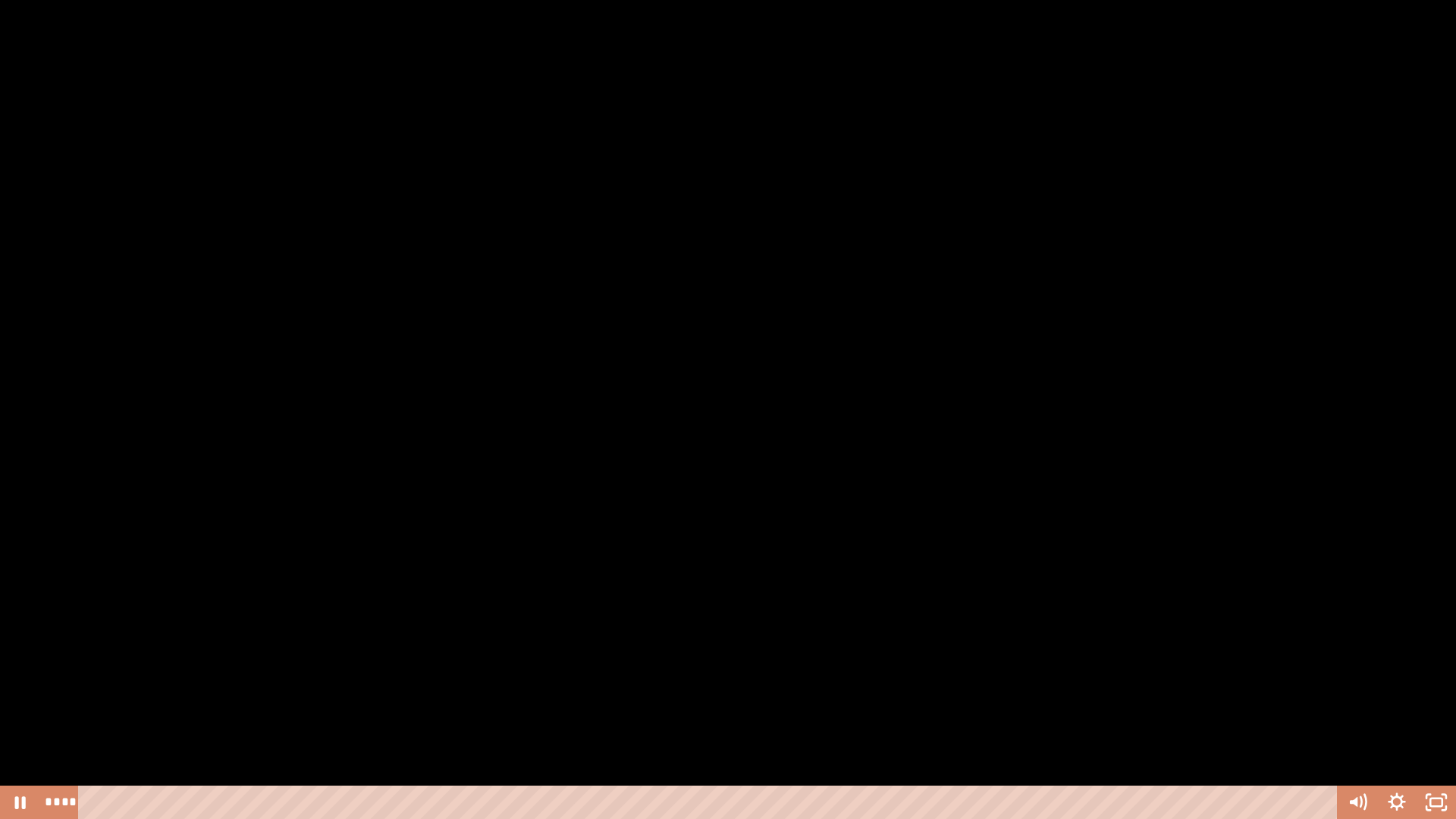 click at bounding box center [728, 410] 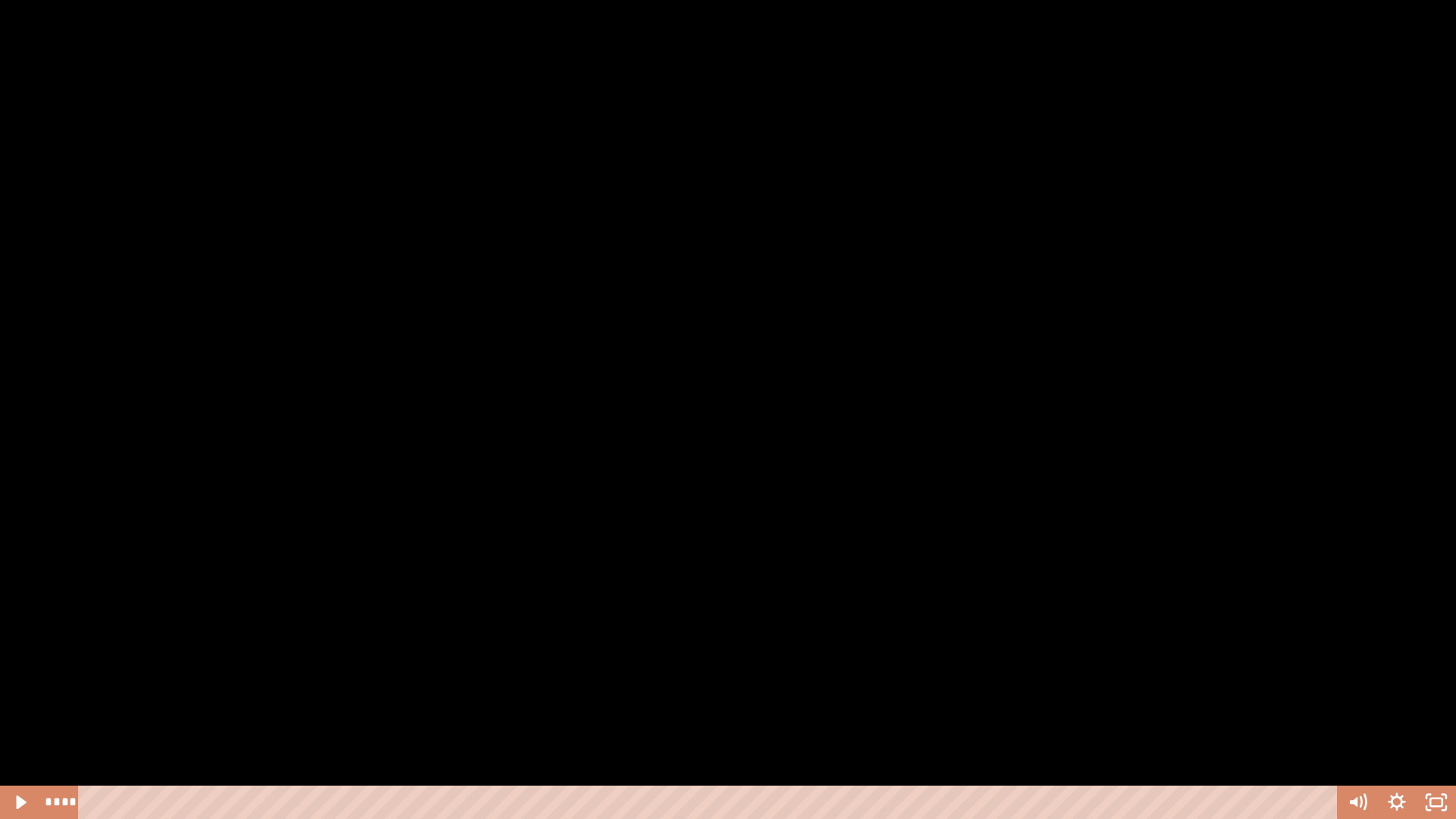 click at bounding box center [728, 410] 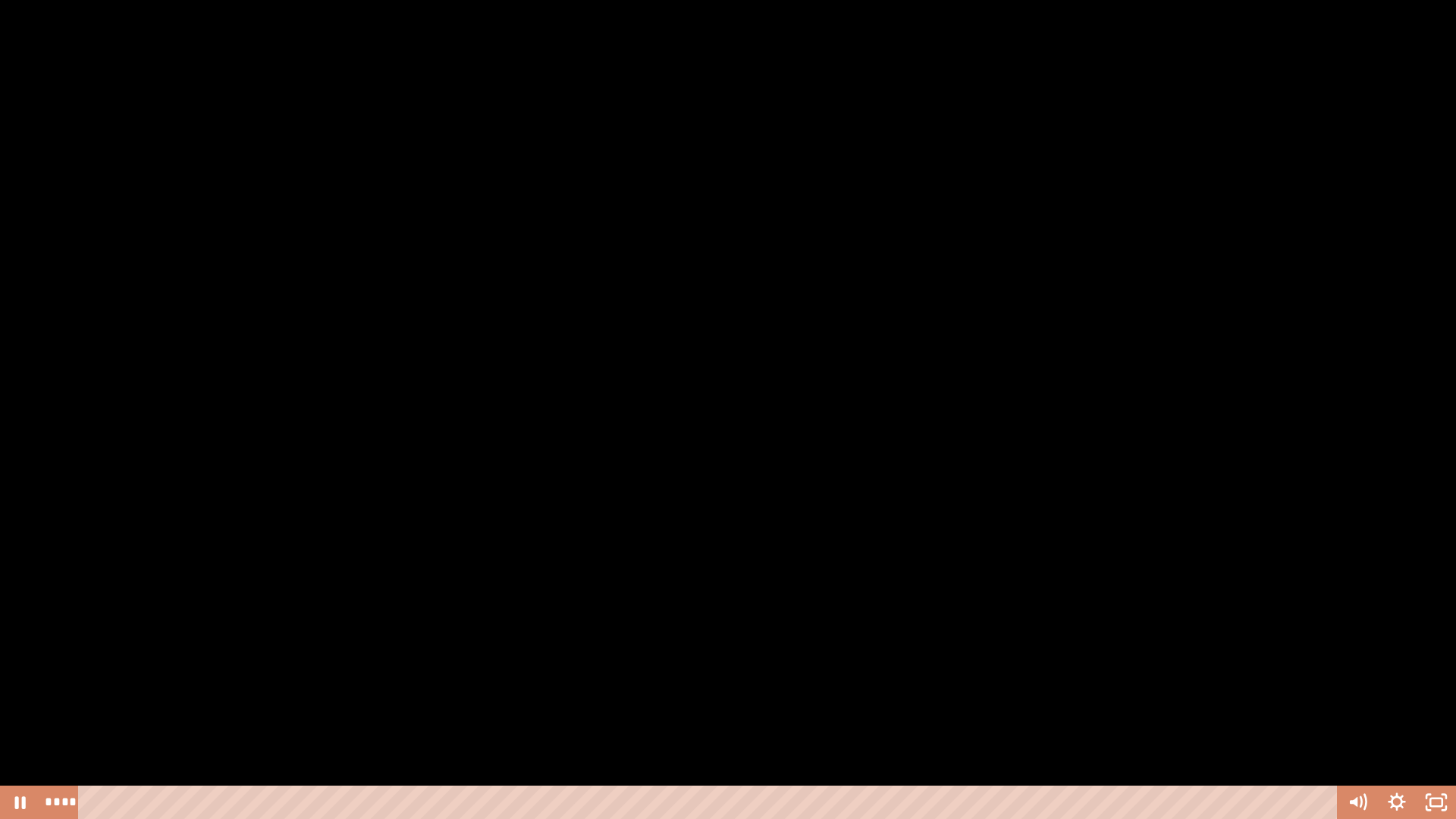 click at bounding box center (728, 410) 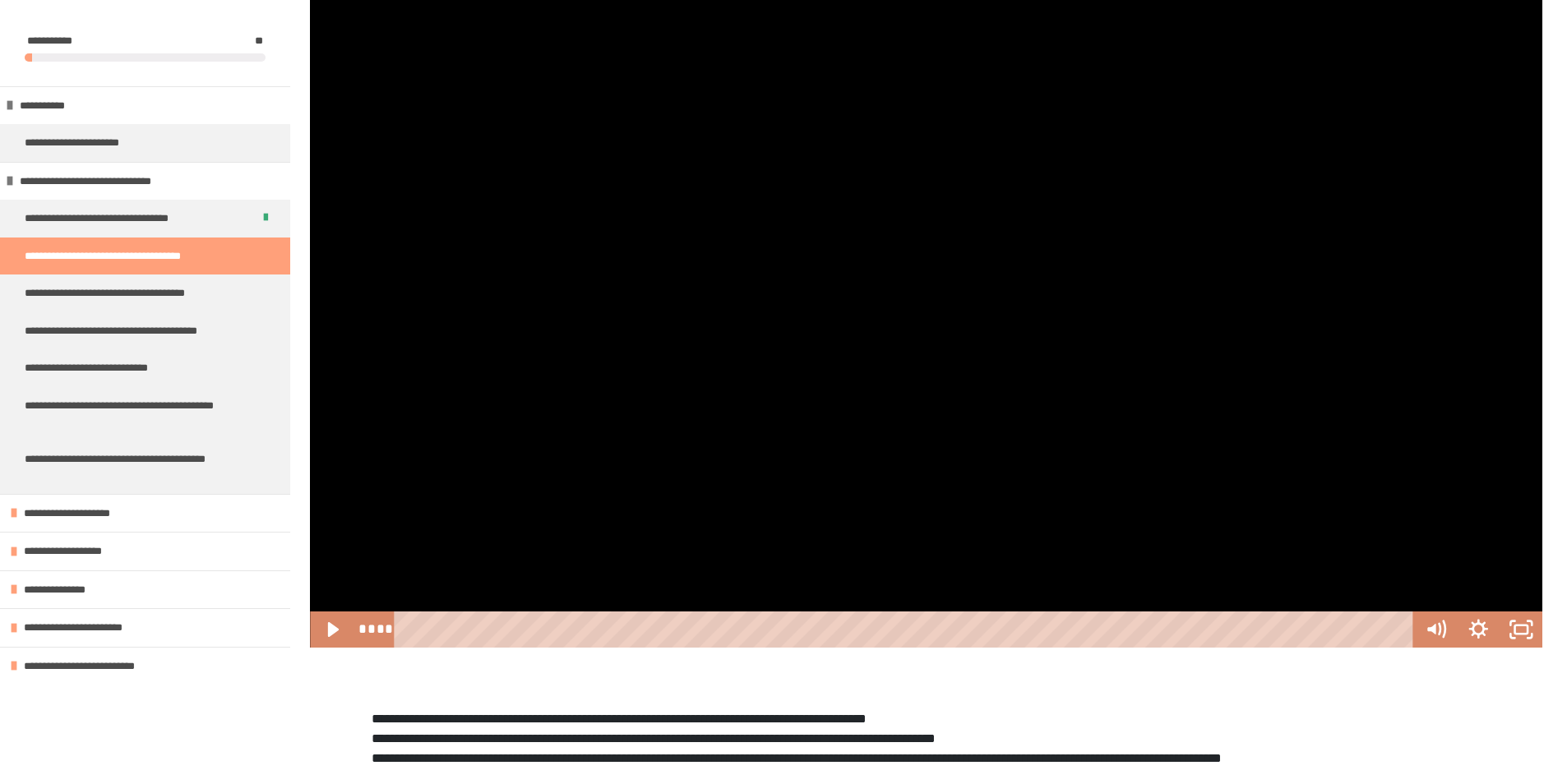 drag, startPoint x: 508, startPoint y: 627, endPoint x: 385, endPoint y: 641, distance: 123.79418 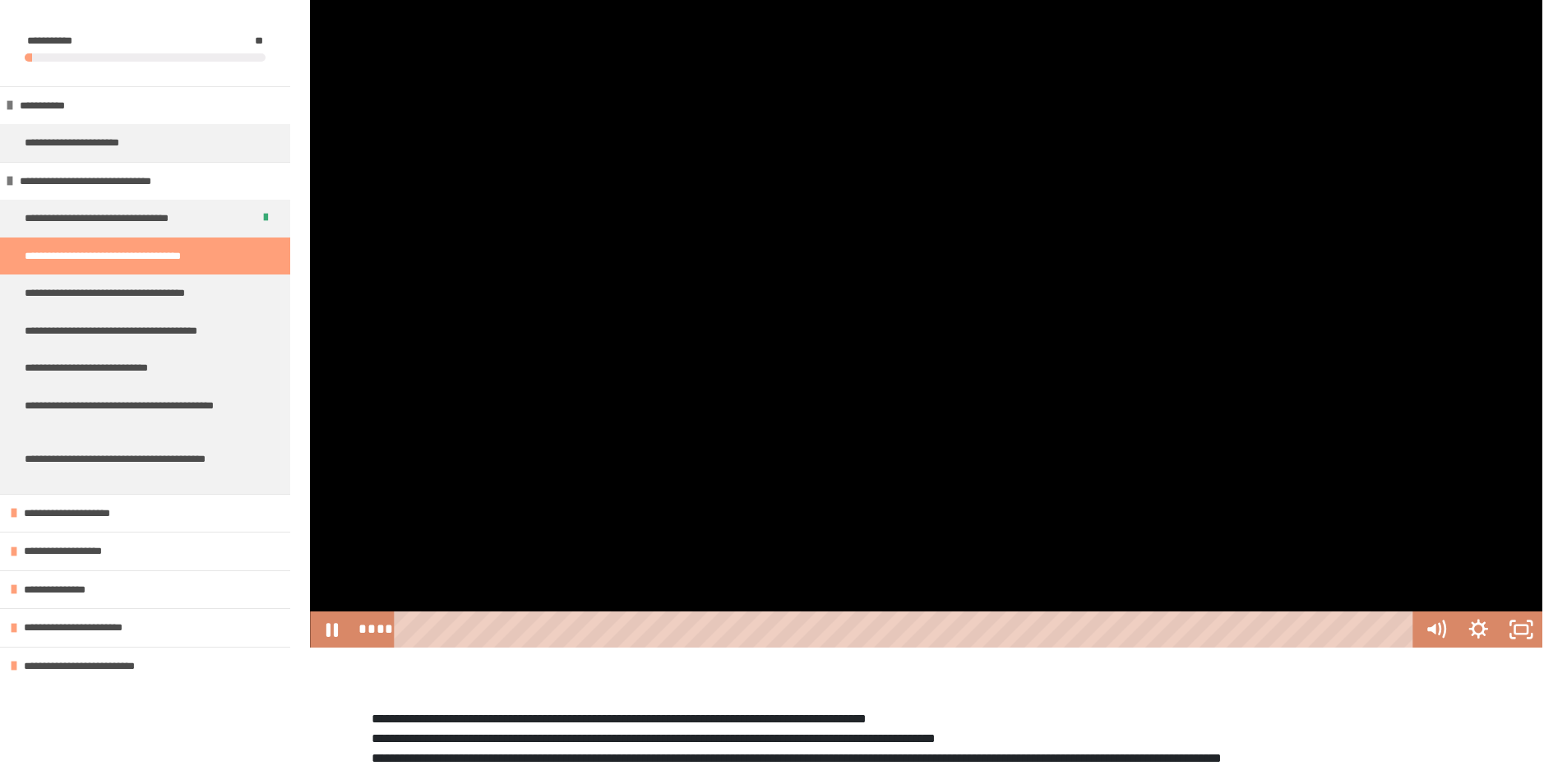 click at bounding box center (926, 301) 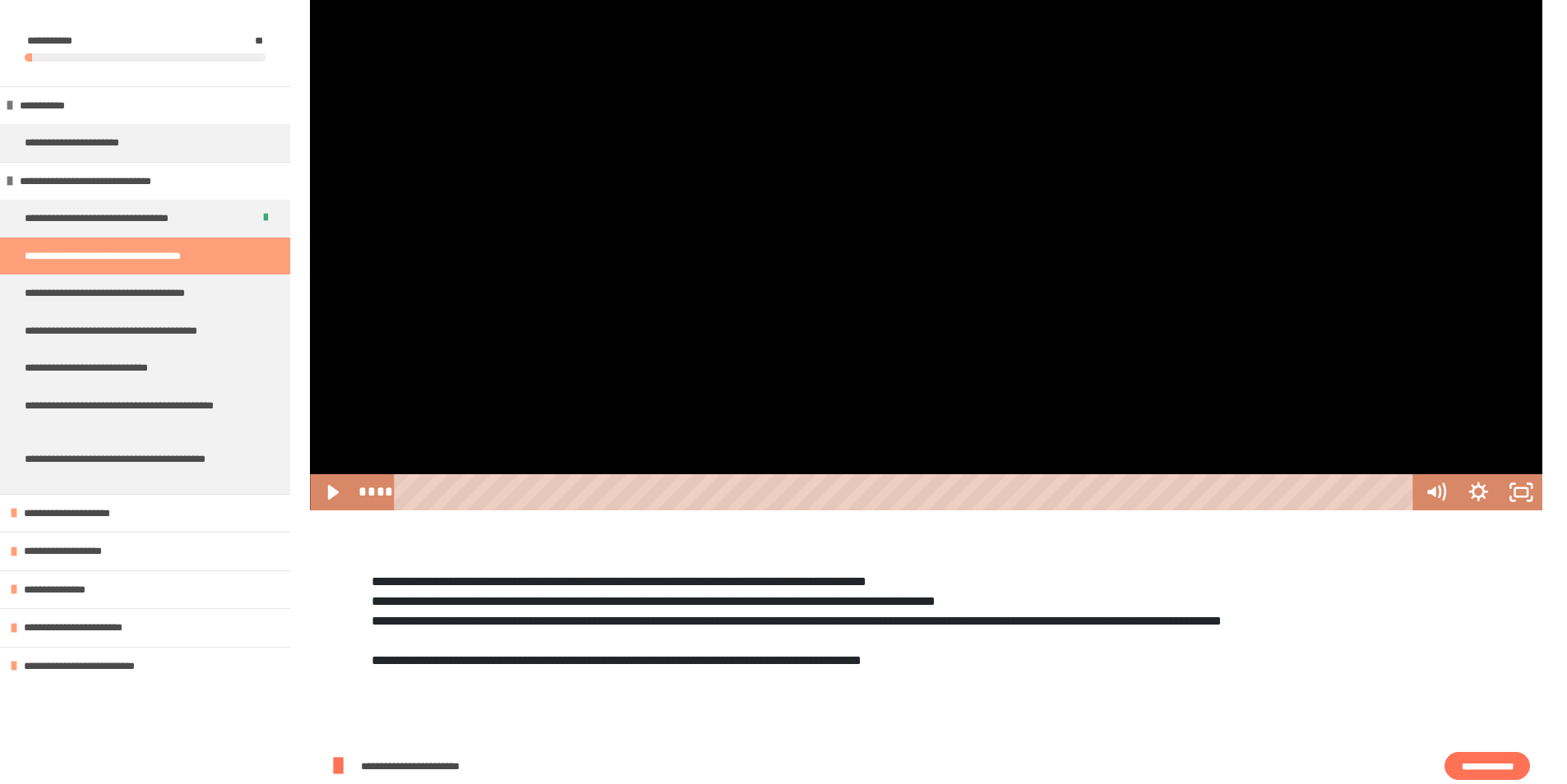 scroll, scrollTop: 300, scrollLeft: 0, axis: vertical 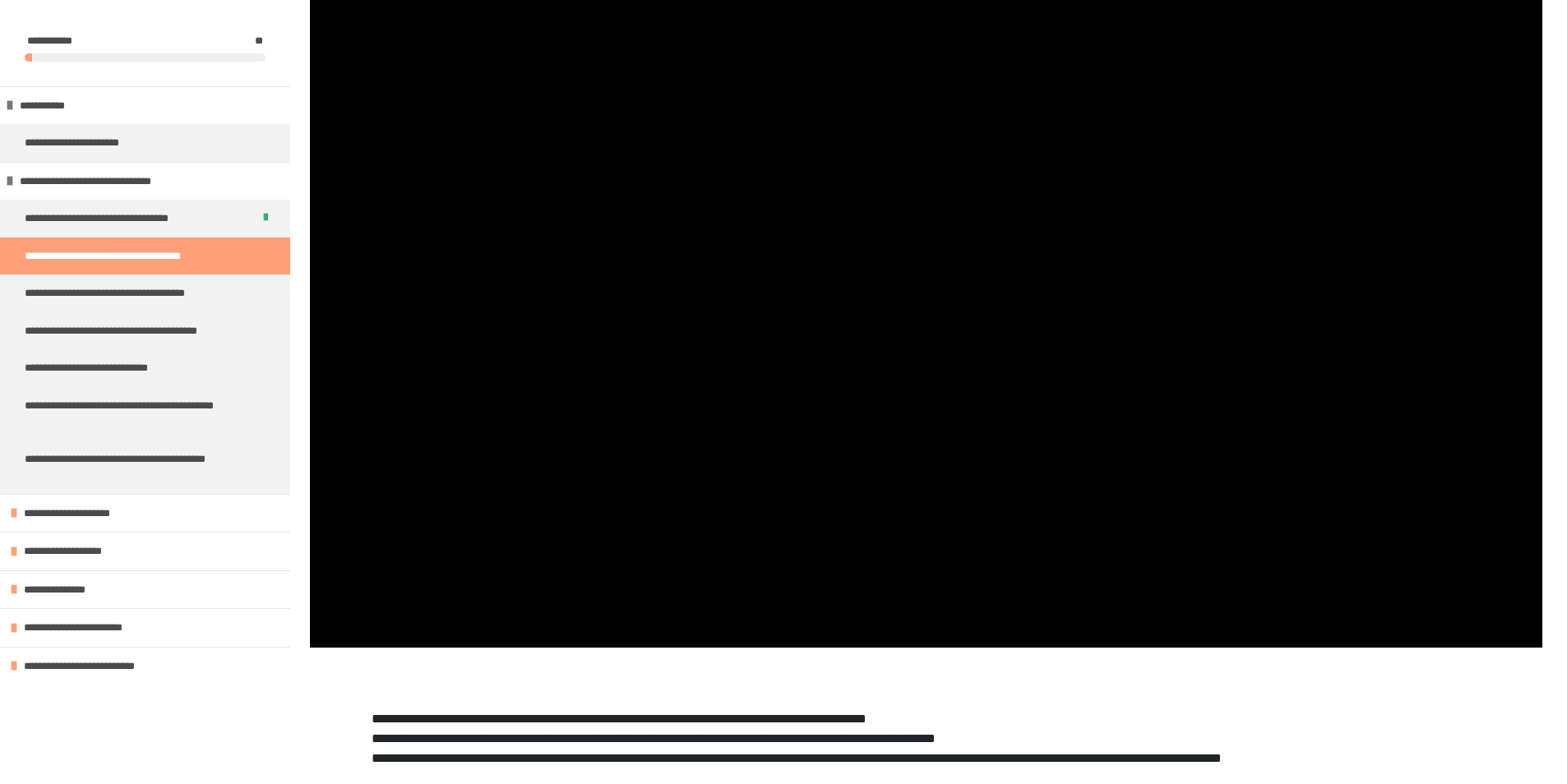 click at bounding box center [926, 301] 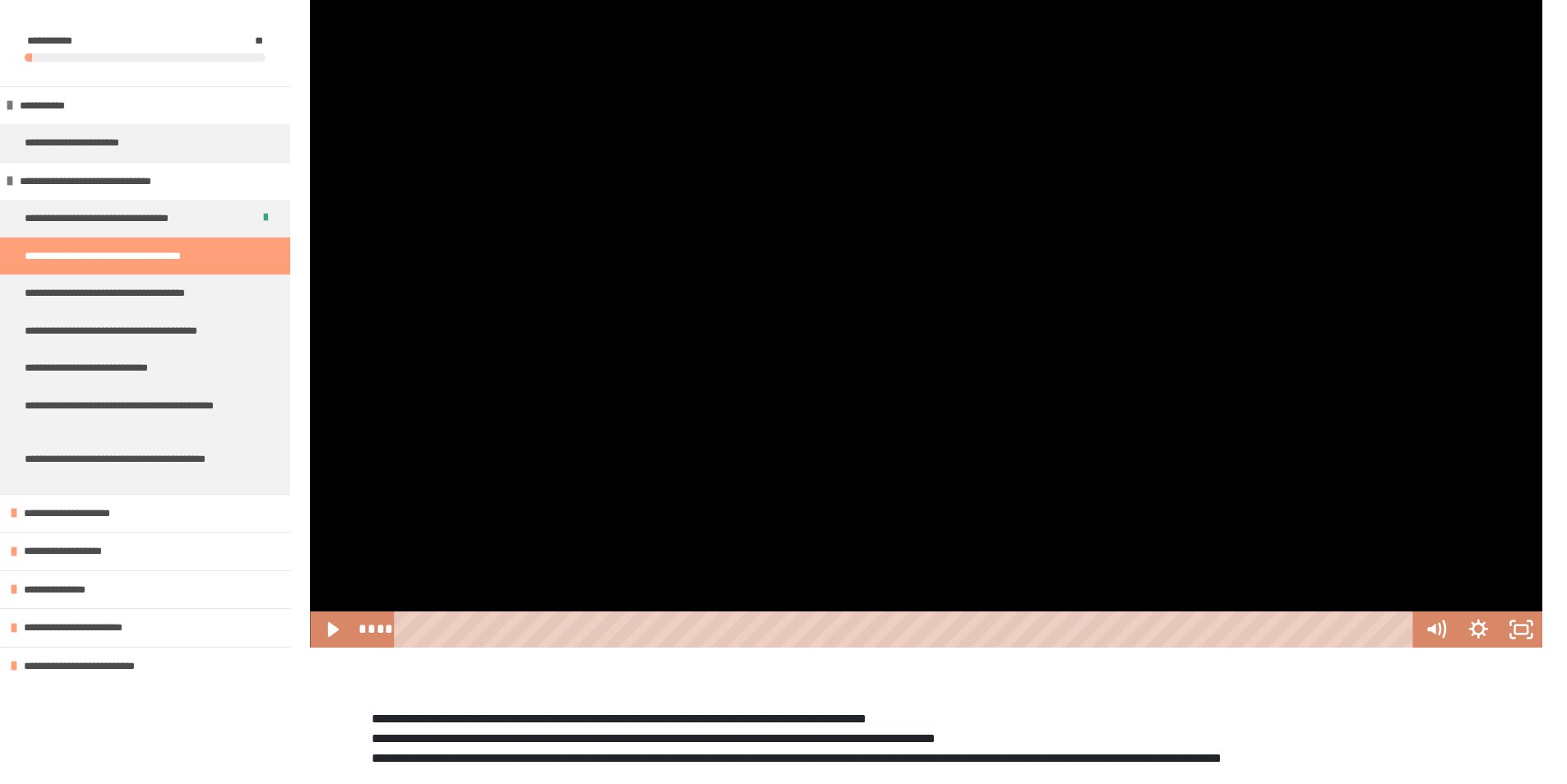 drag, startPoint x: 521, startPoint y: 629, endPoint x: 392, endPoint y: 629, distance: 129 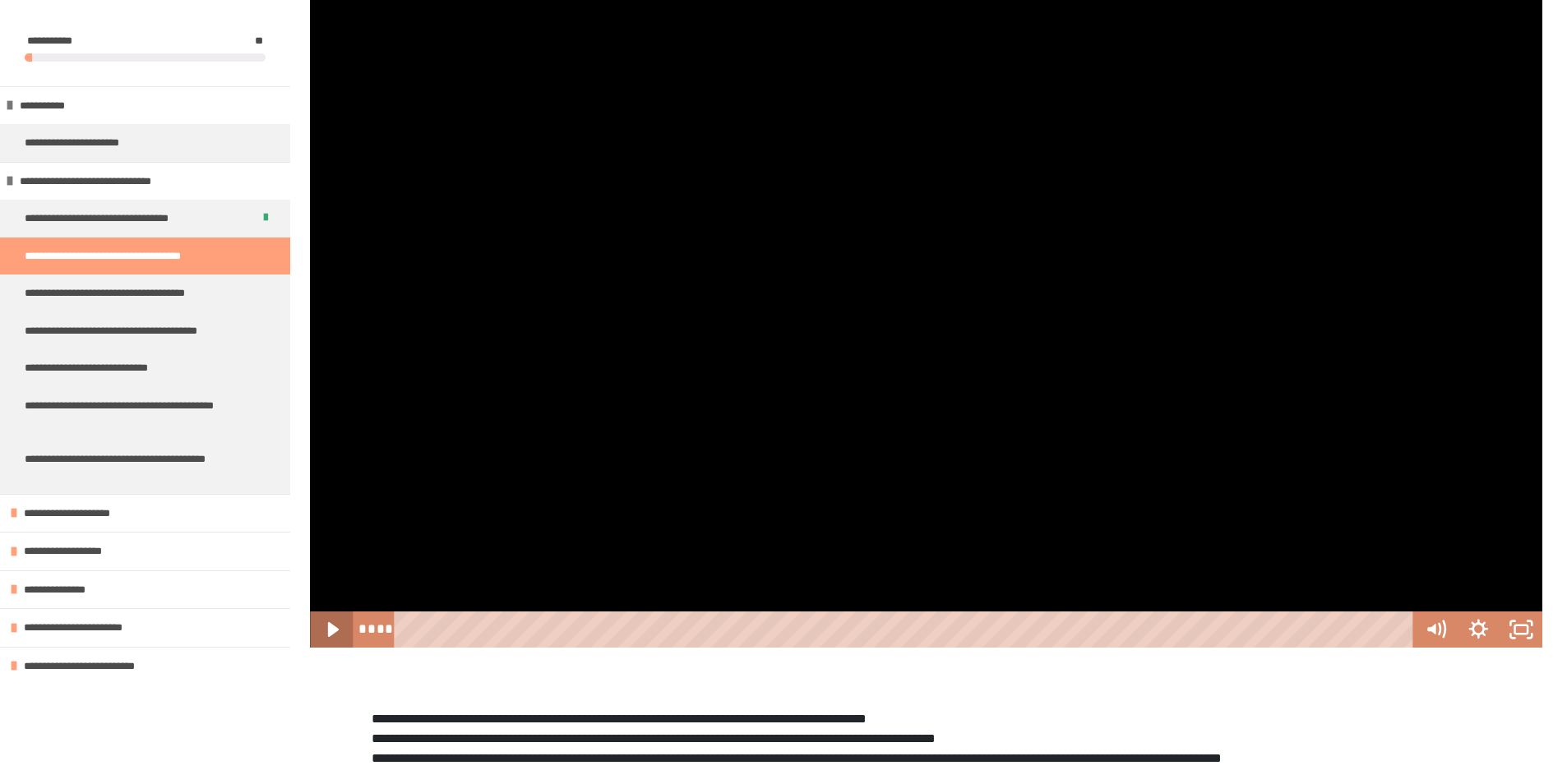 click 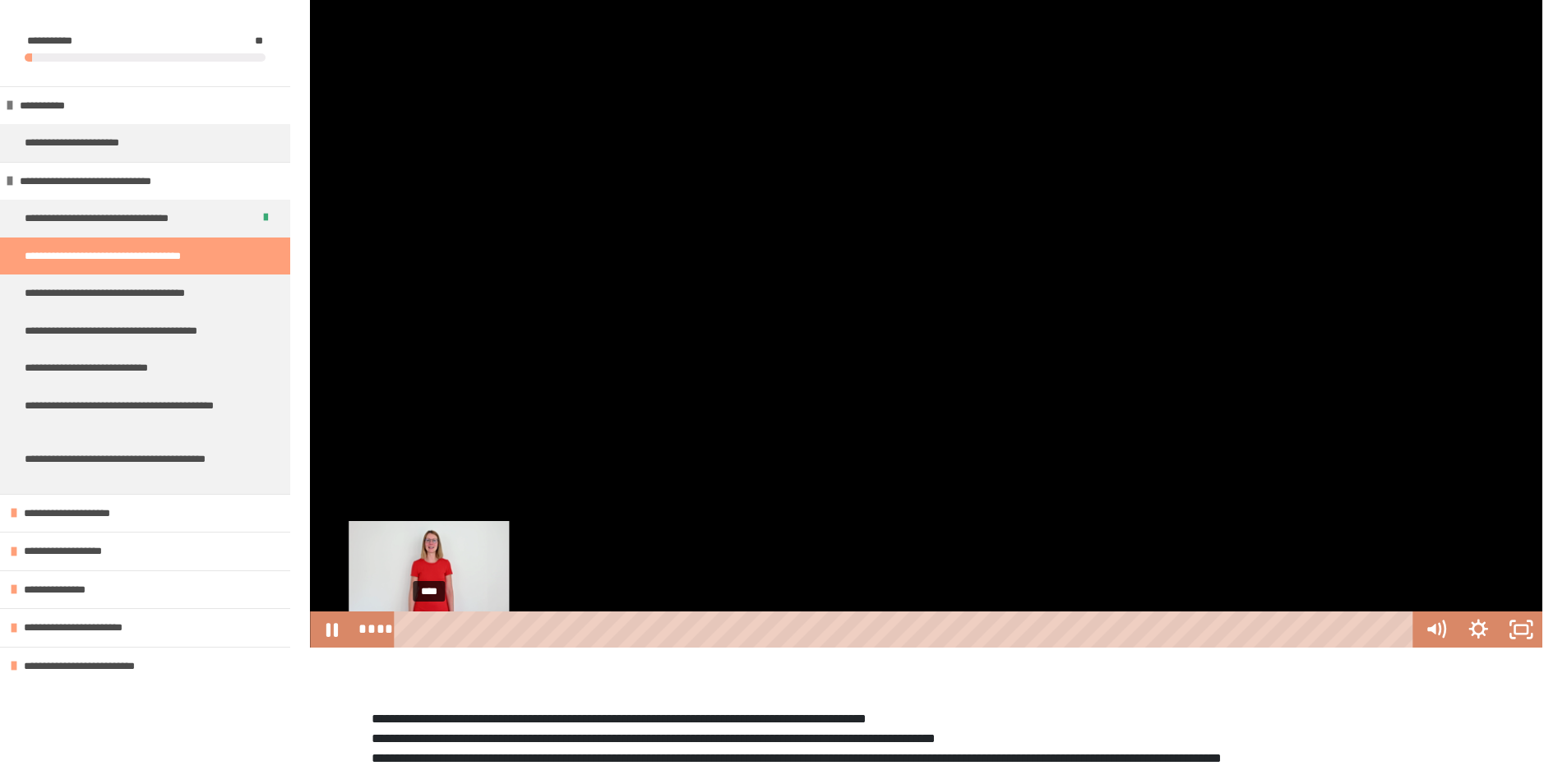 type 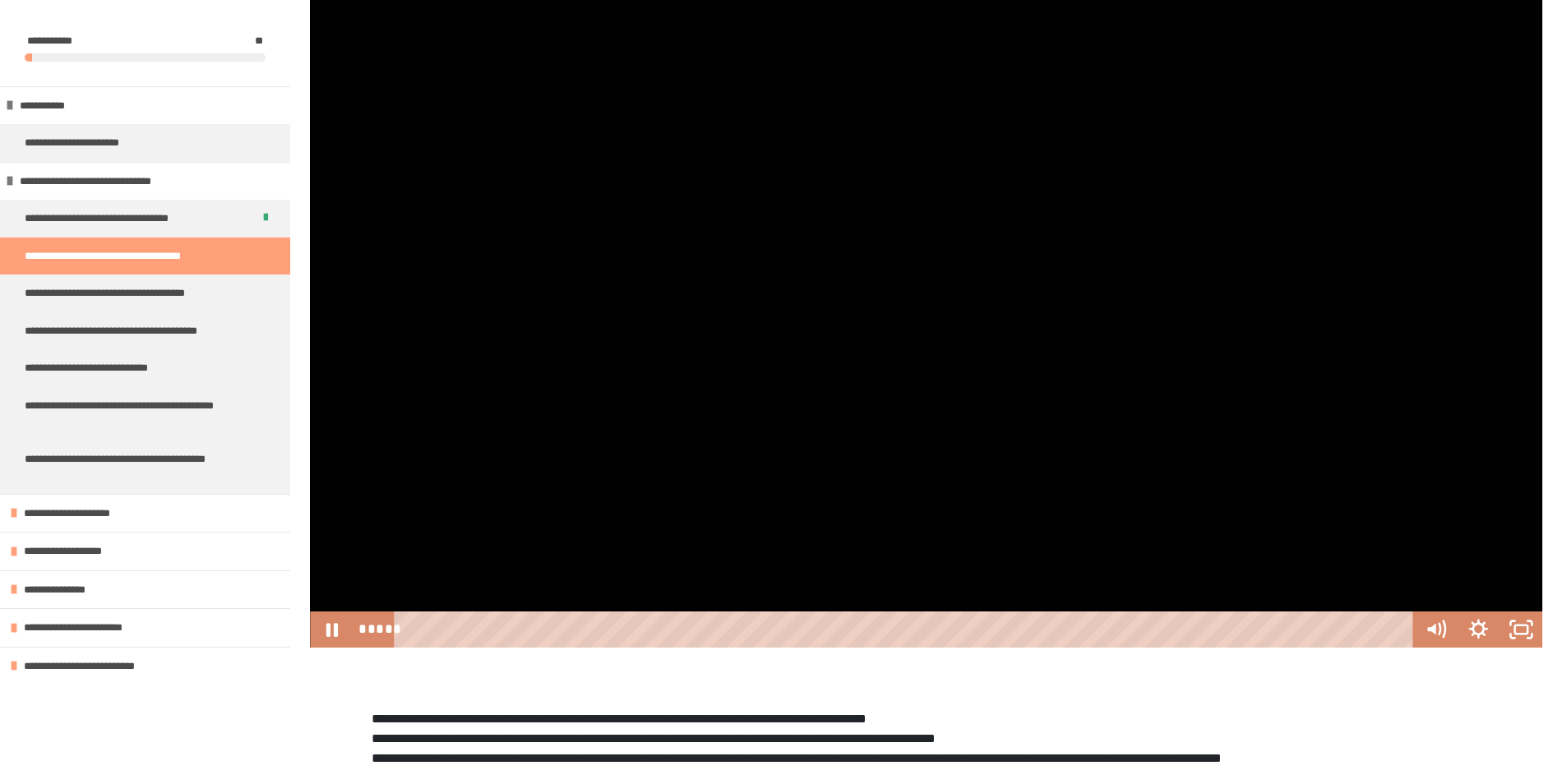 click at bounding box center [926, 301] 